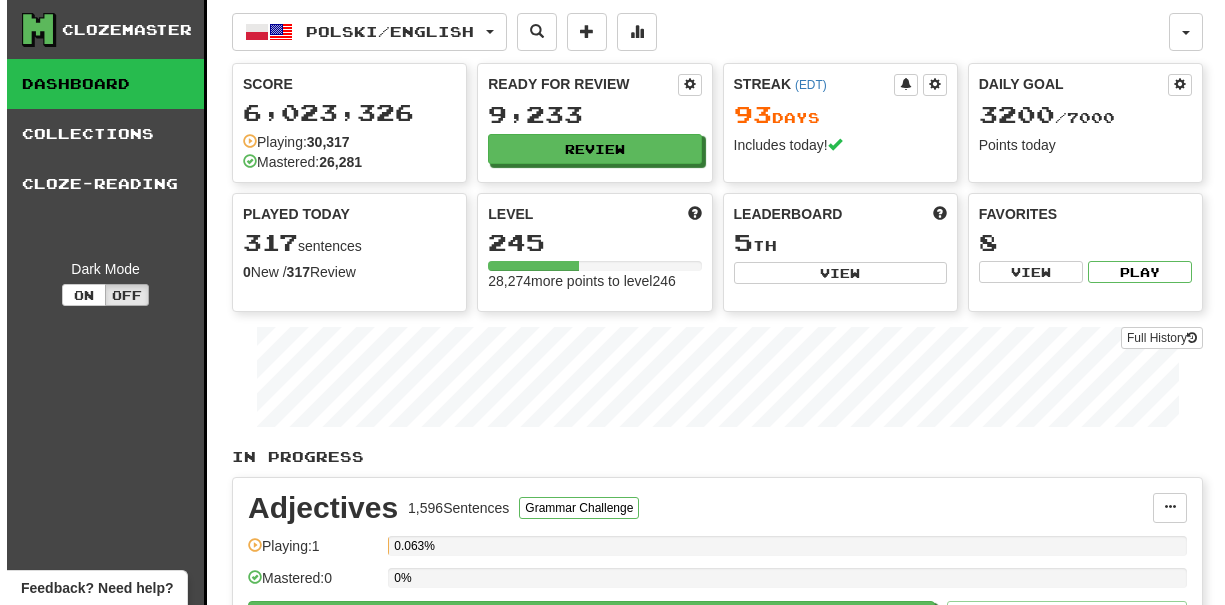scroll, scrollTop: 0, scrollLeft: 0, axis: both 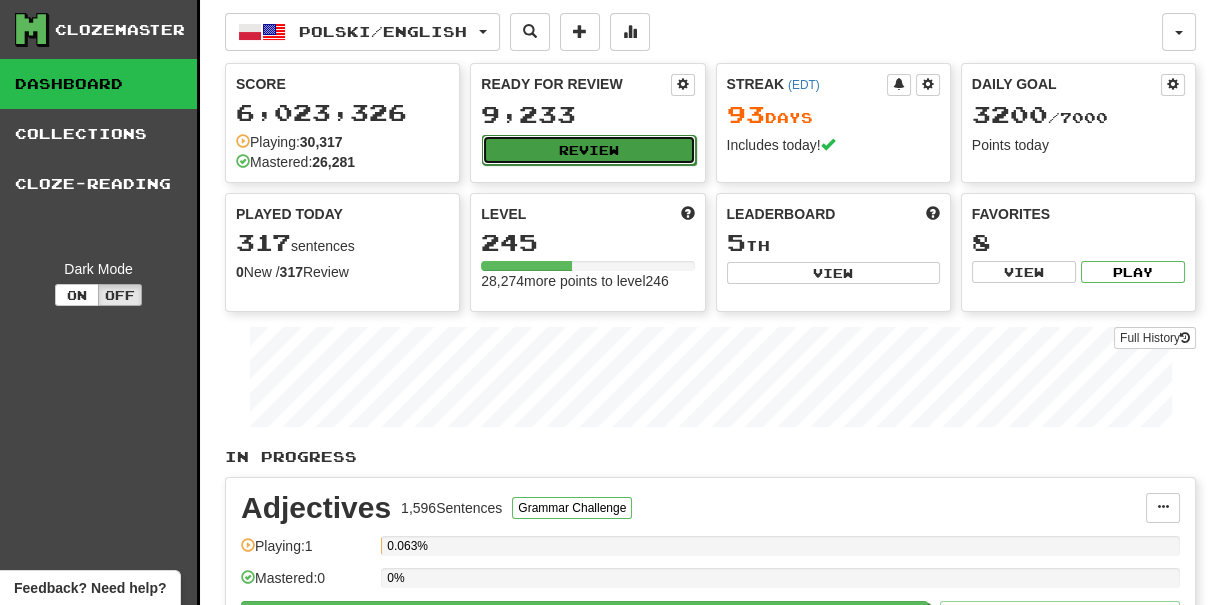 click on "Review" at bounding box center (588, 150) 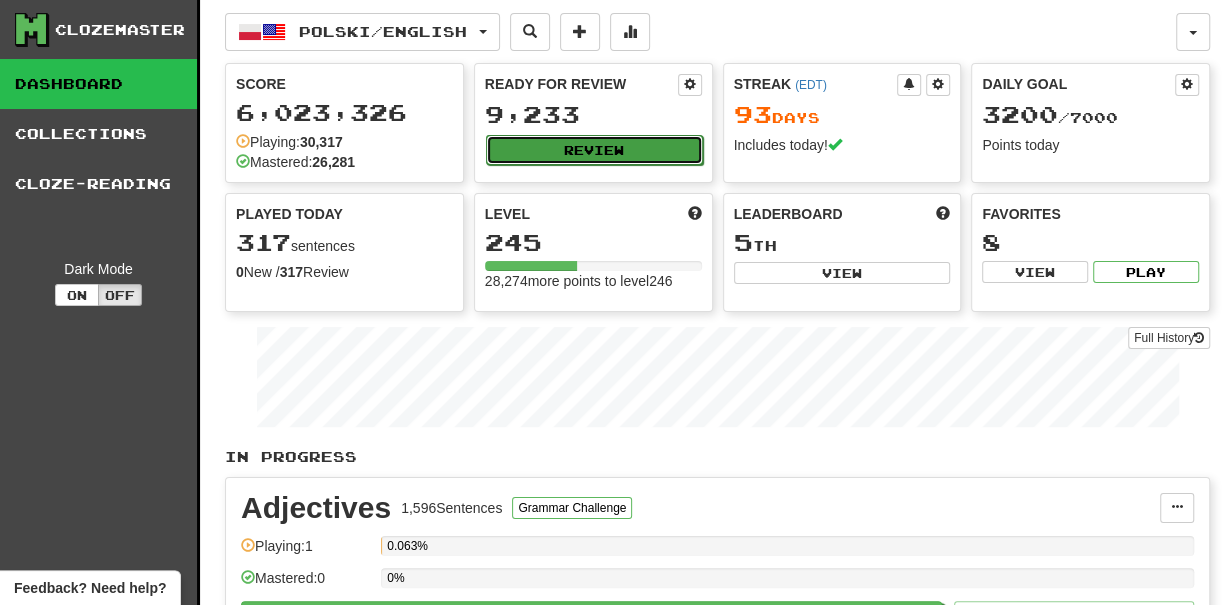 select on "***" 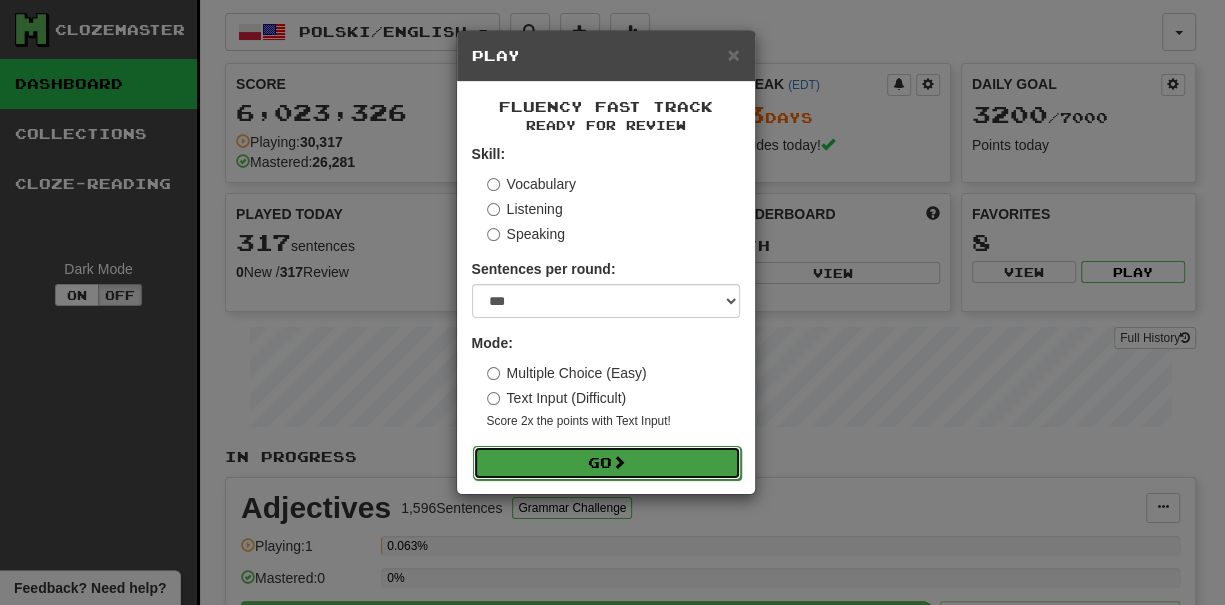 click at bounding box center (619, 462) 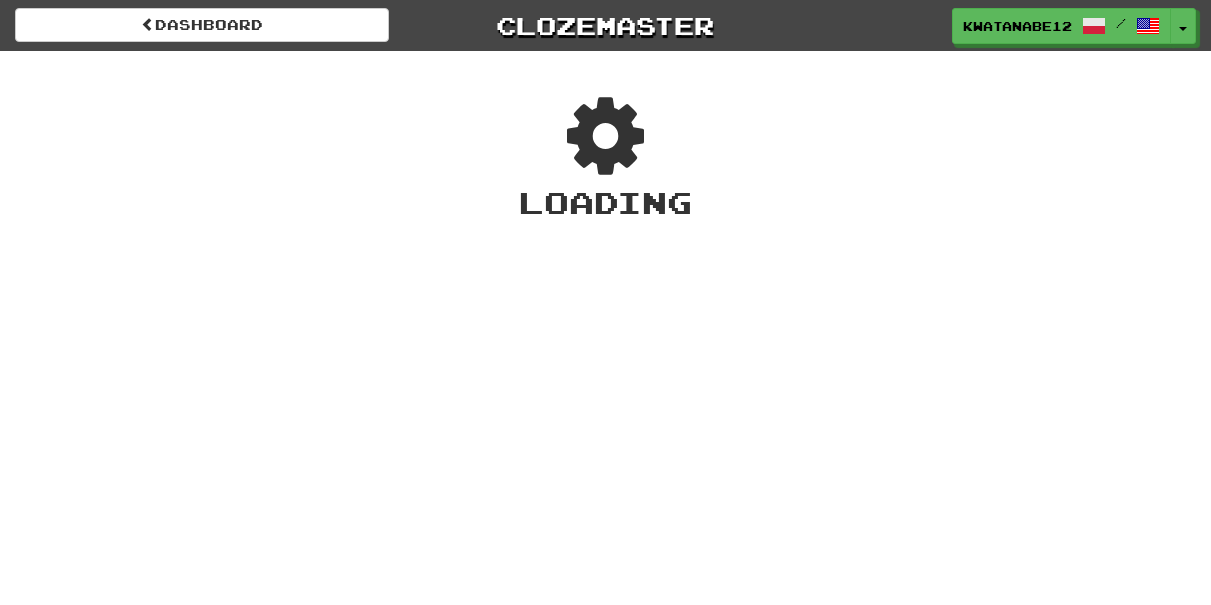 scroll, scrollTop: 0, scrollLeft: 0, axis: both 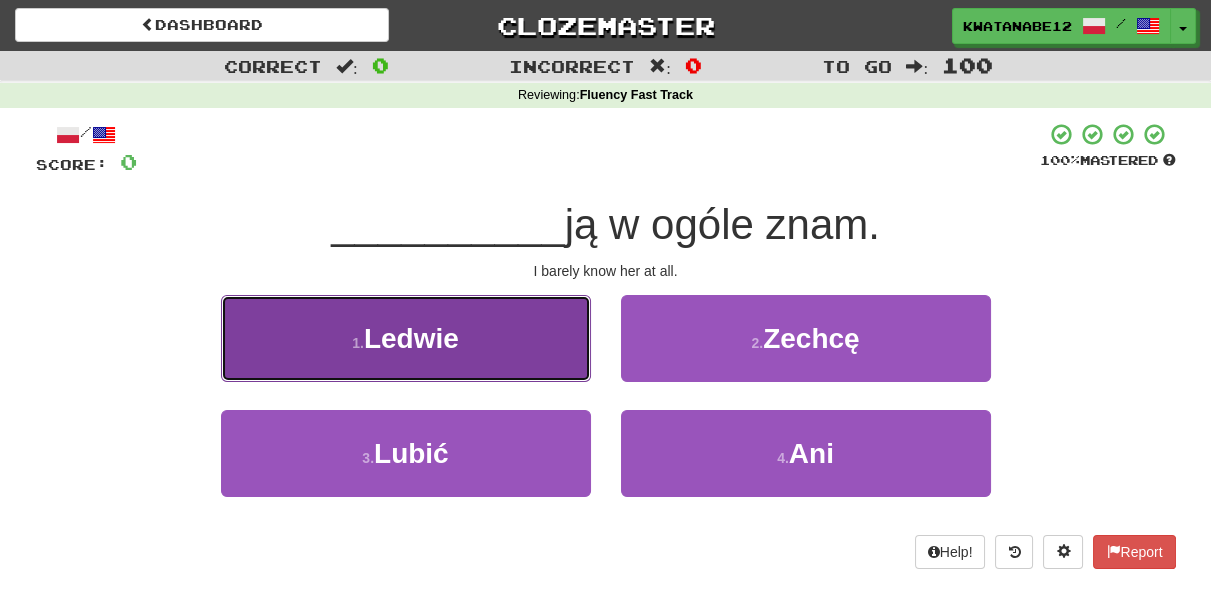 drag, startPoint x: 539, startPoint y: 359, endPoint x: 555, endPoint y: 356, distance: 16.27882 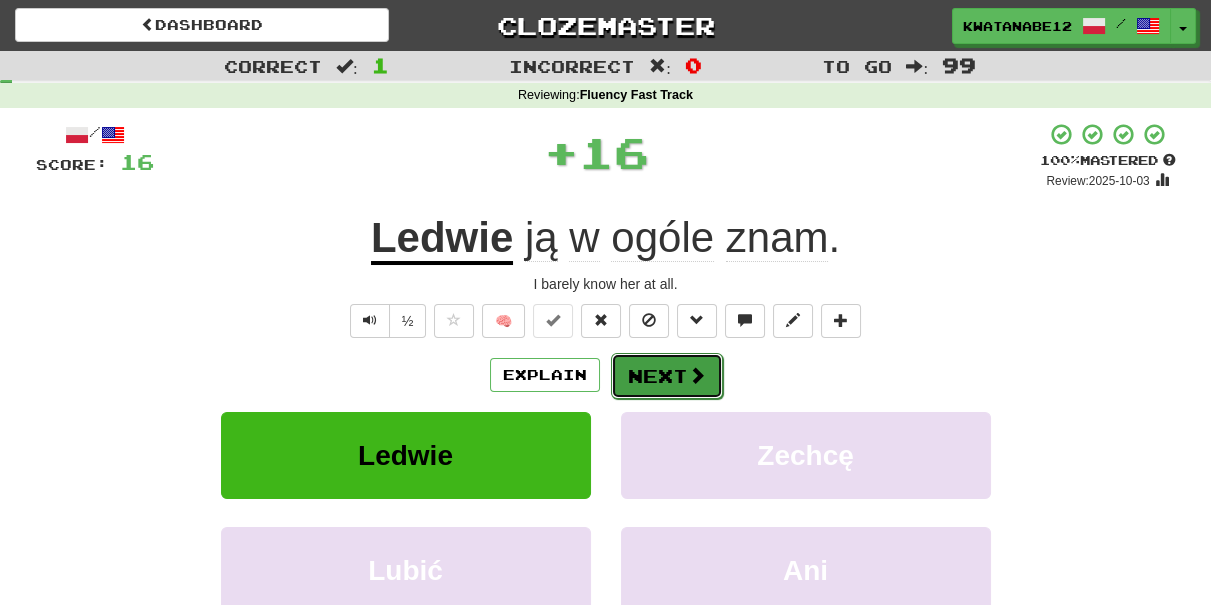 click on "Next" at bounding box center [667, 376] 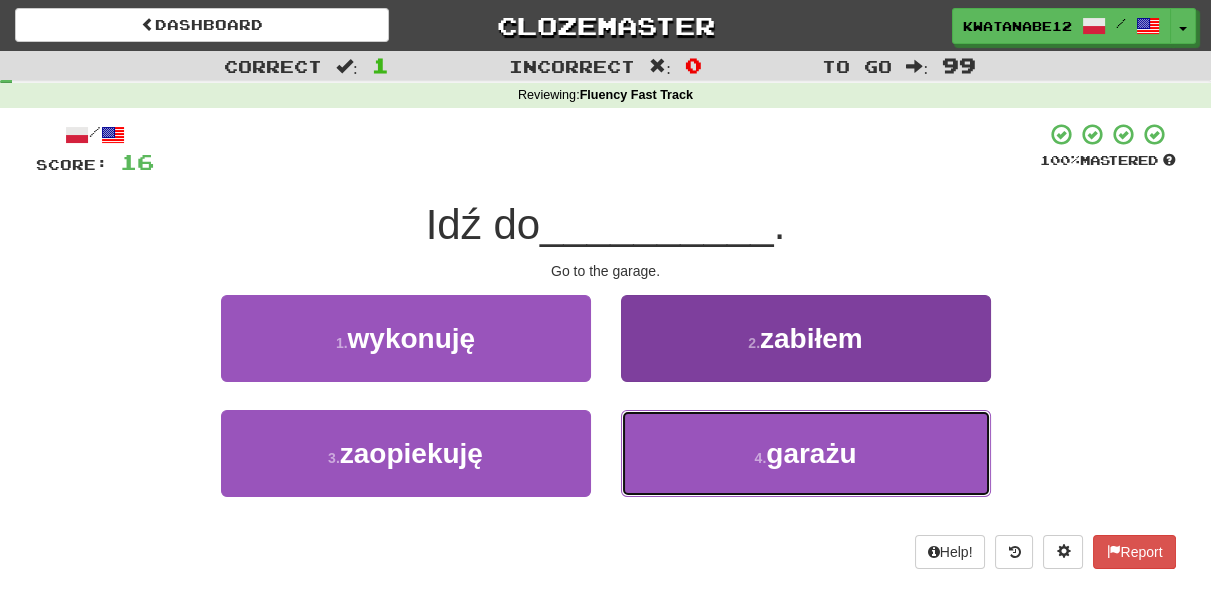 click on "4 .  garażu" at bounding box center [806, 453] 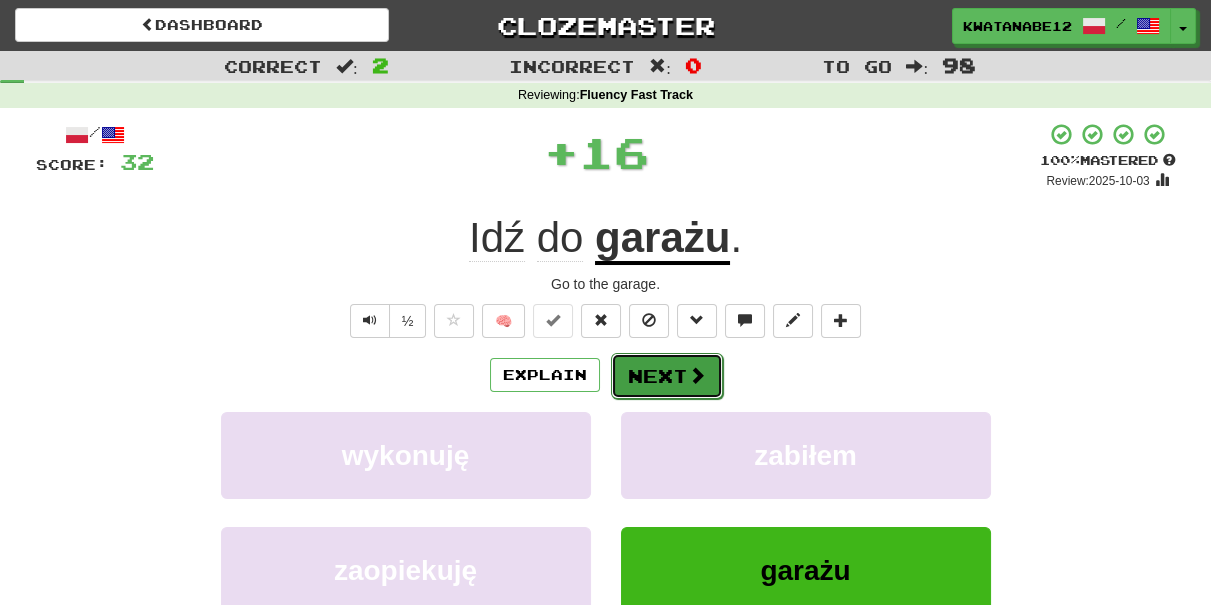 click on "Next" at bounding box center (667, 376) 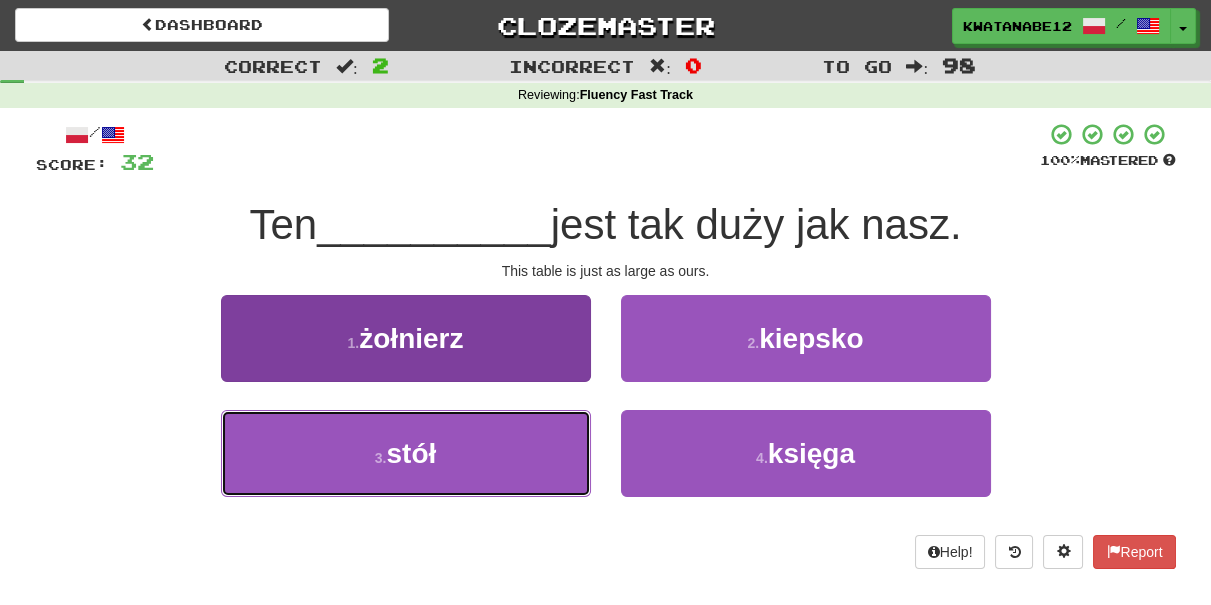 drag, startPoint x: 522, startPoint y: 471, endPoint x: 584, endPoint y: 426, distance: 76.6094 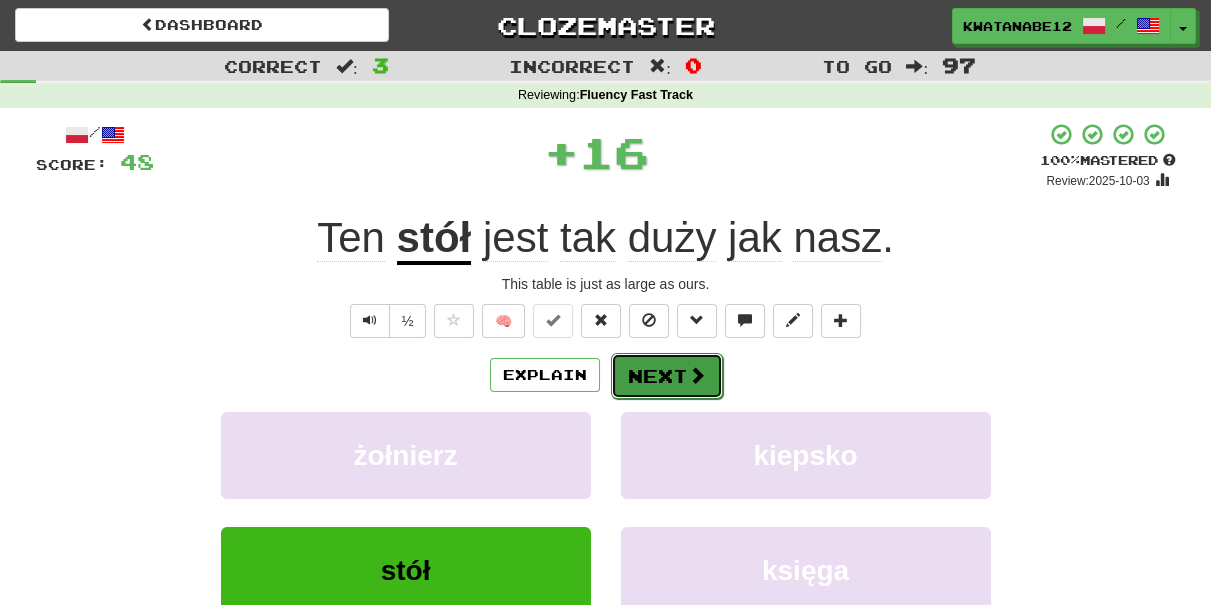 click on "Next" at bounding box center [667, 376] 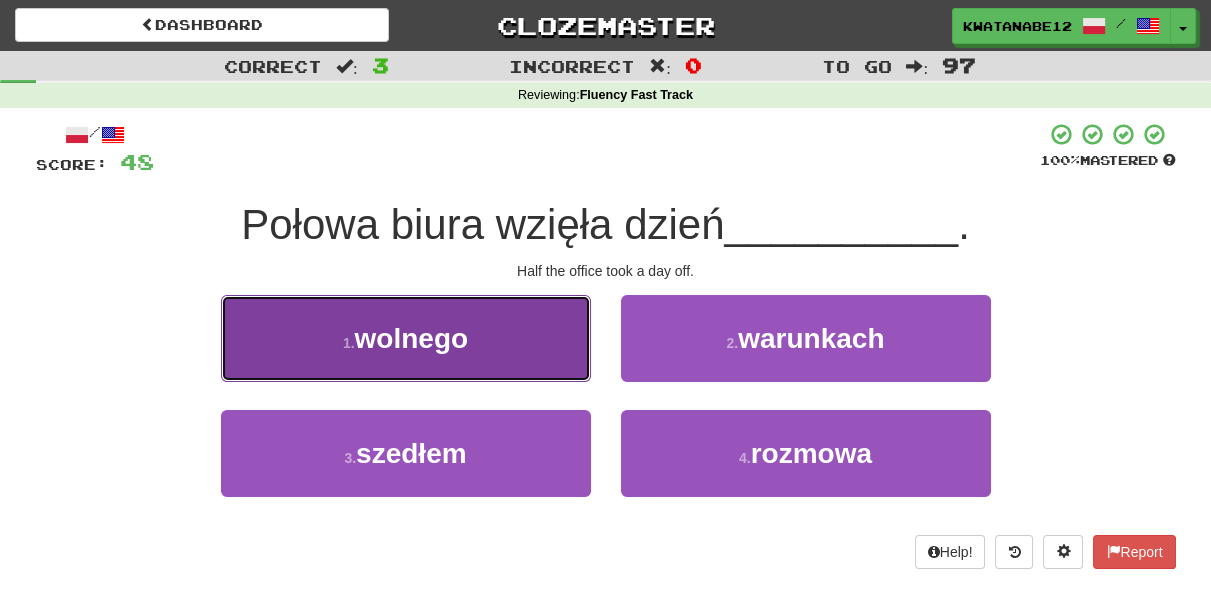 drag, startPoint x: 503, startPoint y: 358, endPoint x: 514, endPoint y: 366, distance: 13.601471 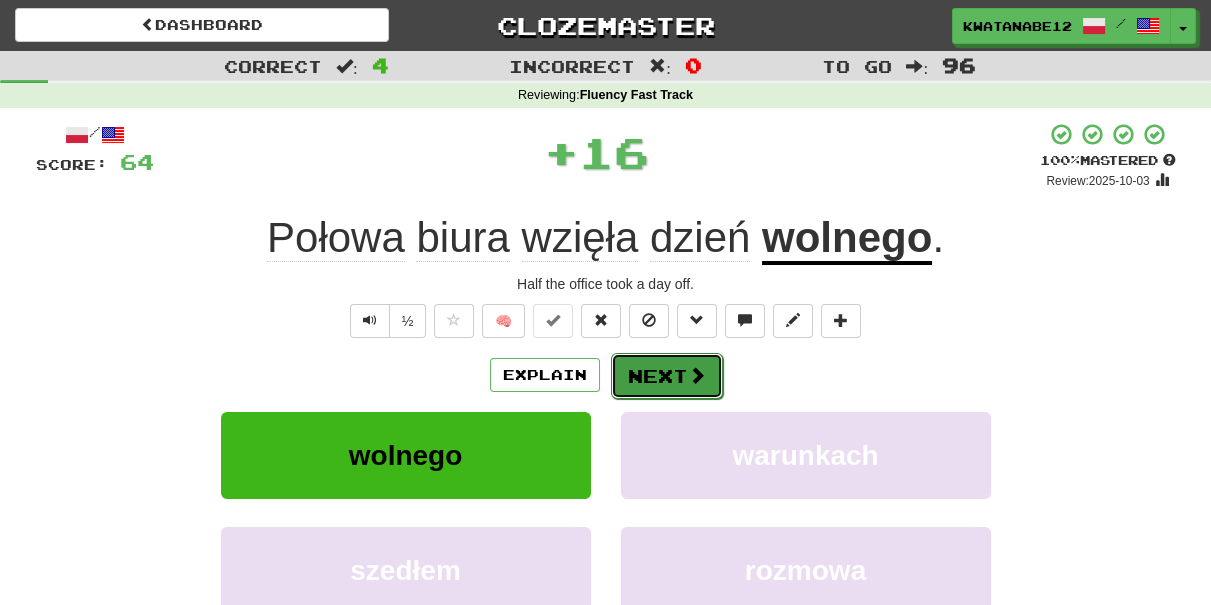 click on "Next" at bounding box center [667, 376] 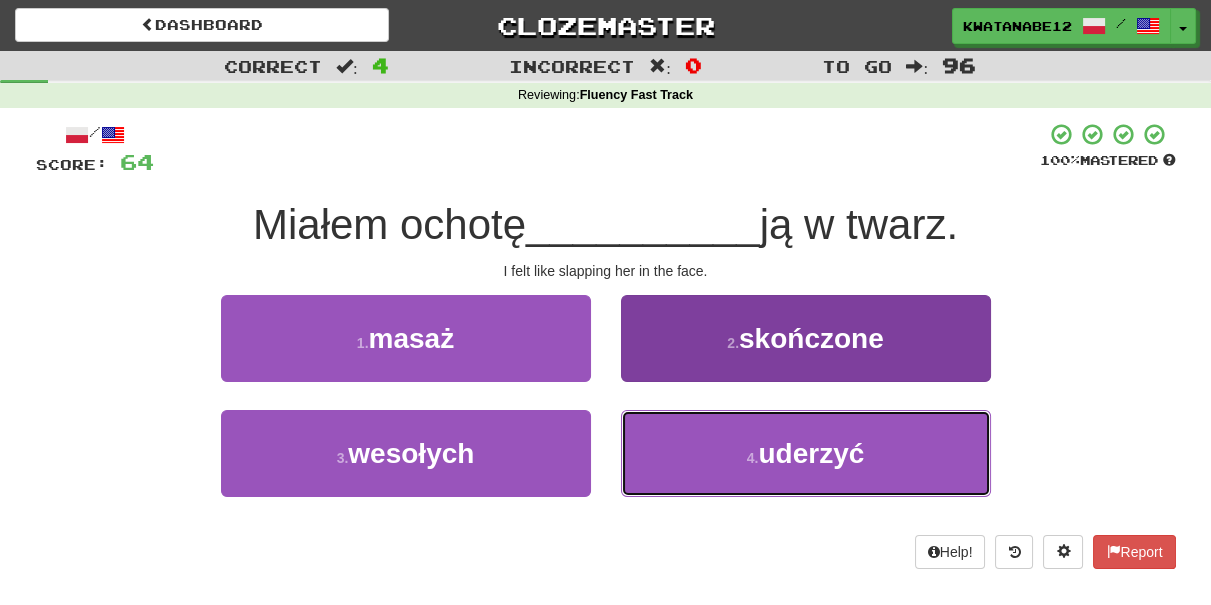 drag, startPoint x: 706, startPoint y: 457, endPoint x: 700, endPoint y: 426, distance: 31.575306 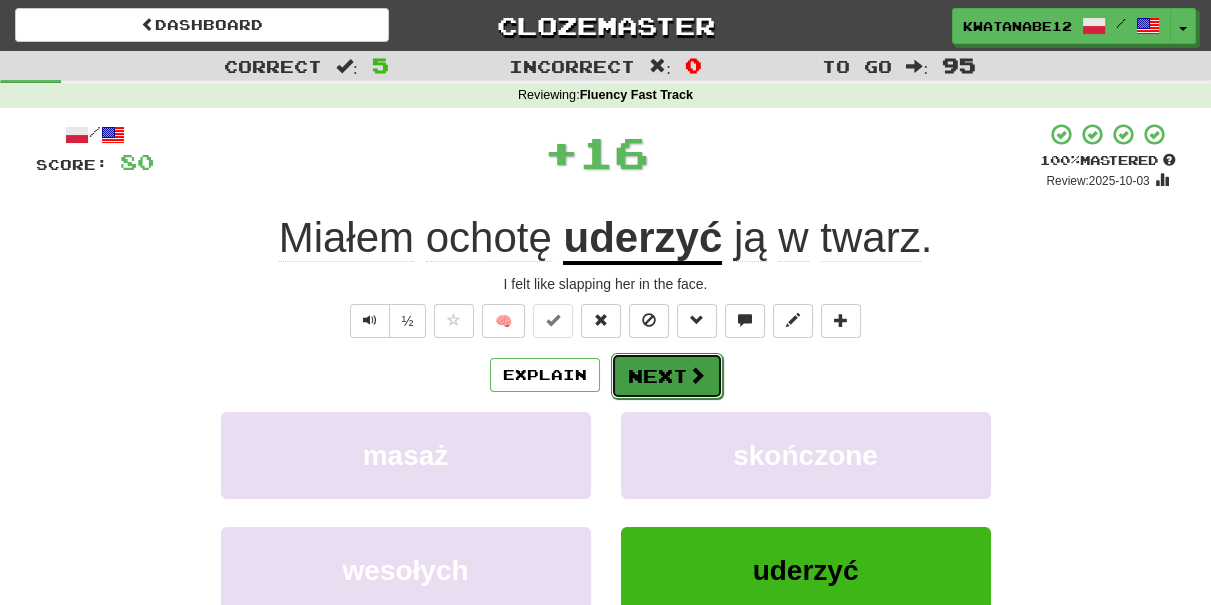 click on "Next" at bounding box center [667, 376] 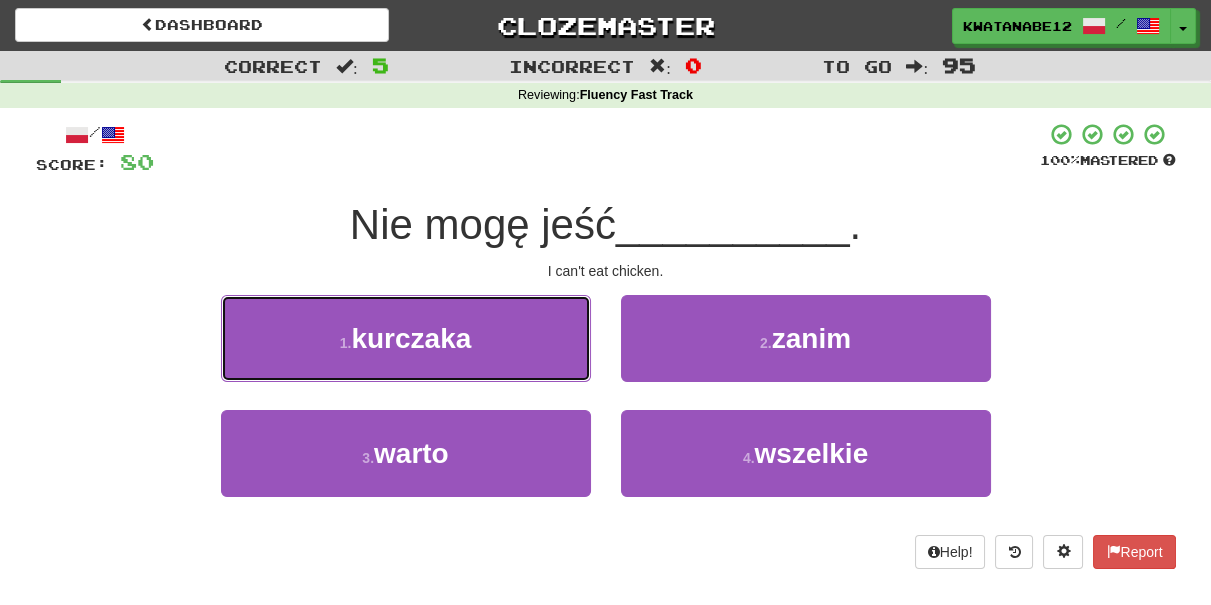 drag, startPoint x: 544, startPoint y: 349, endPoint x: 573, endPoint y: 348, distance: 29.017237 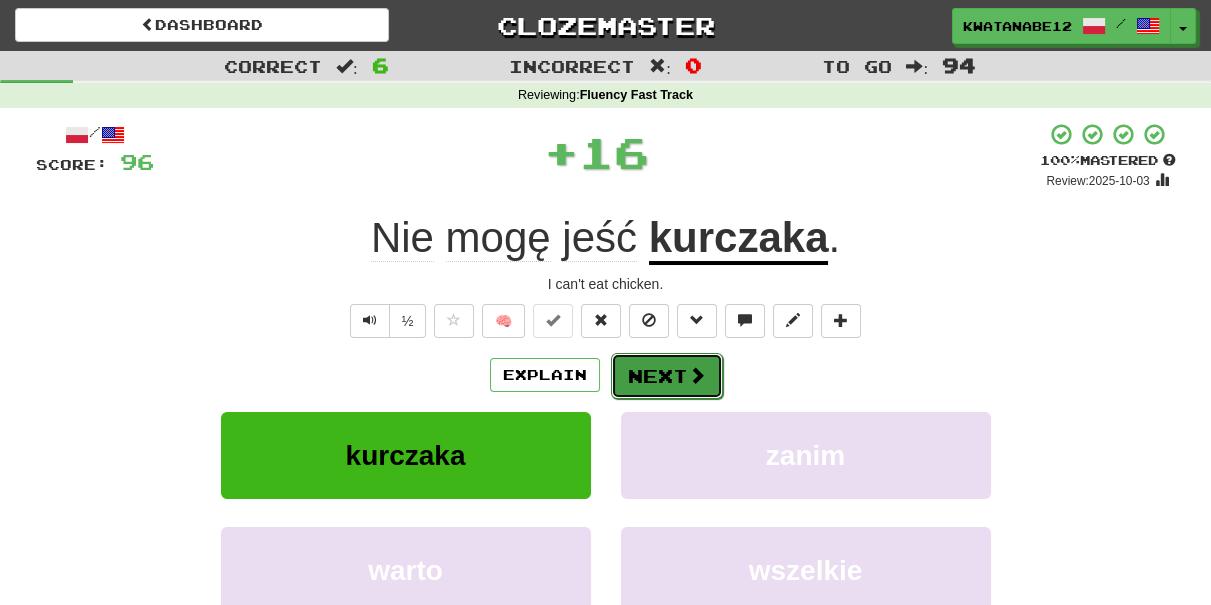 click on "Next" at bounding box center [667, 376] 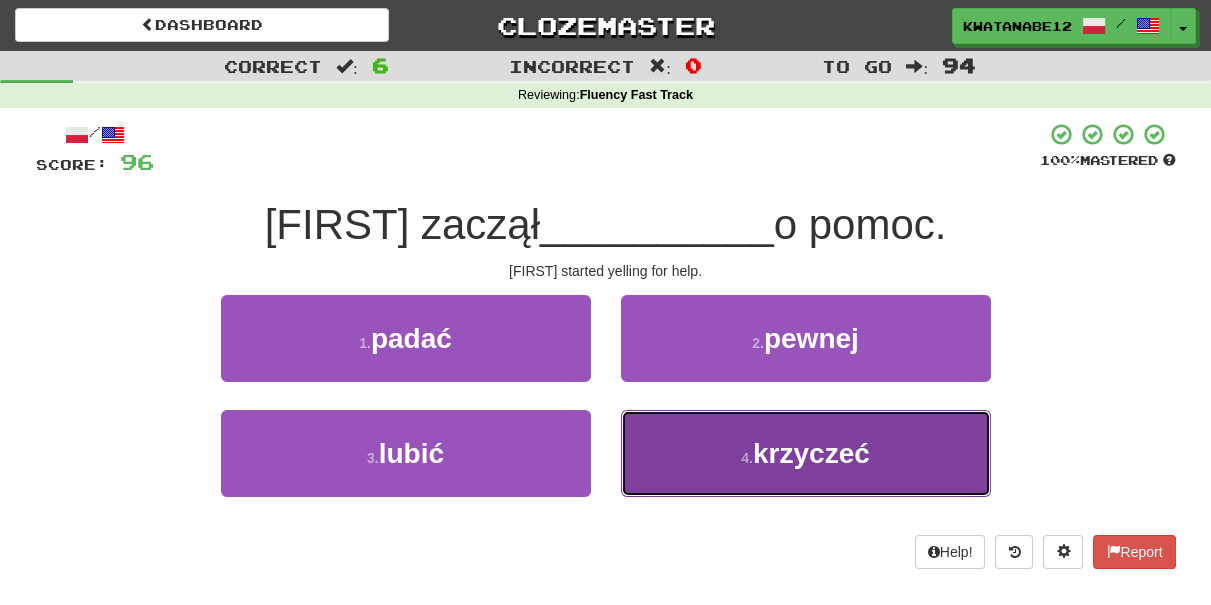 drag, startPoint x: 664, startPoint y: 438, endPoint x: 664, endPoint y: 407, distance: 31 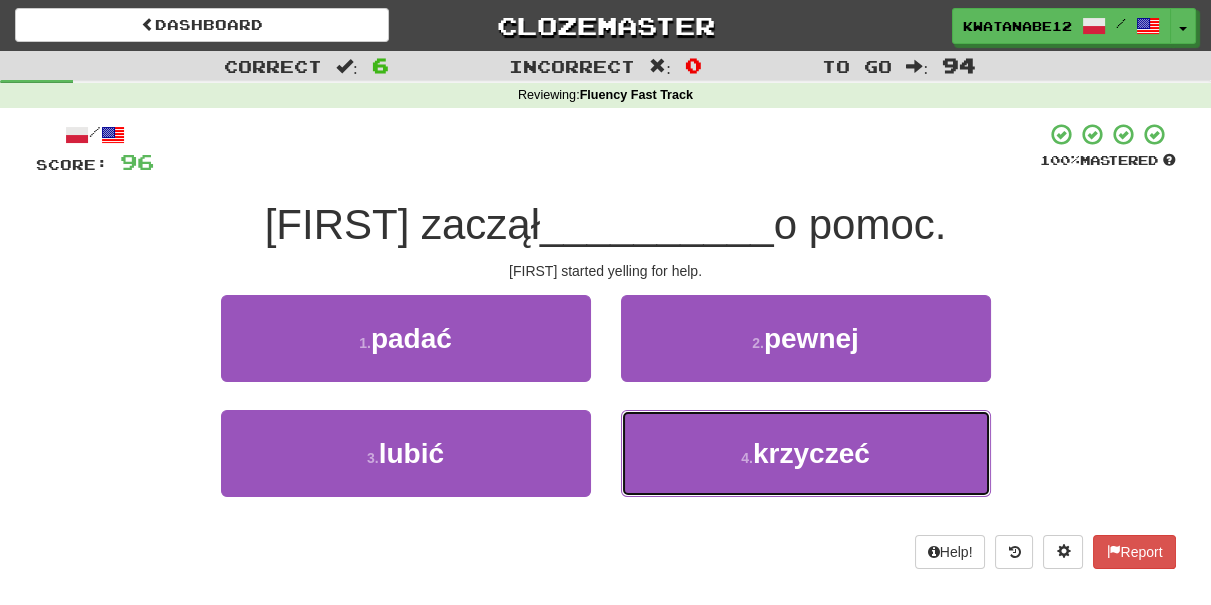 click on "4 .  krzyczeć" at bounding box center [806, 453] 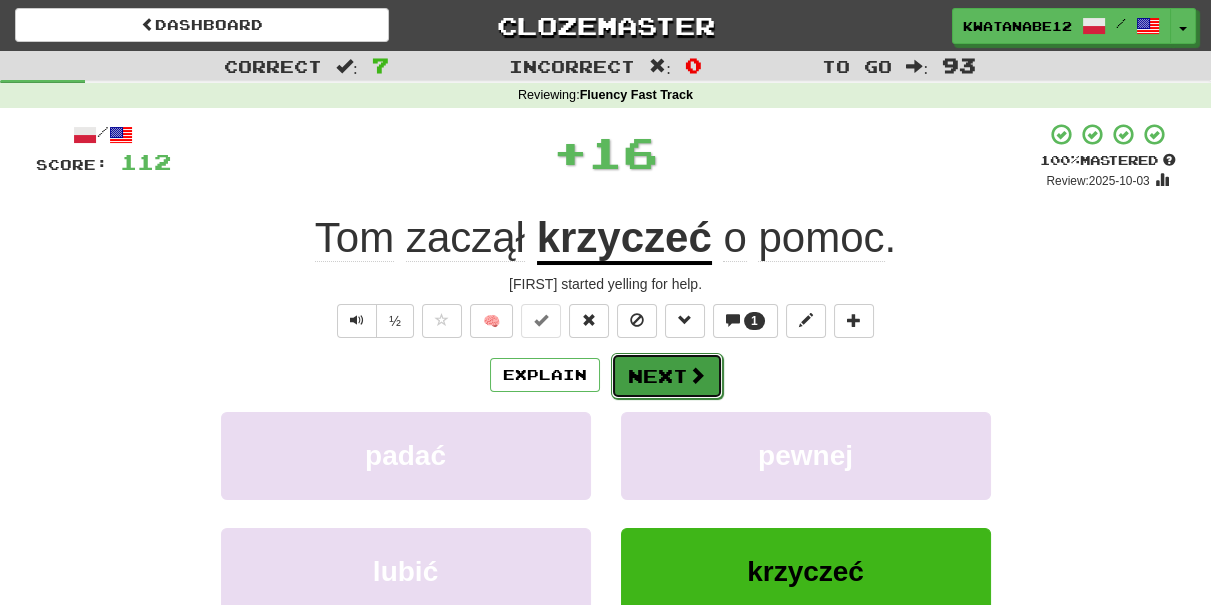 click on "Next" at bounding box center [667, 376] 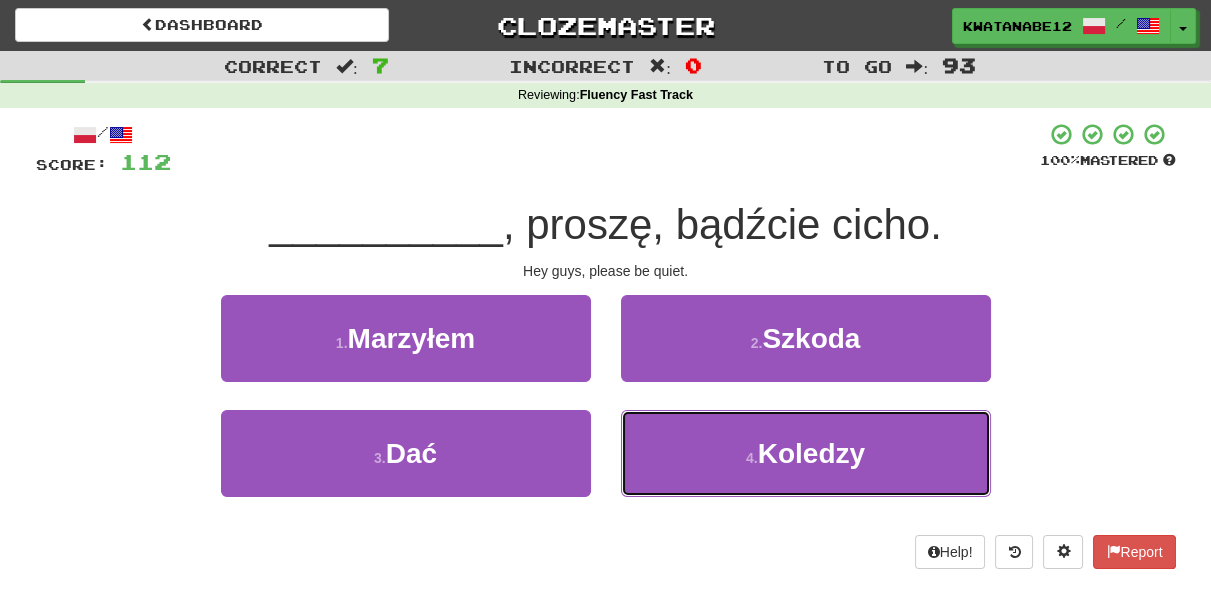 drag, startPoint x: 673, startPoint y: 449, endPoint x: 661, endPoint y: 401, distance: 49.47727 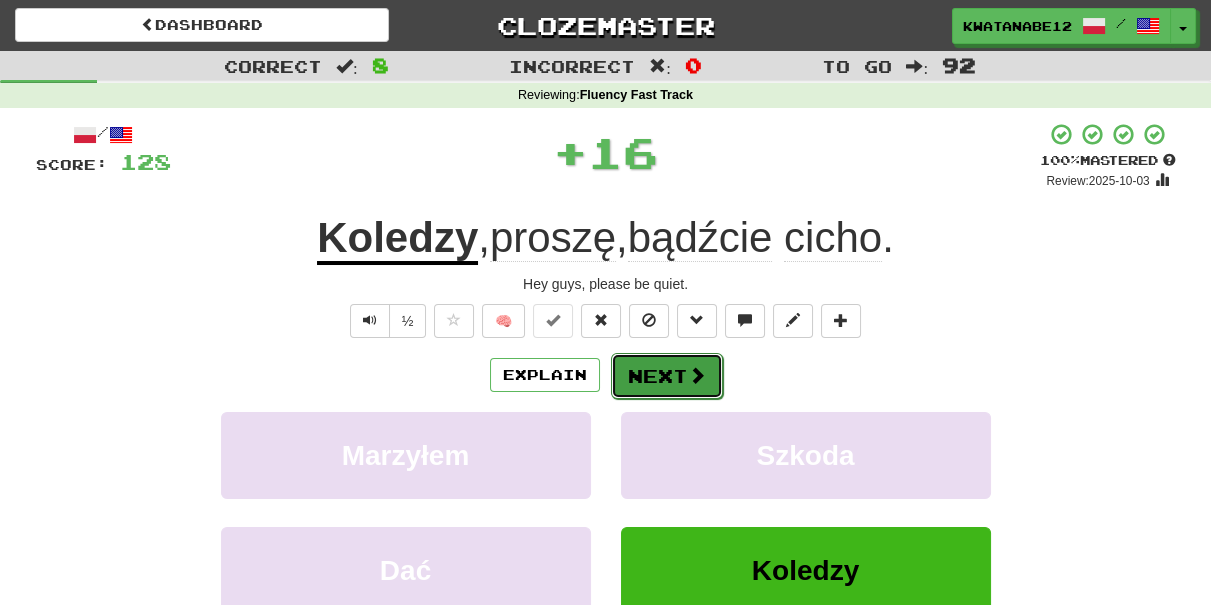 click on "Next" at bounding box center (667, 376) 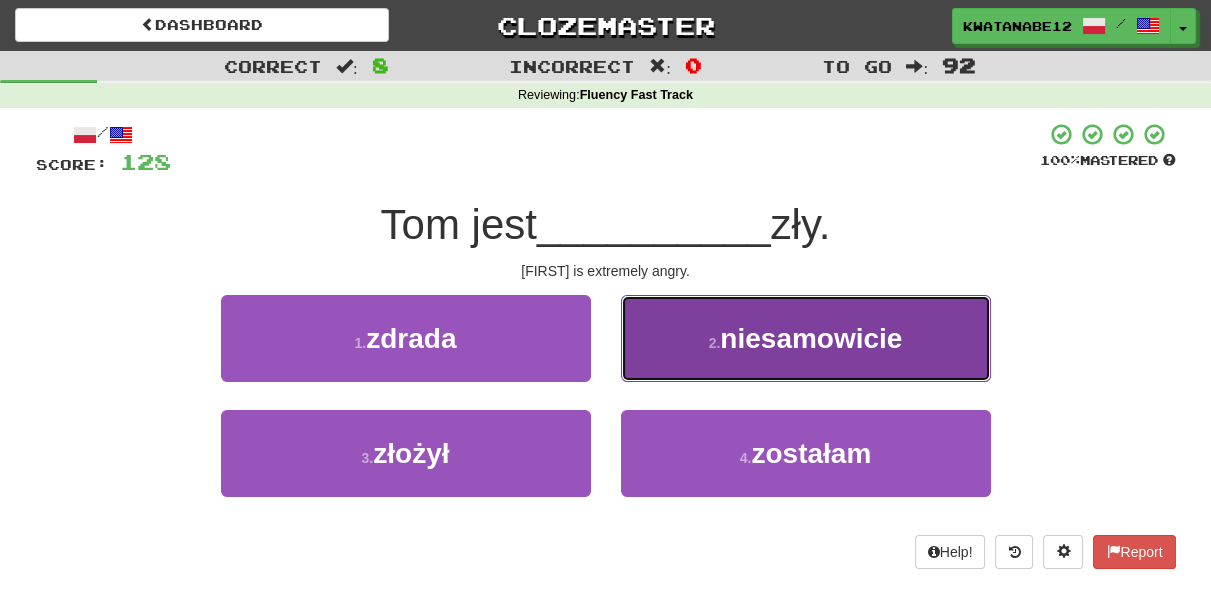 click on "2 .  niesamowicie" at bounding box center (806, 338) 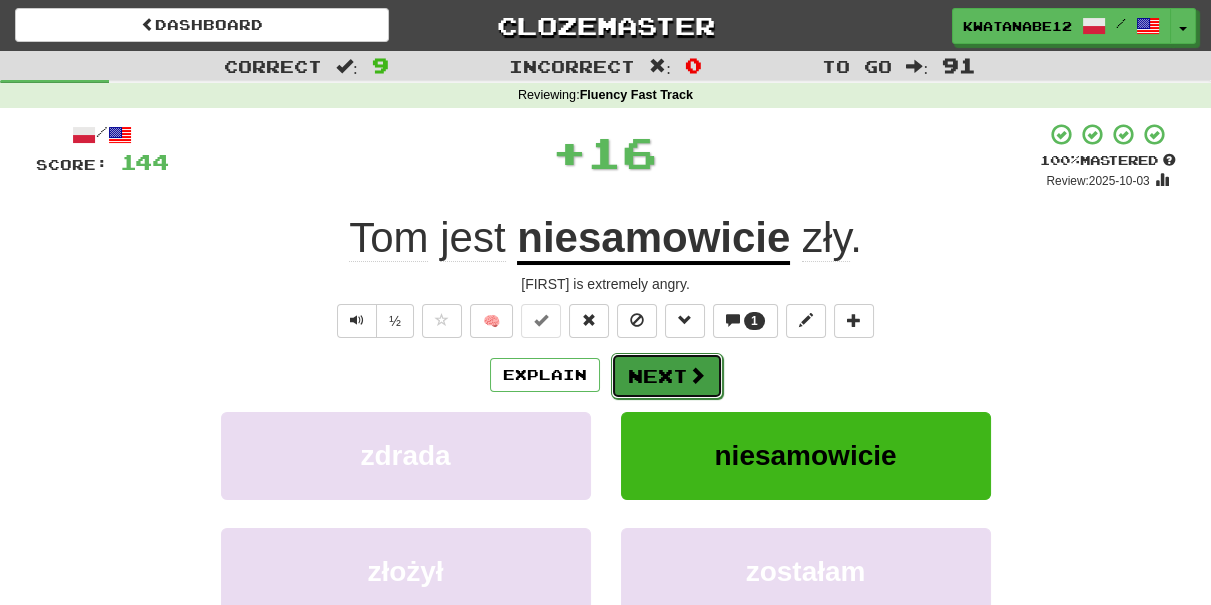 click on "Next" at bounding box center [667, 376] 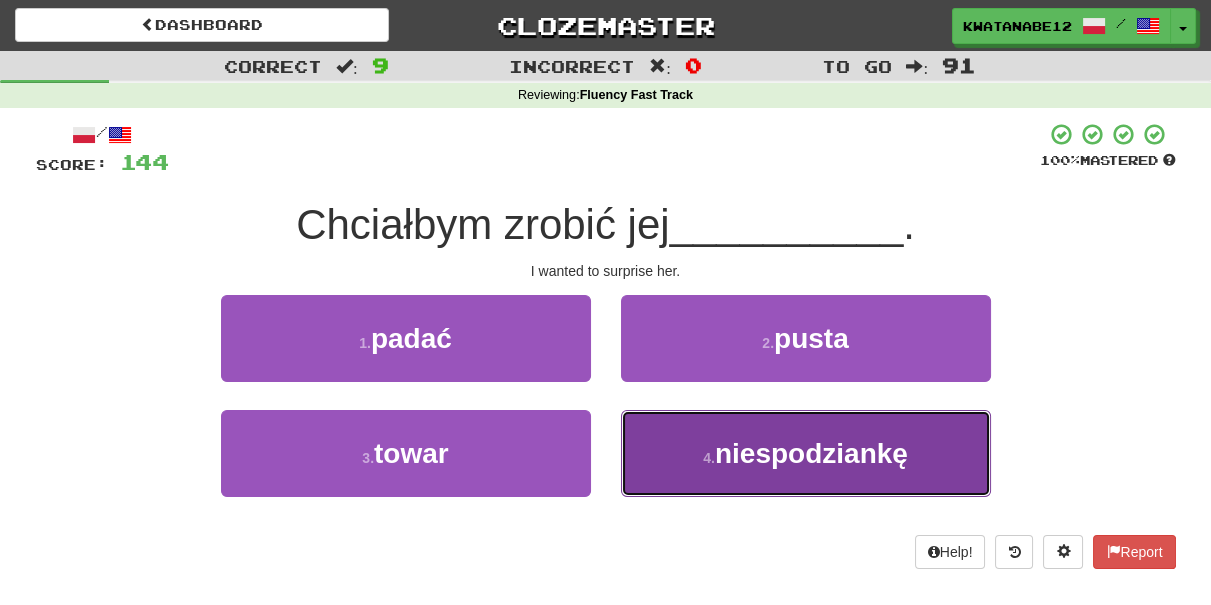 click on "4 .  niespodziankę" at bounding box center [806, 453] 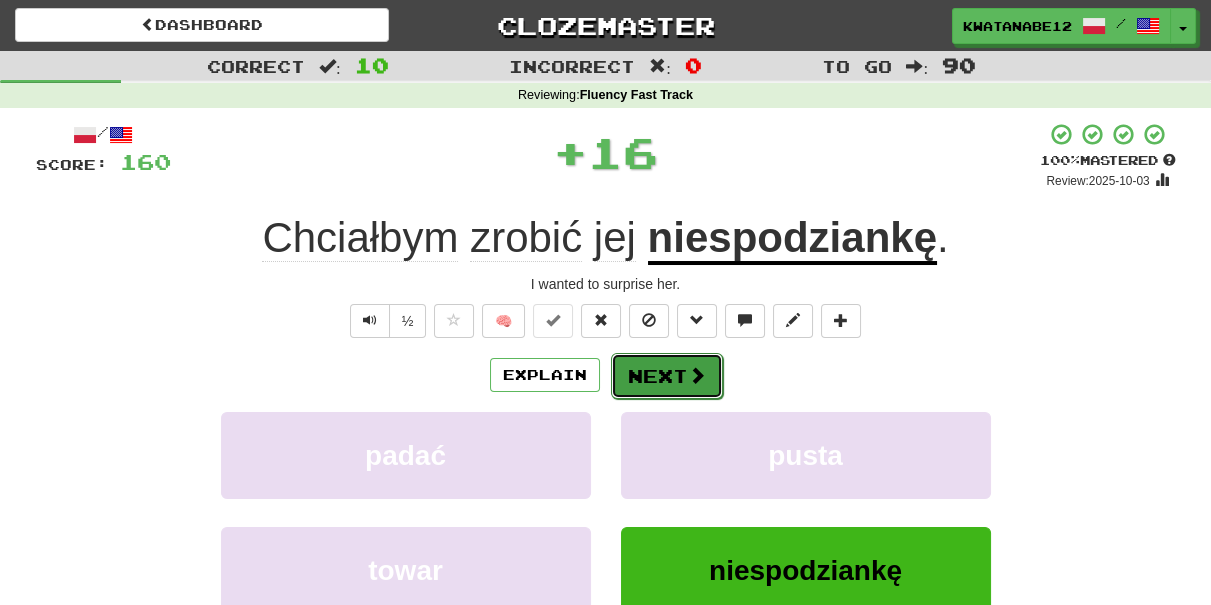 click on "Next" at bounding box center [667, 376] 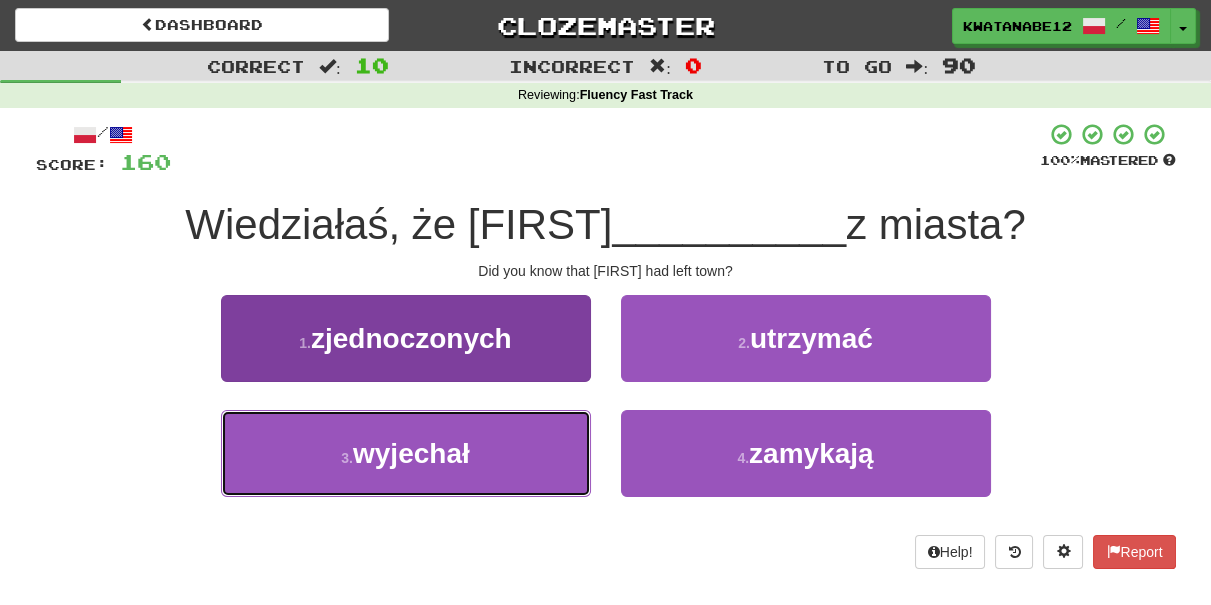 drag, startPoint x: 523, startPoint y: 449, endPoint x: 585, endPoint y: 438, distance: 62.968246 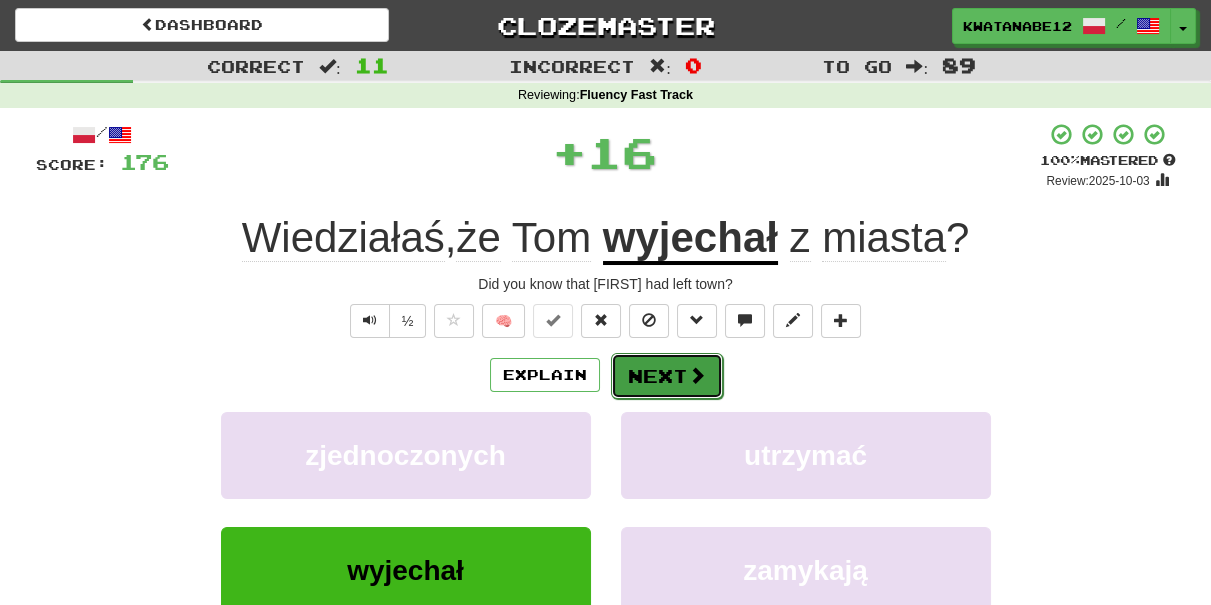 click at bounding box center [697, 375] 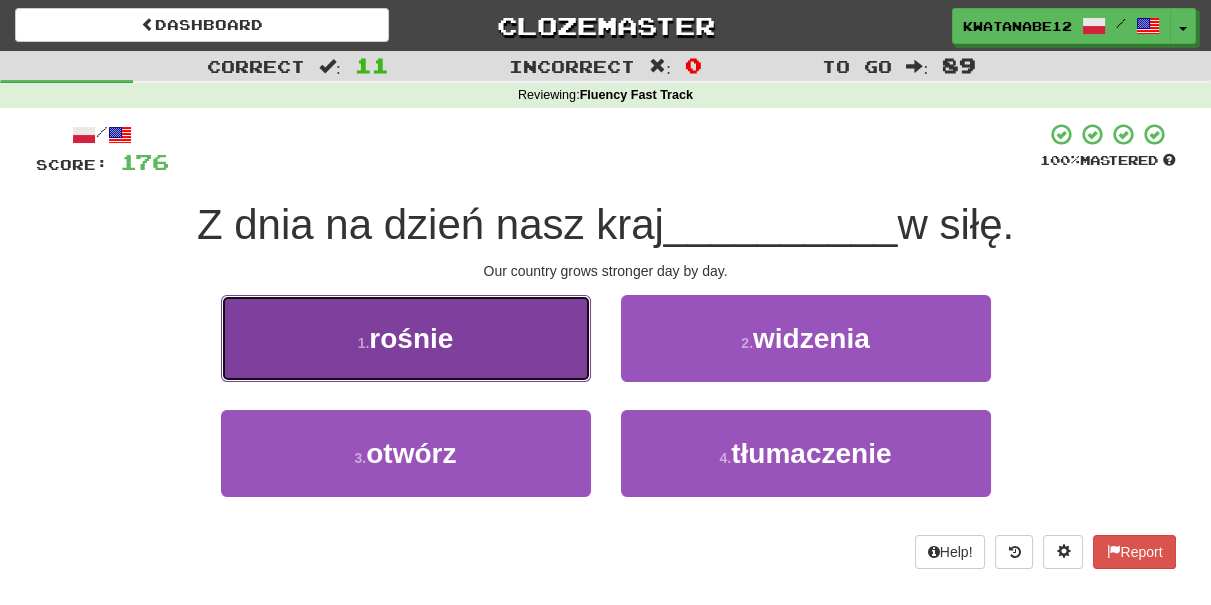click on "1 .  rośnie" at bounding box center [406, 338] 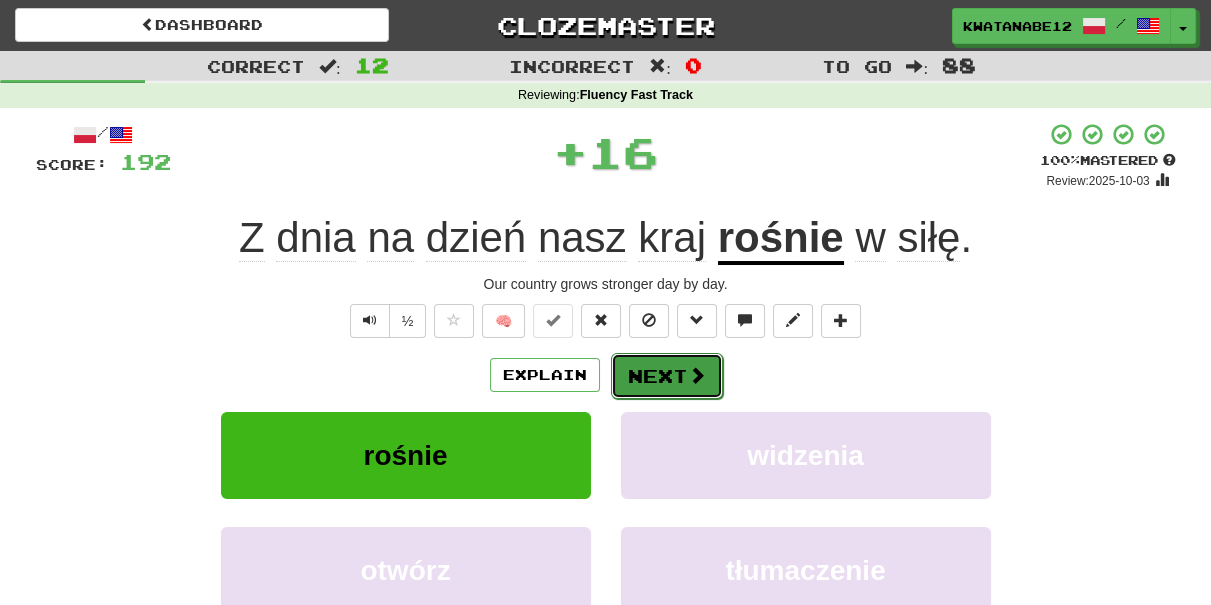 click on "Next" at bounding box center [667, 376] 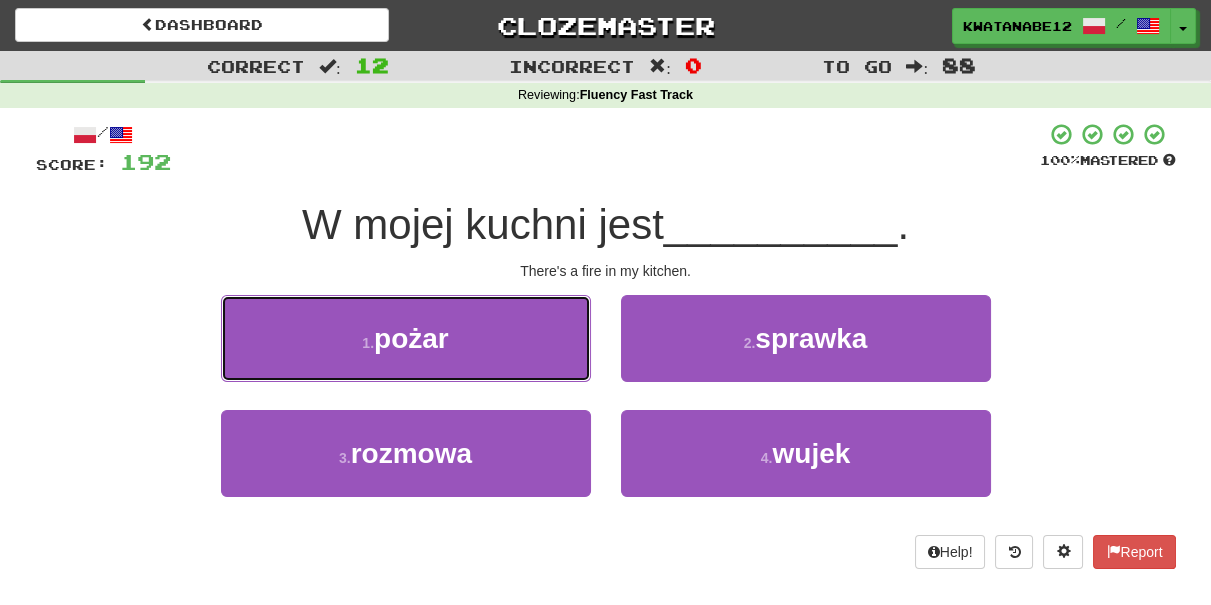 drag, startPoint x: 557, startPoint y: 328, endPoint x: 613, endPoint y: 344, distance: 58.24088 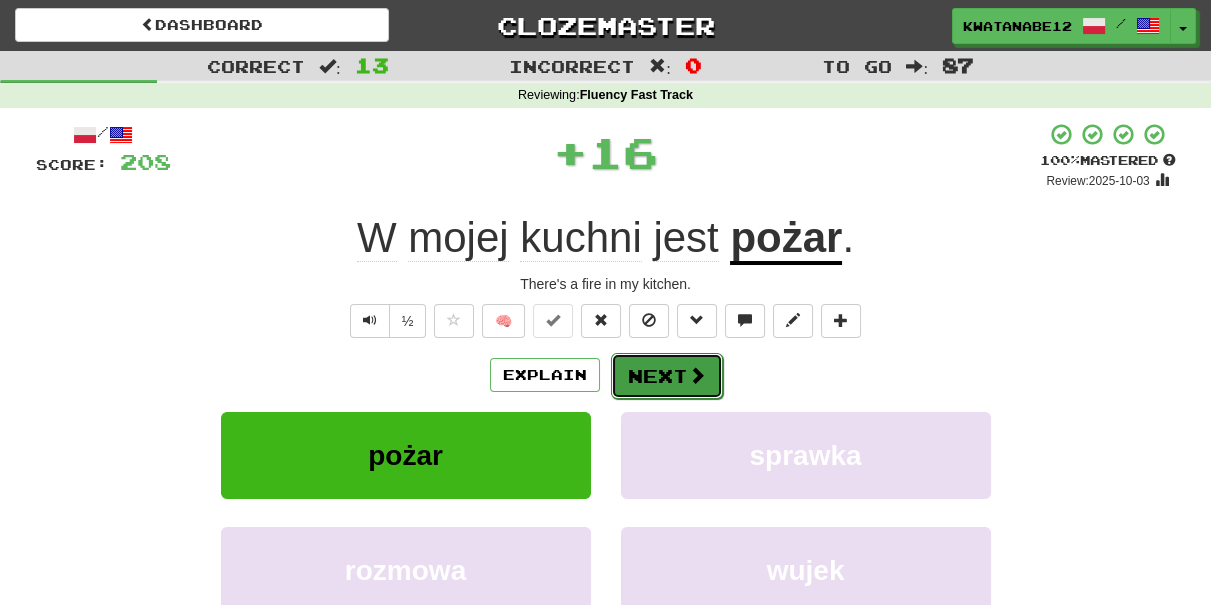 click on "Next" at bounding box center (667, 376) 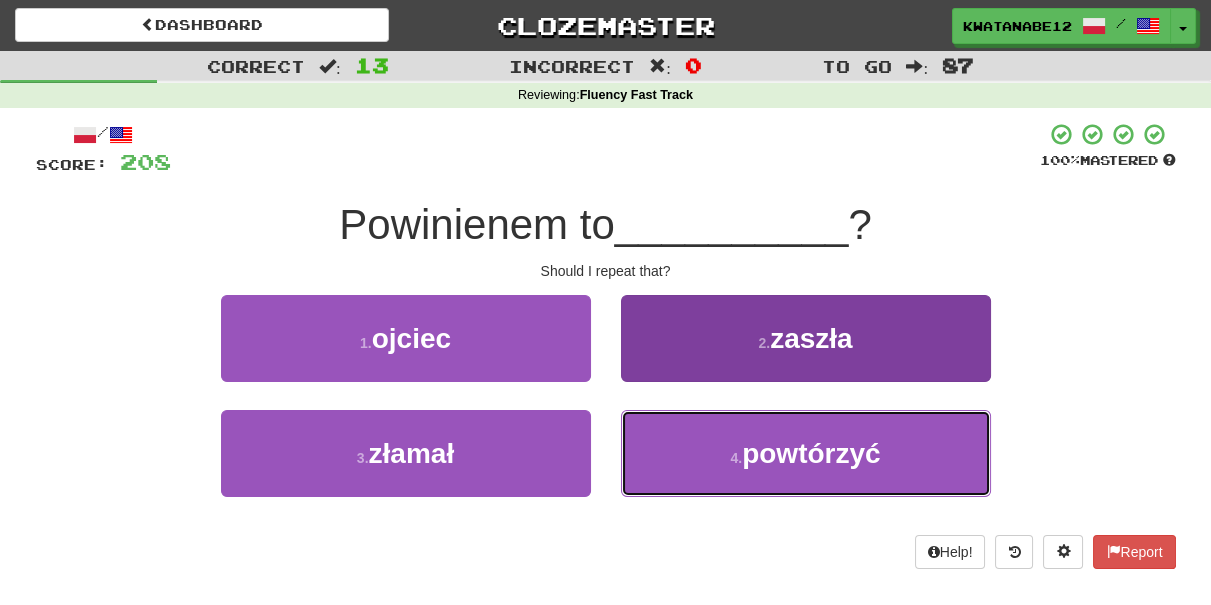 click on "4 .  powtórzyć" at bounding box center [806, 453] 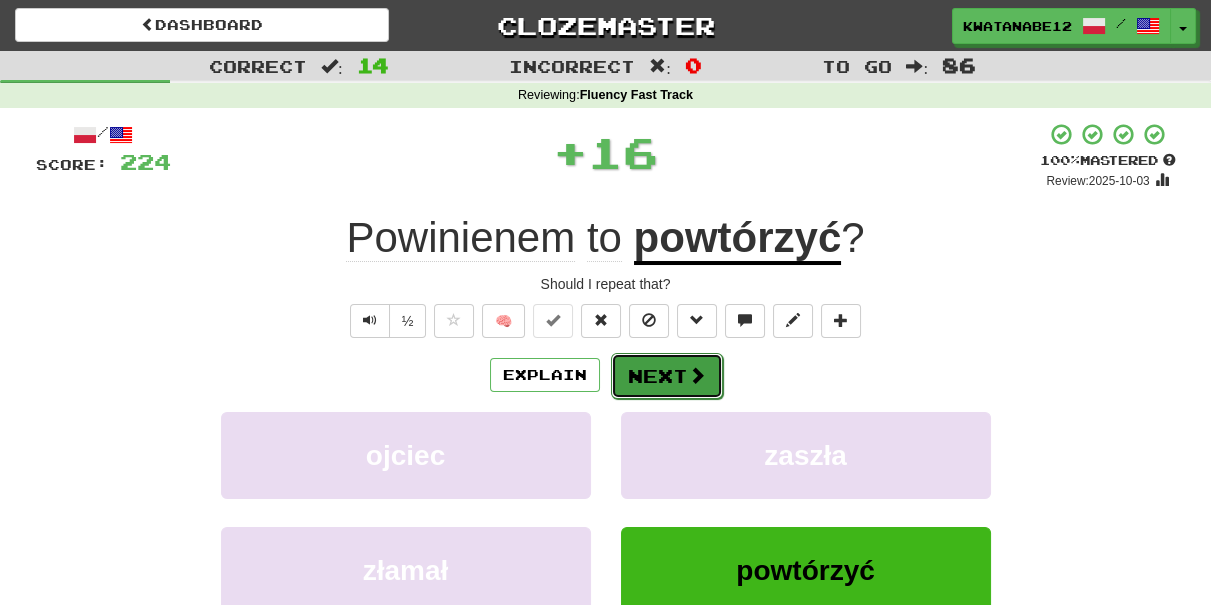 click on "Next" at bounding box center (667, 376) 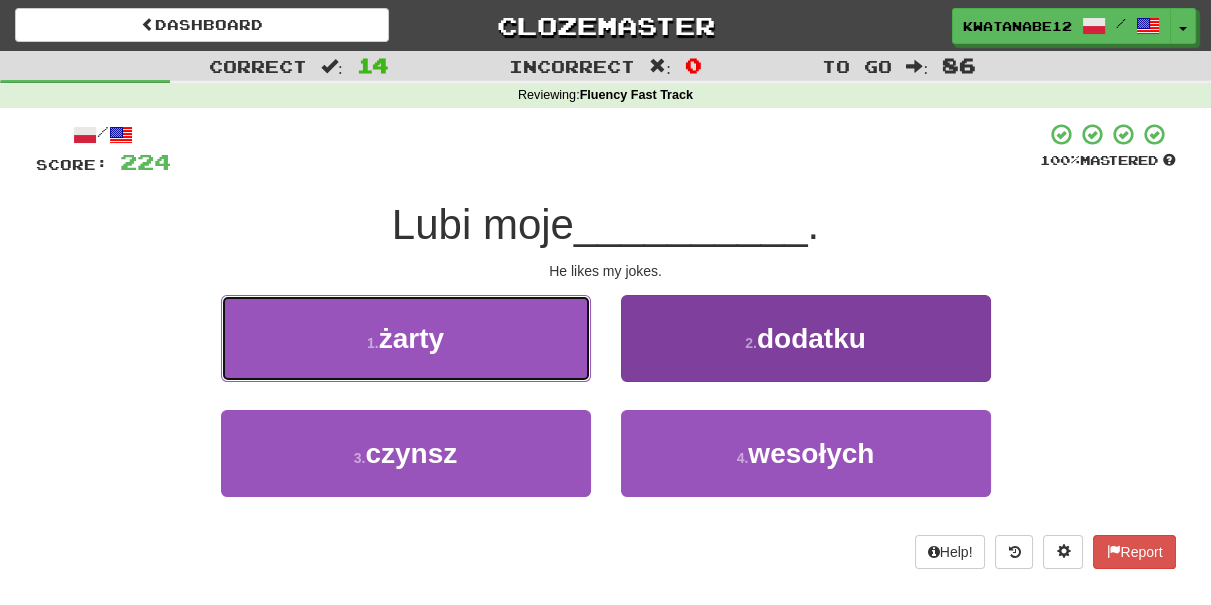 drag, startPoint x: 544, startPoint y: 350, endPoint x: 630, endPoint y: 369, distance: 88.07383 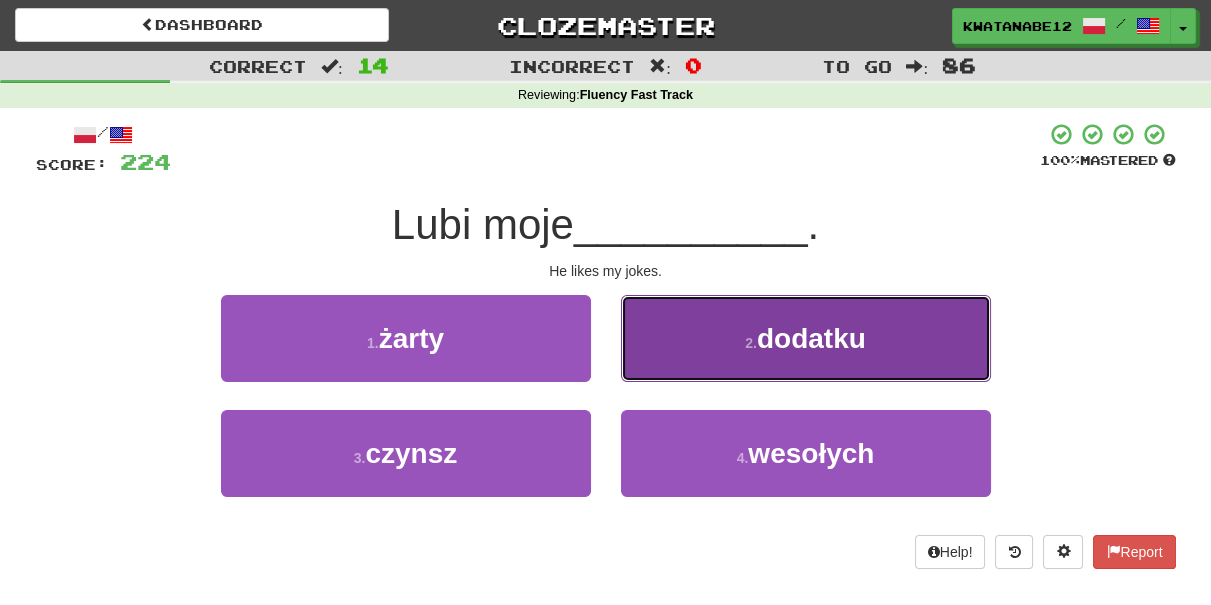 click on "2 .  dodatku" at bounding box center [806, 338] 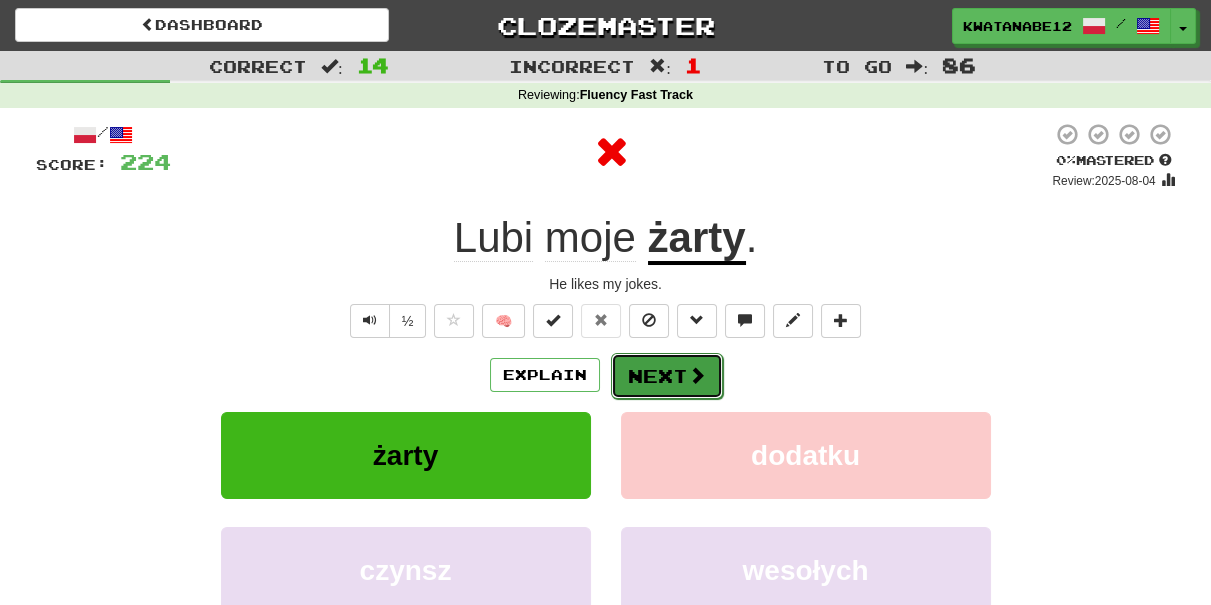 click on "Next" at bounding box center (667, 376) 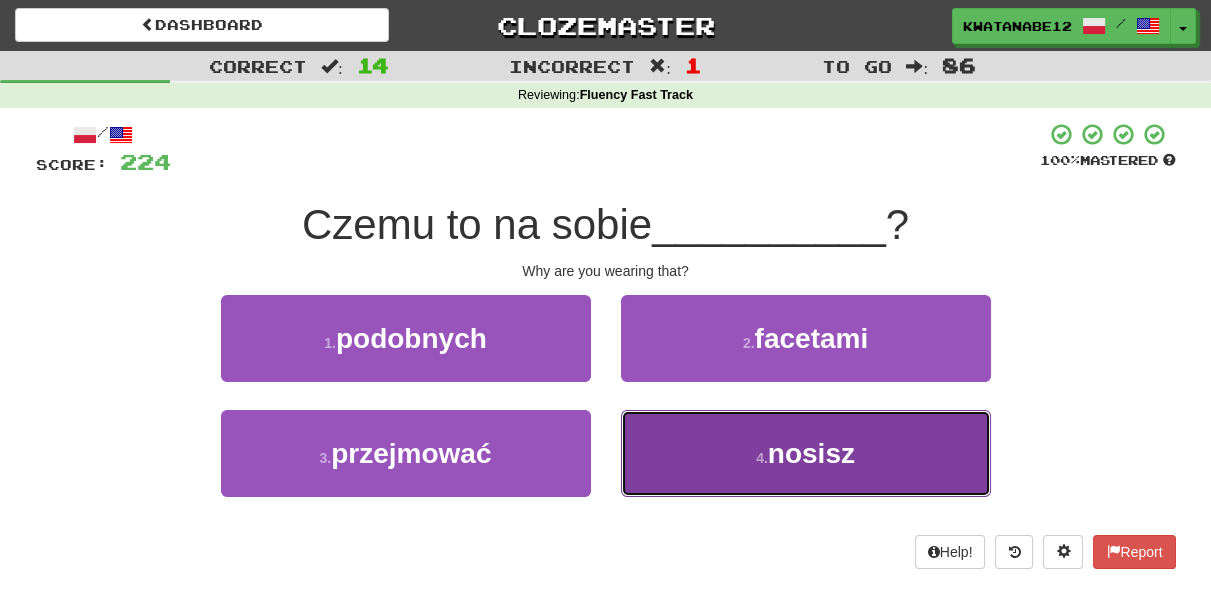 click on "4 .  nosisz" at bounding box center (806, 453) 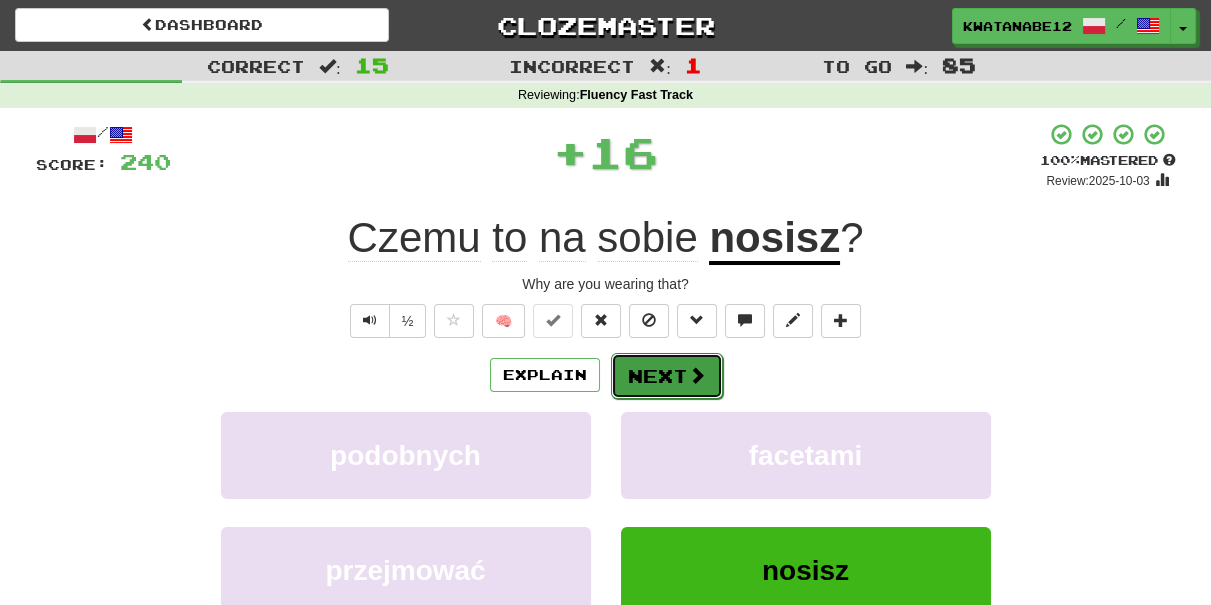 click on "Next" at bounding box center [667, 376] 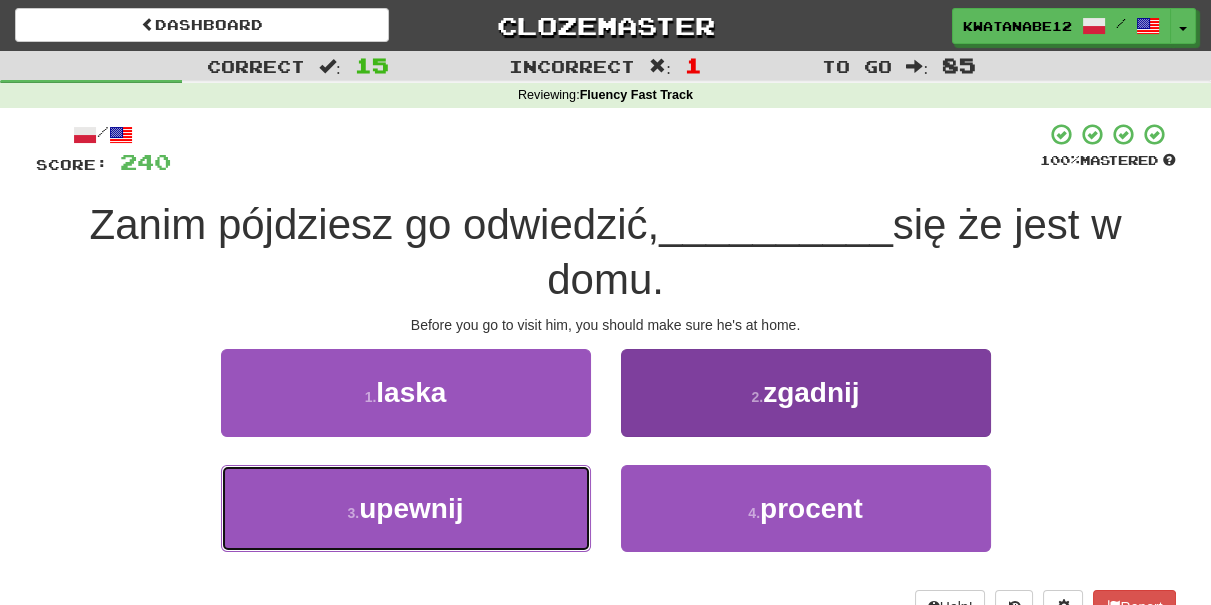 drag, startPoint x: 530, startPoint y: 508, endPoint x: 631, endPoint y: 442, distance: 120.65239 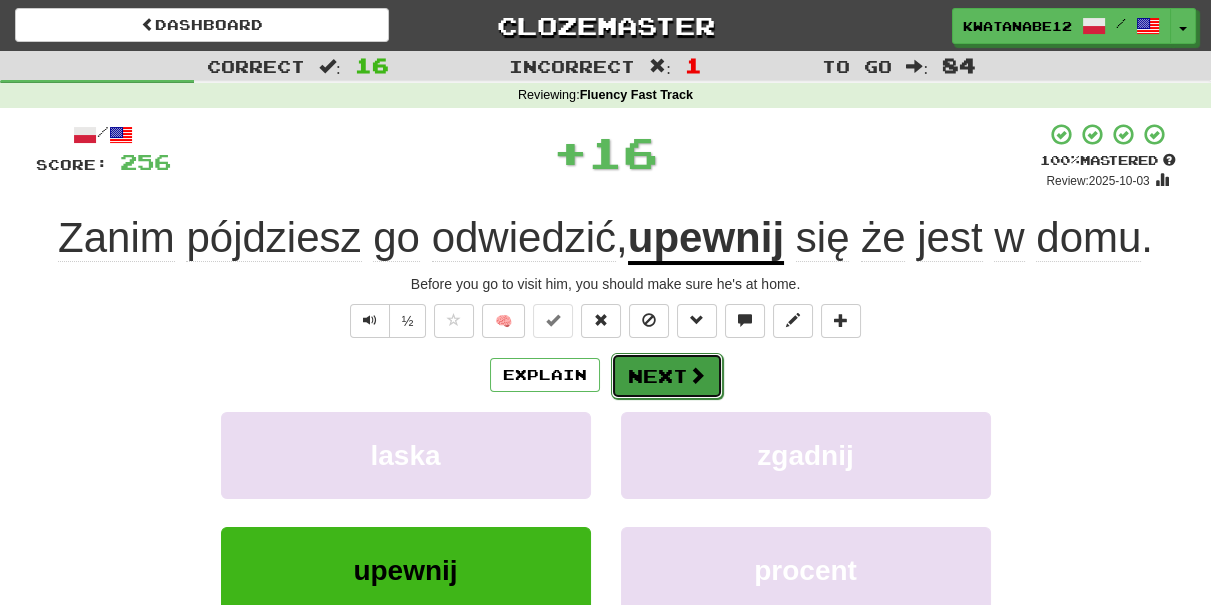 click on "Next" at bounding box center (667, 376) 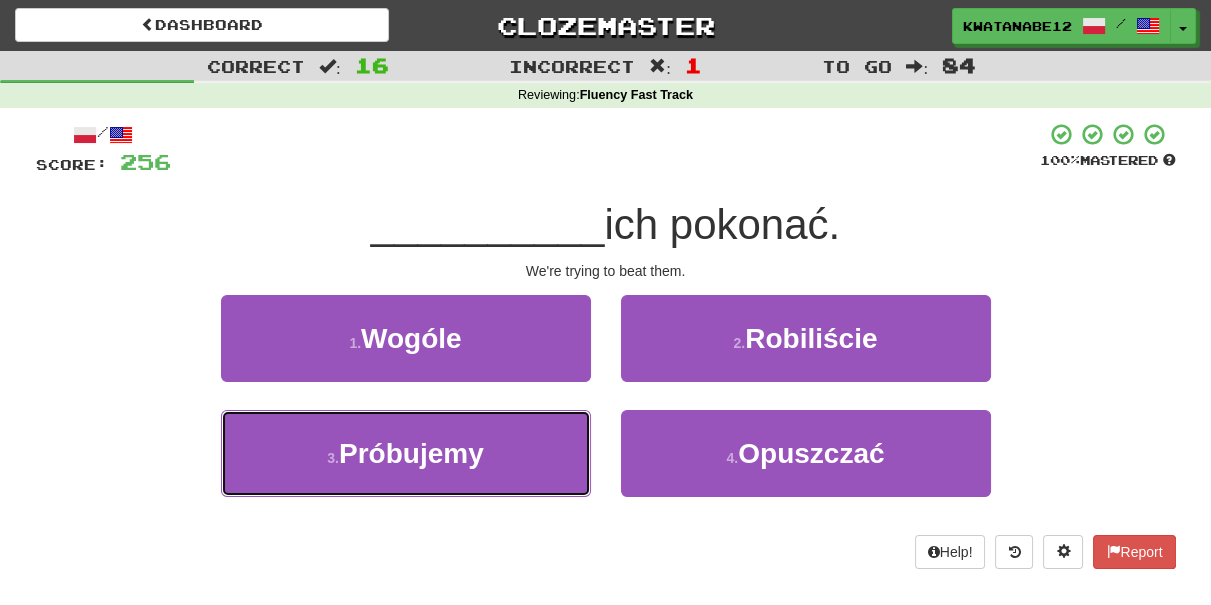 drag, startPoint x: 492, startPoint y: 439, endPoint x: 589, endPoint y: 382, distance: 112.507774 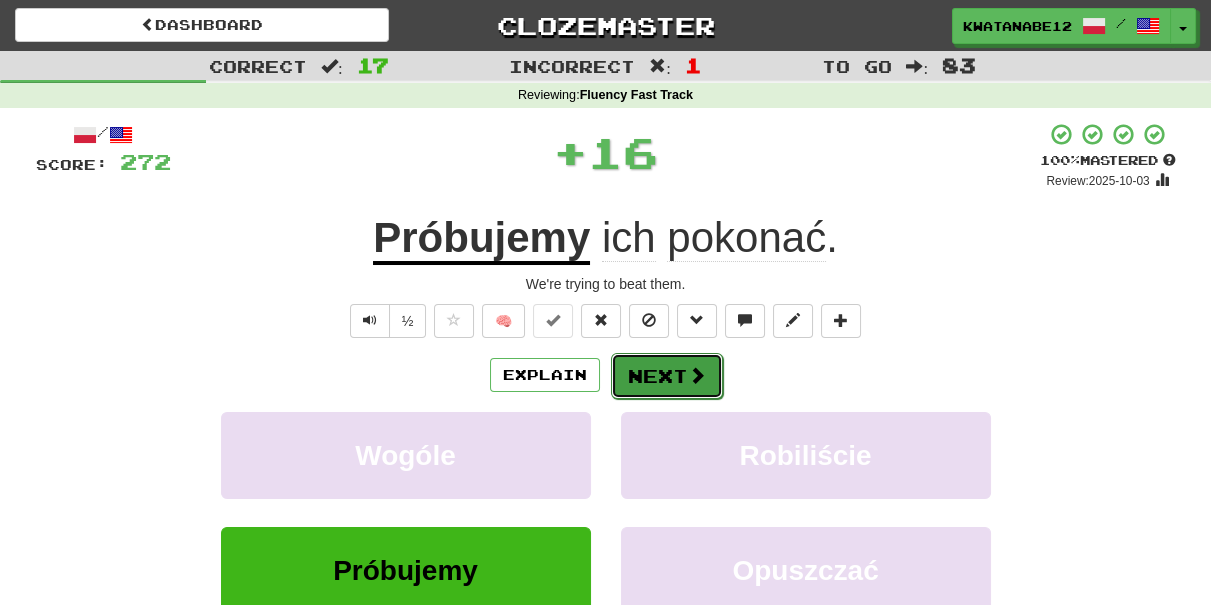 click on "Next" at bounding box center (667, 376) 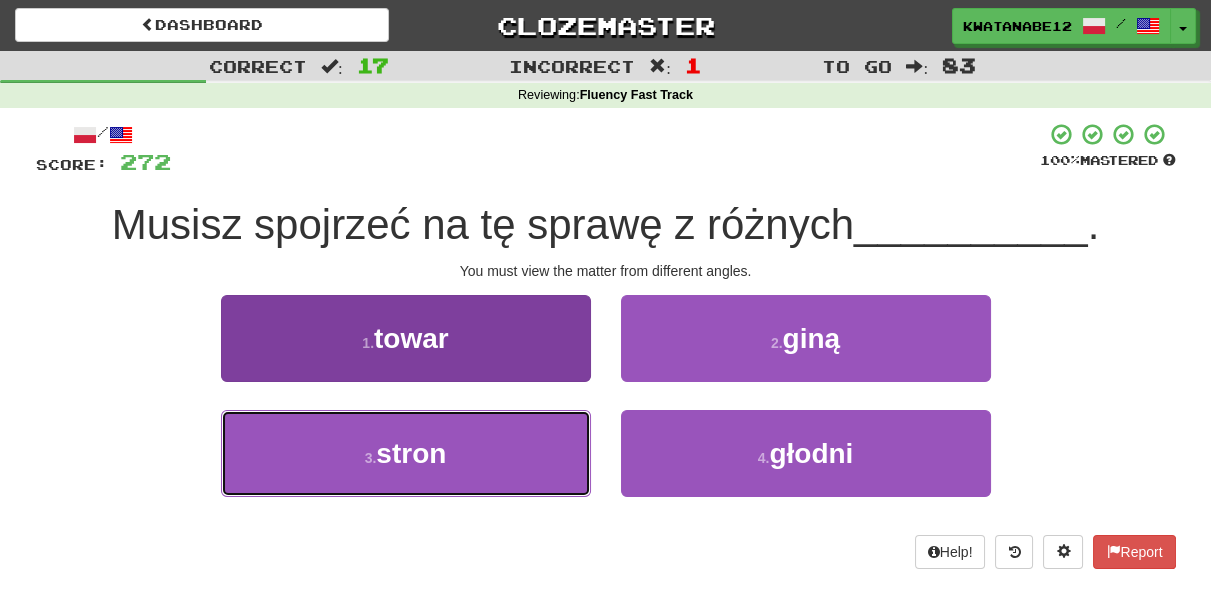 click on "3 .  stron" at bounding box center (406, 453) 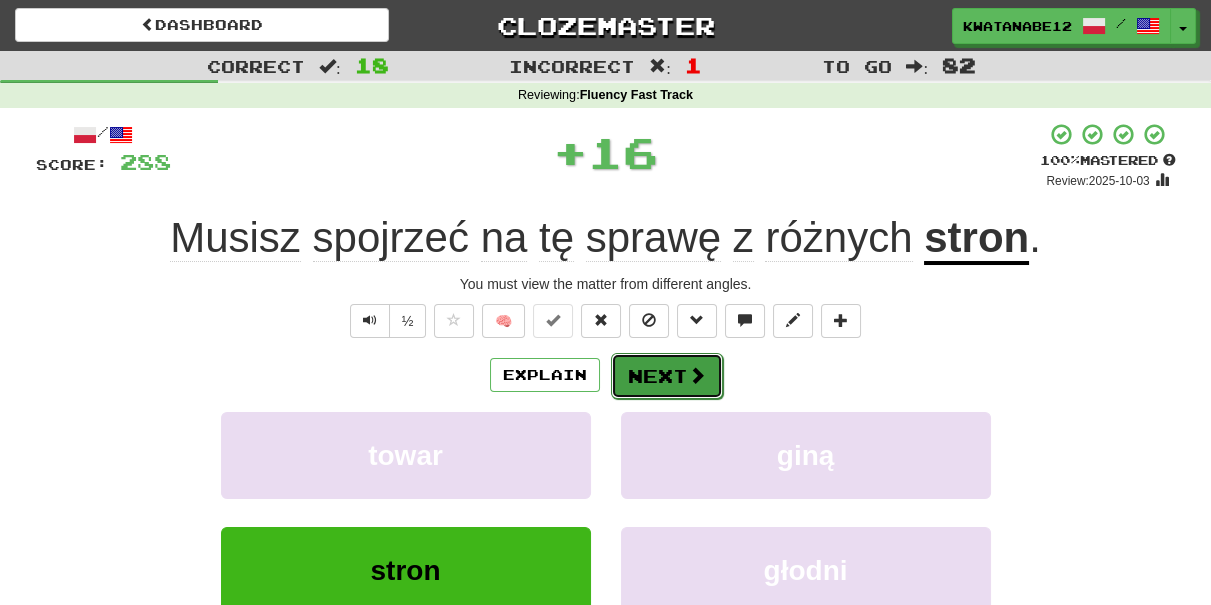 click on "Next" at bounding box center (667, 376) 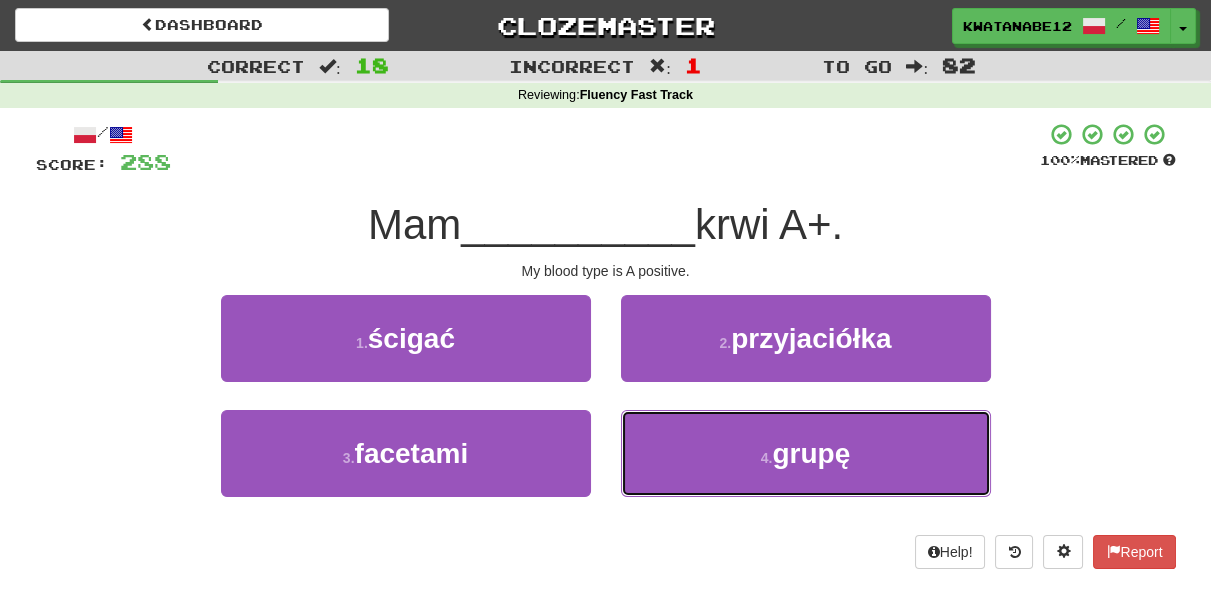 drag, startPoint x: 700, startPoint y: 445, endPoint x: 693, endPoint y: 404, distance: 41.59327 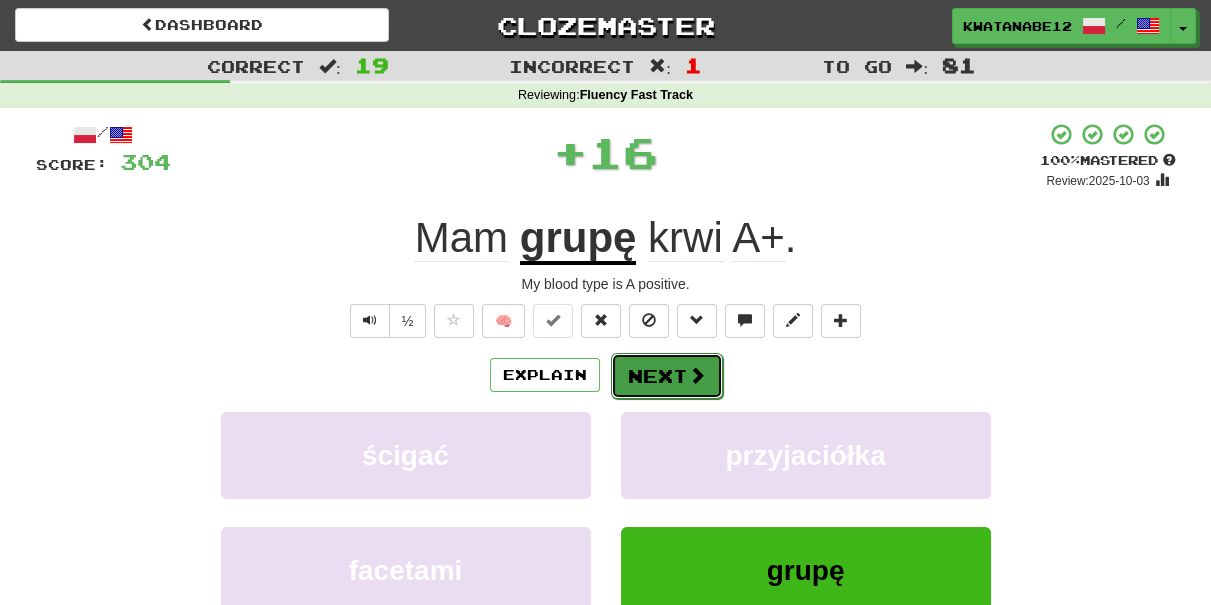 click on "Next" at bounding box center [667, 376] 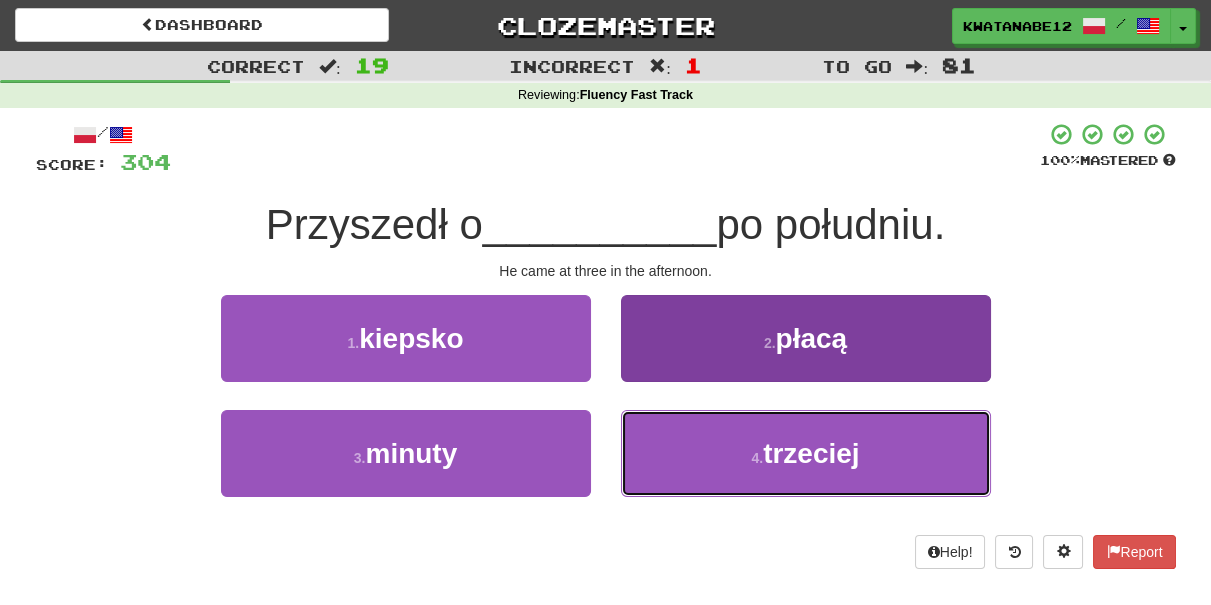 drag, startPoint x: 702, startPoint y: 444, endPoint x: 693, endPoint y: 375, distance: 69.58448 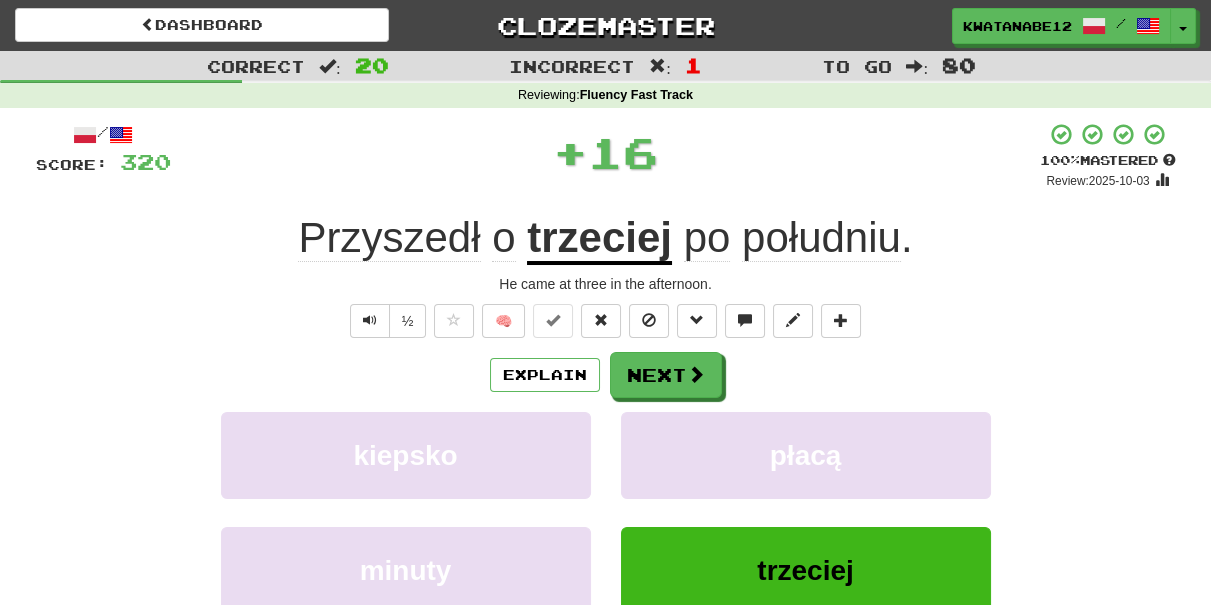 click on "Explain Next kiepsko płacą minuty trzeciej Learn more: kiepsko płacą minuty trzeciej" at bounding box center [606, 512] 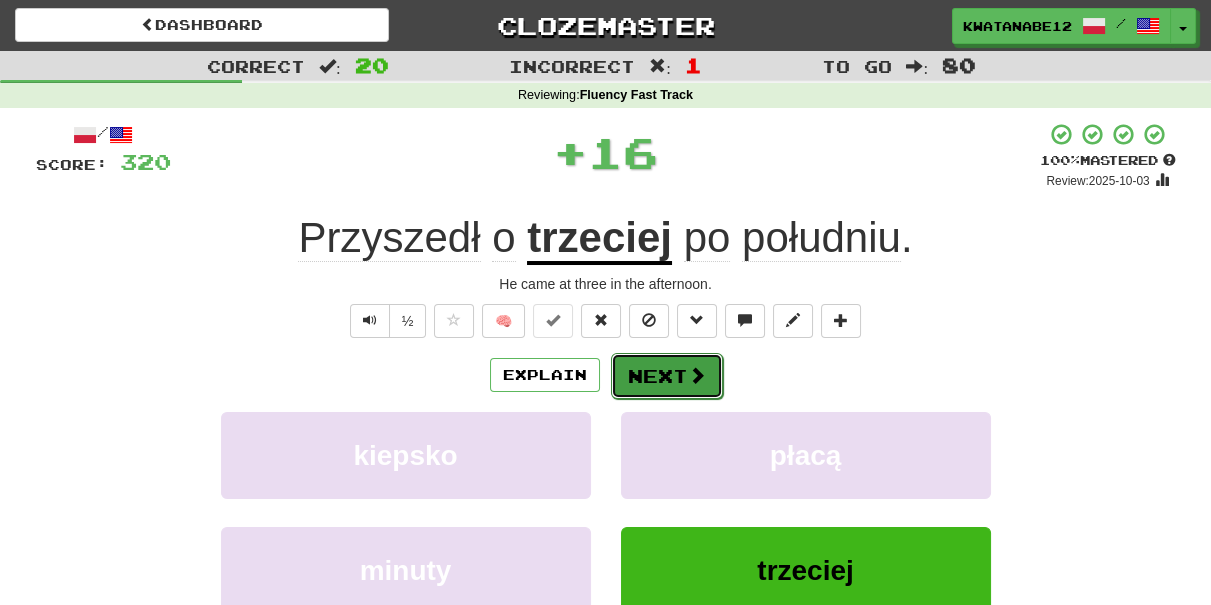 click on "Next" at bounding box center (667, 376) 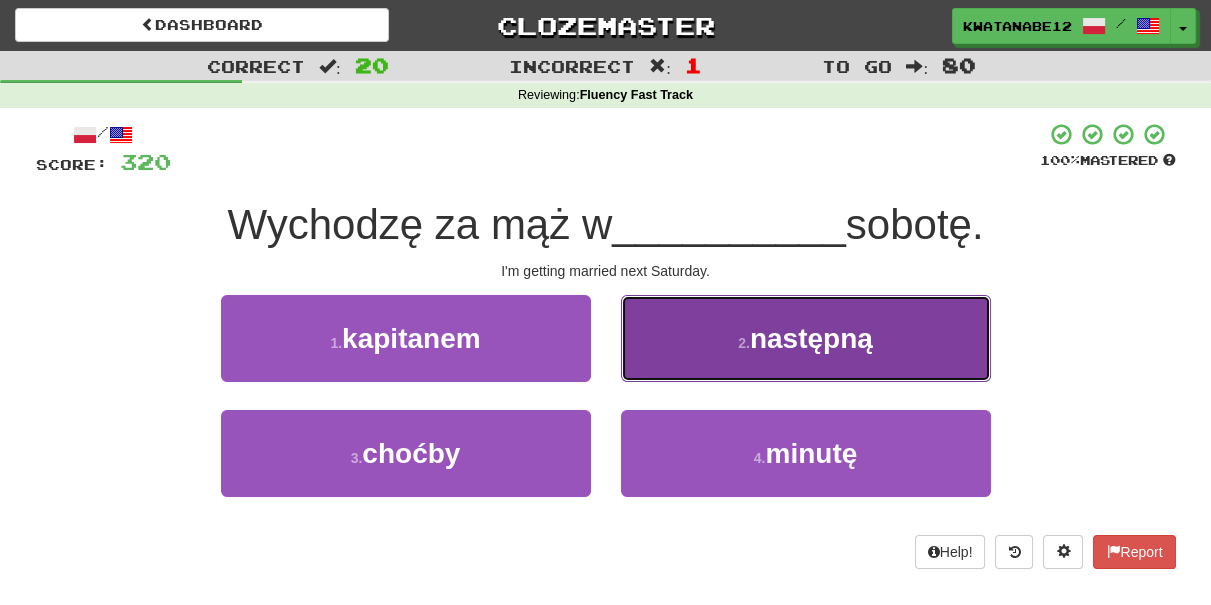 click on "2 .  następną" at bounding box center [806, 338] 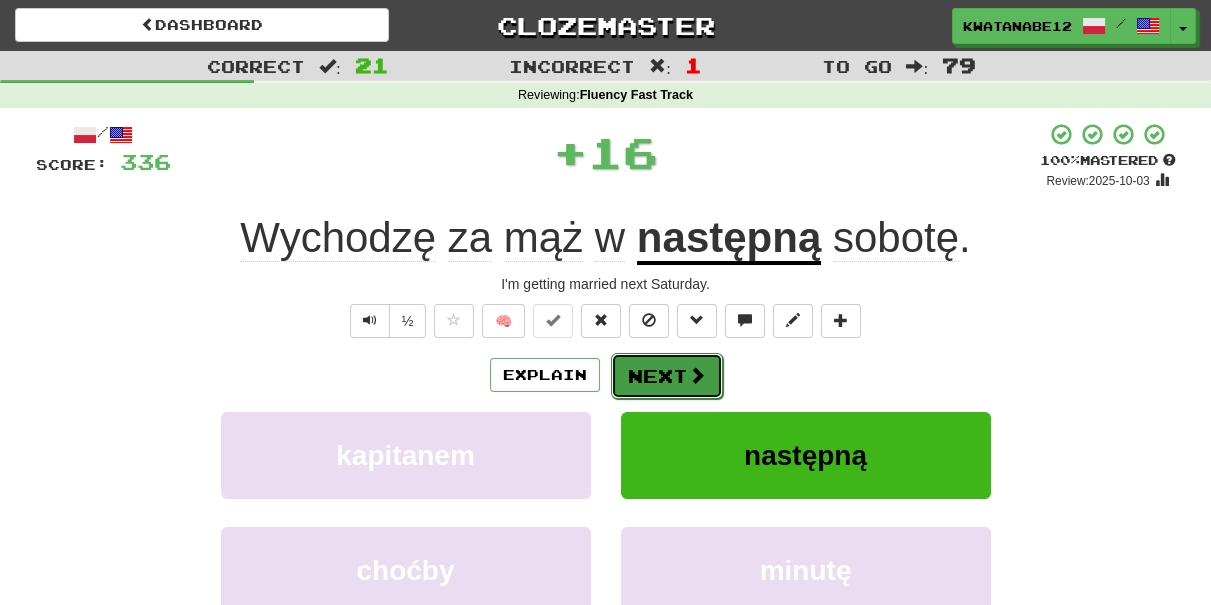 click on "Next" at bounding box center [667, 376] 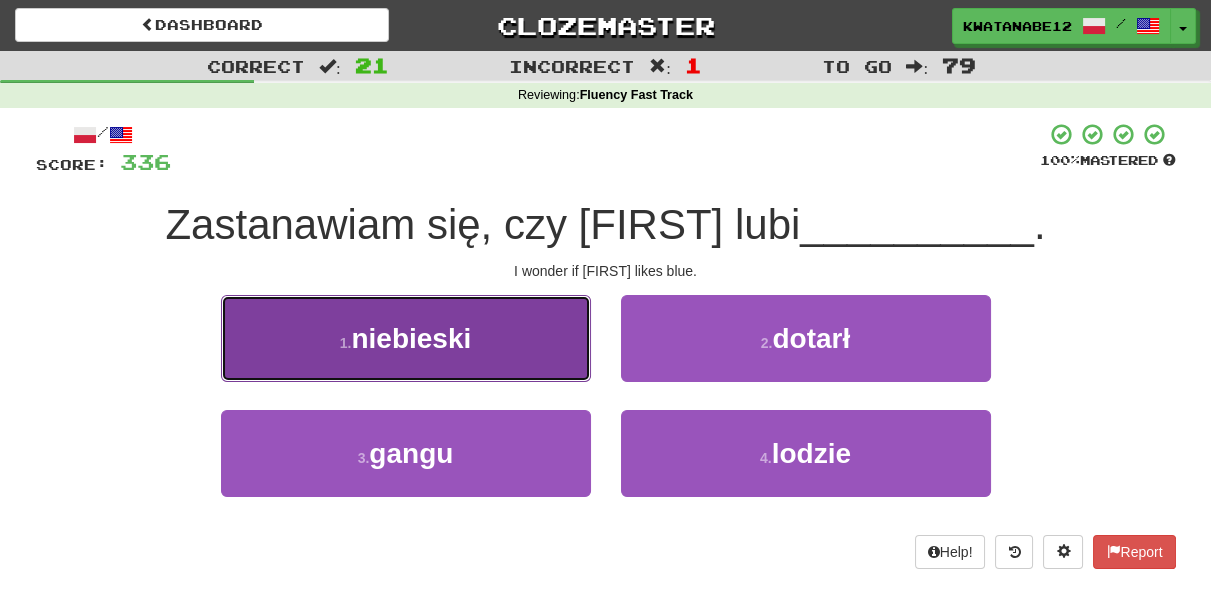 click on "1 .  niebieski" at bounding box center (406, 338) 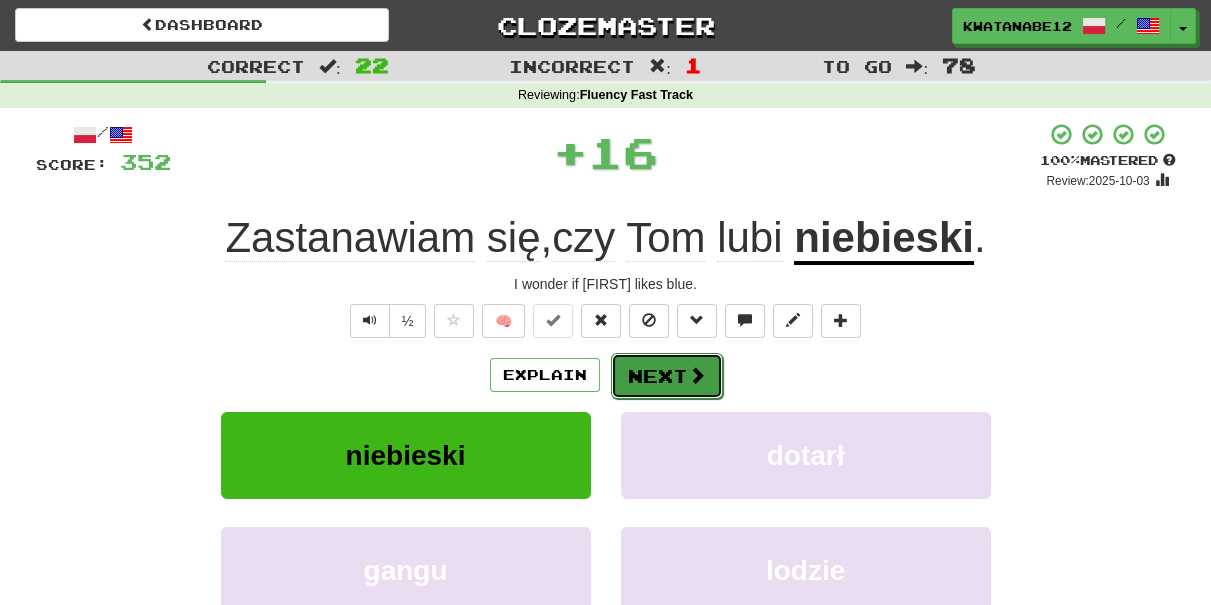 click on "Next" at bounding box center [667, 376] 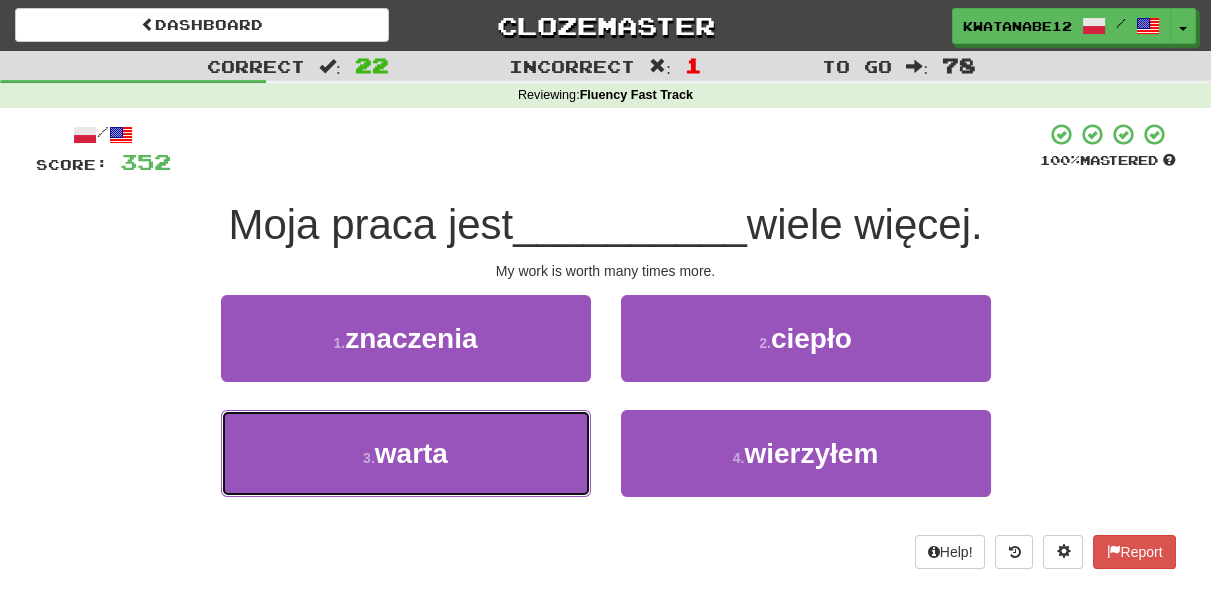 drag, startPoint x: 532, startPoint y: 436, endPoint x: 627, endPoint y: 405, distance: 99.92998 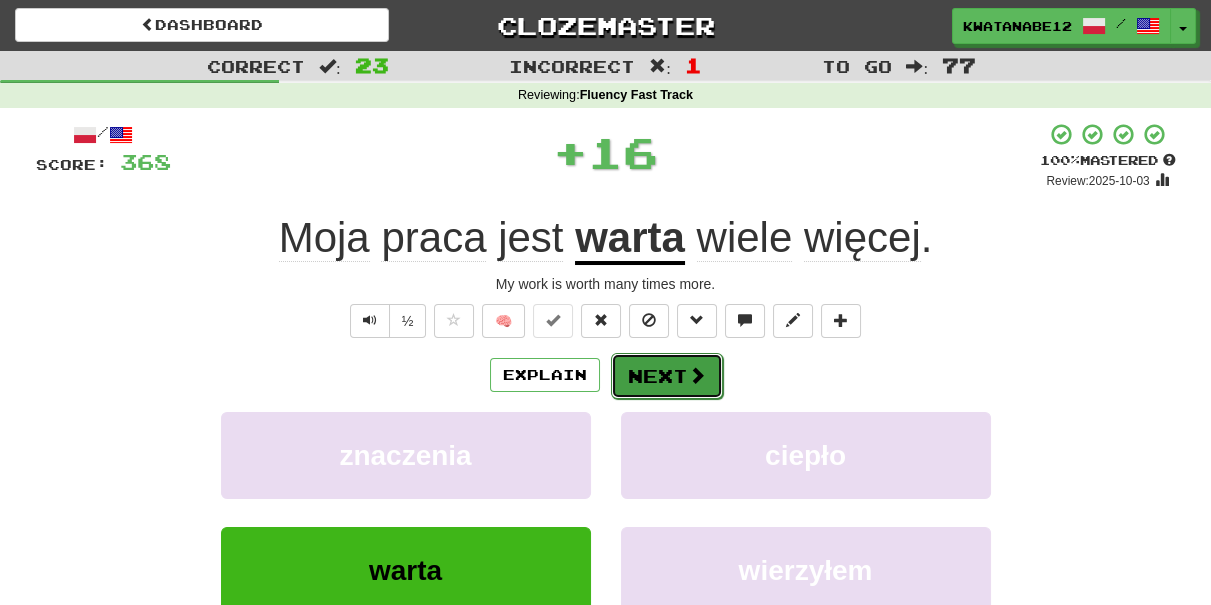 click on "Next" at bounding box center (667, 376) 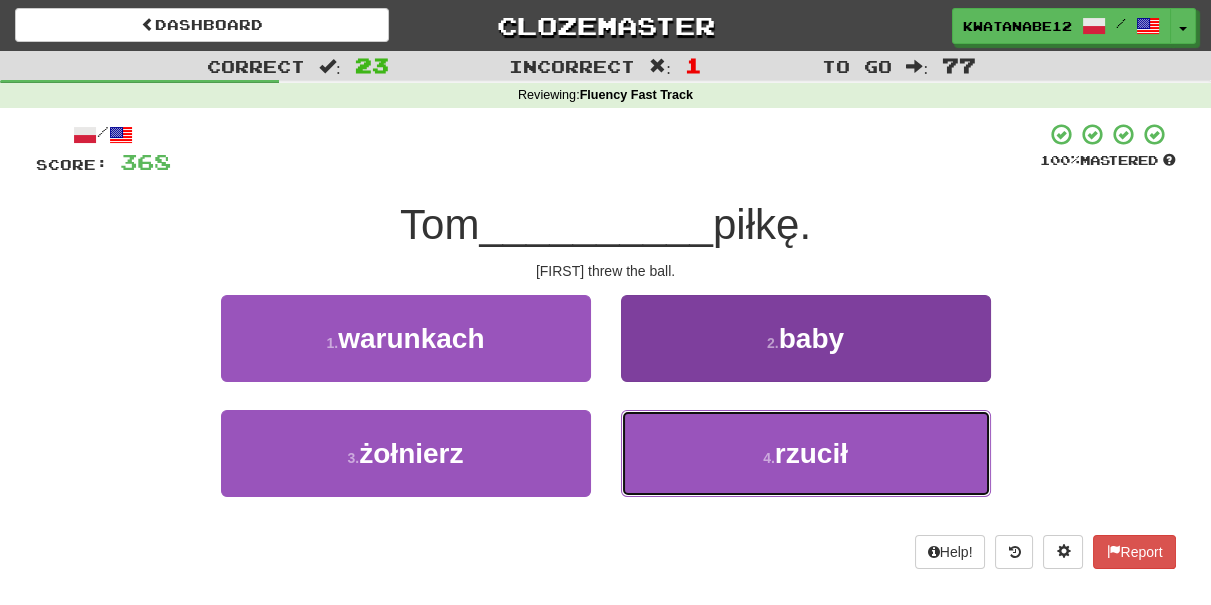 click on "4 .  rzucił" at bounding box center (806, 453) 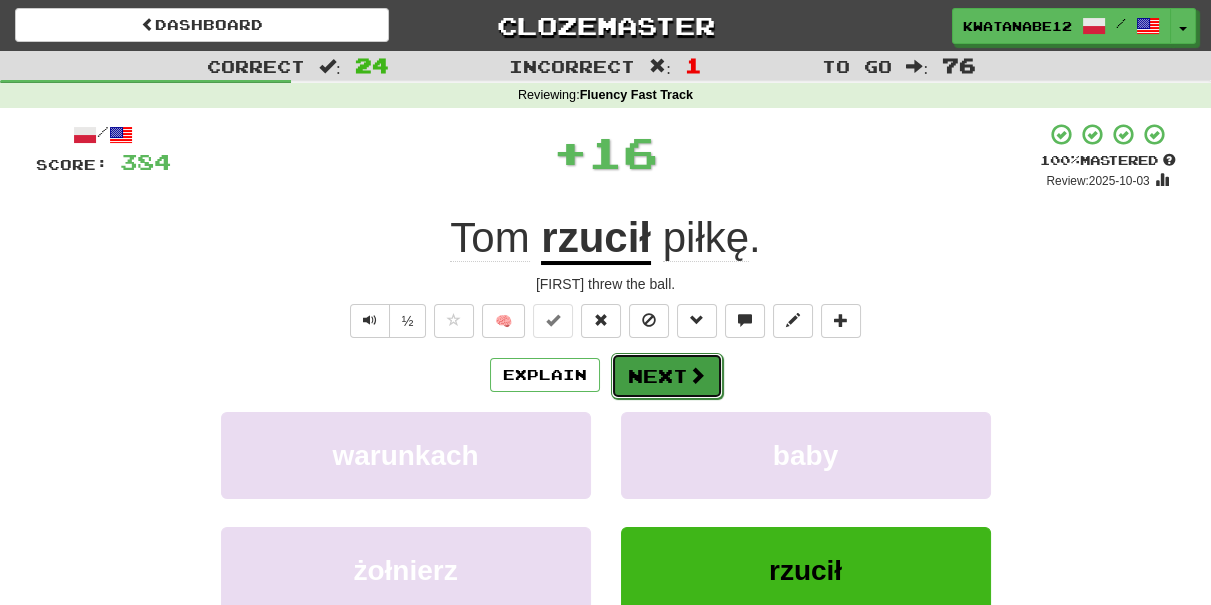 click on "Next" at bounding box center [667, 376] 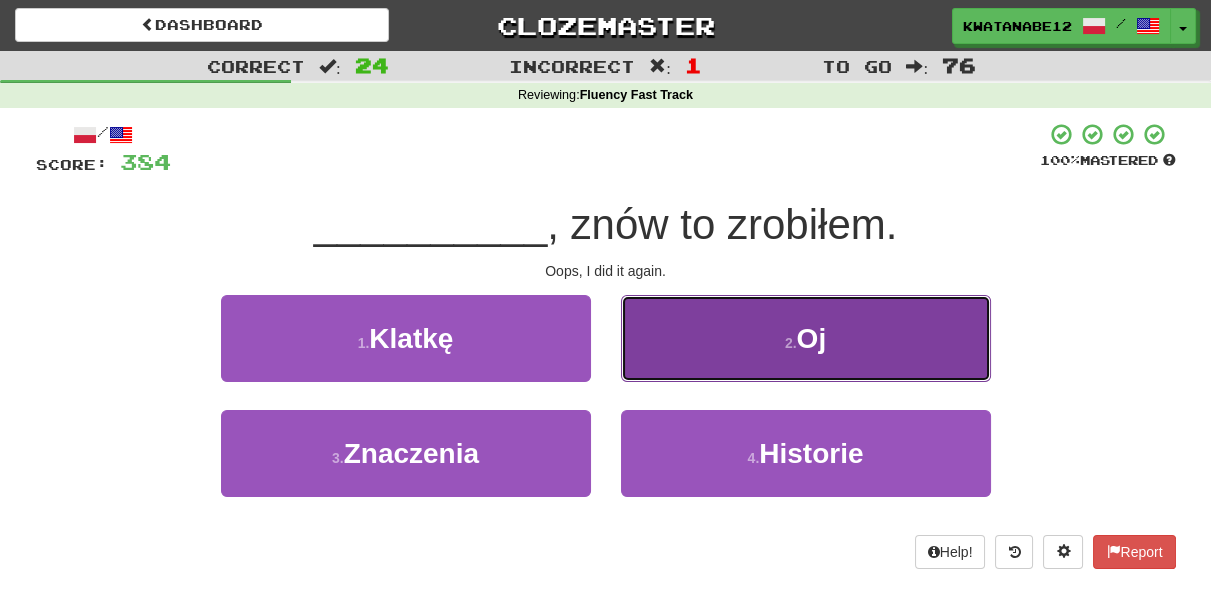 click on "2 .  Oj" at bounding box center [806, 338] 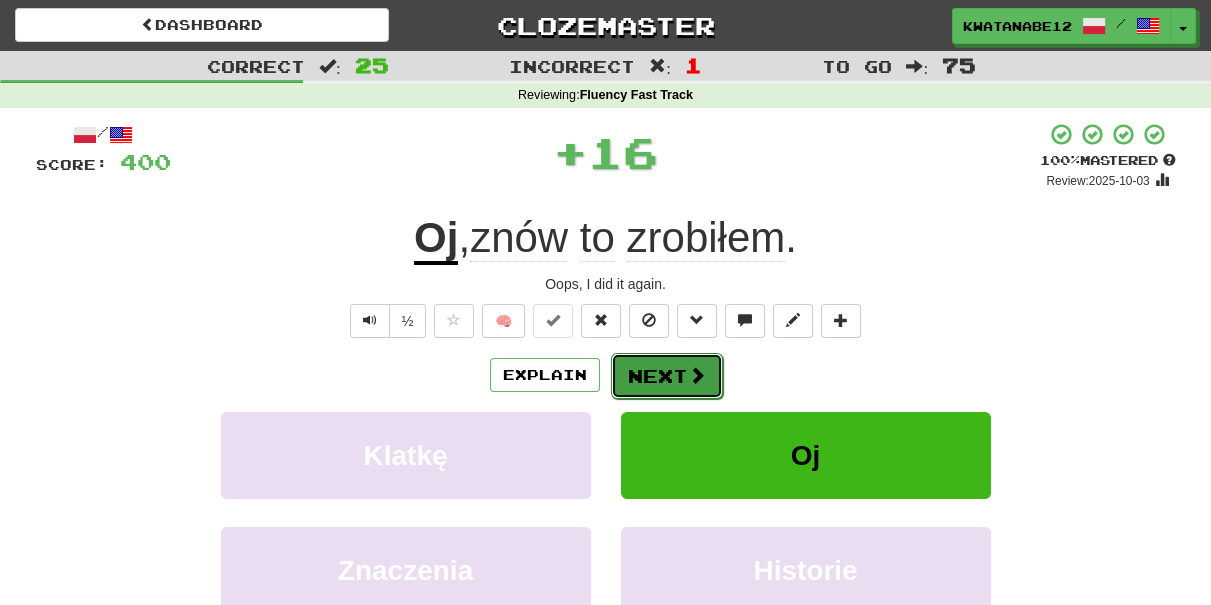 click on "Next" at bounding box center [667, 376] 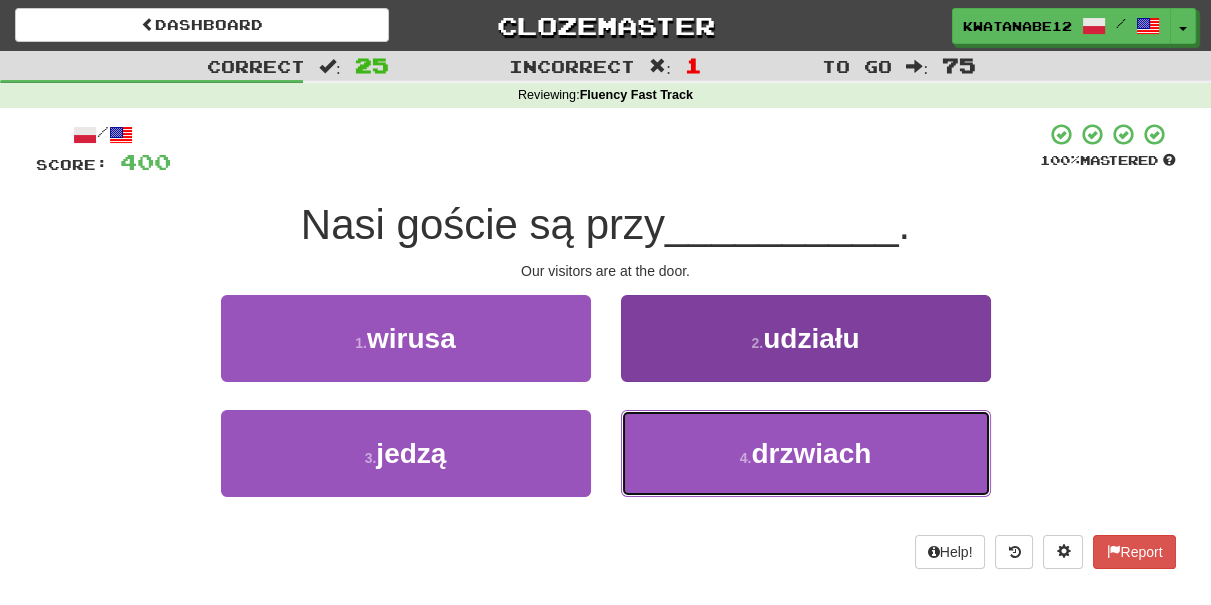 drag, startPoint x: 706, startPoint y: 448, endPoint x: 697, endPoint y: 414, distance: 35.17101 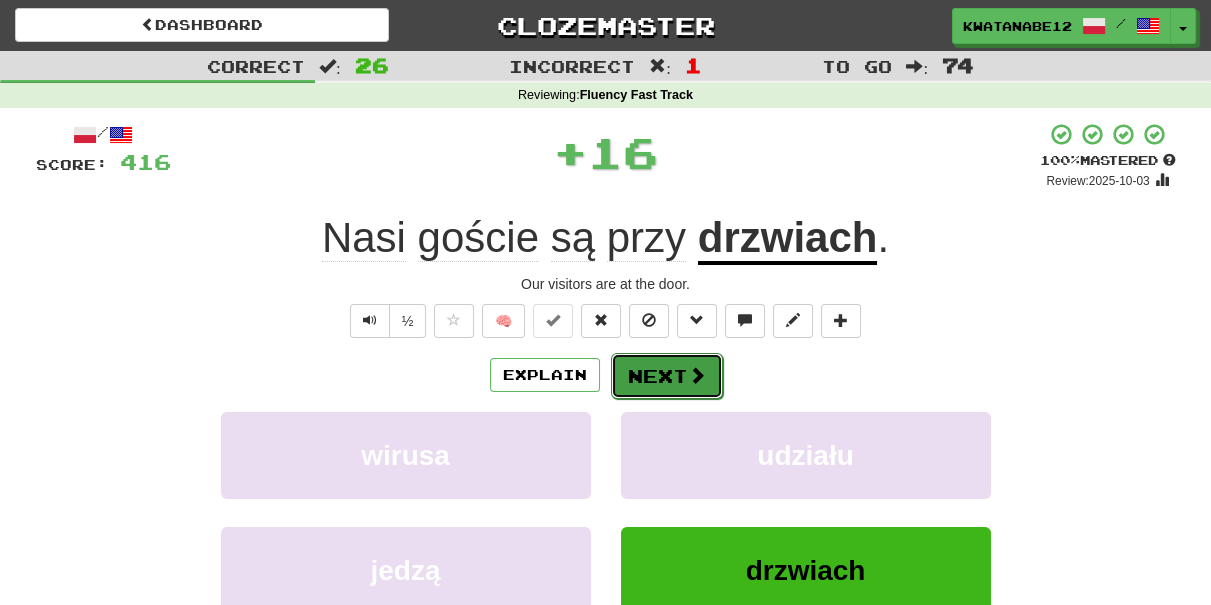 click on "Next" at bounding box center [667, 376] 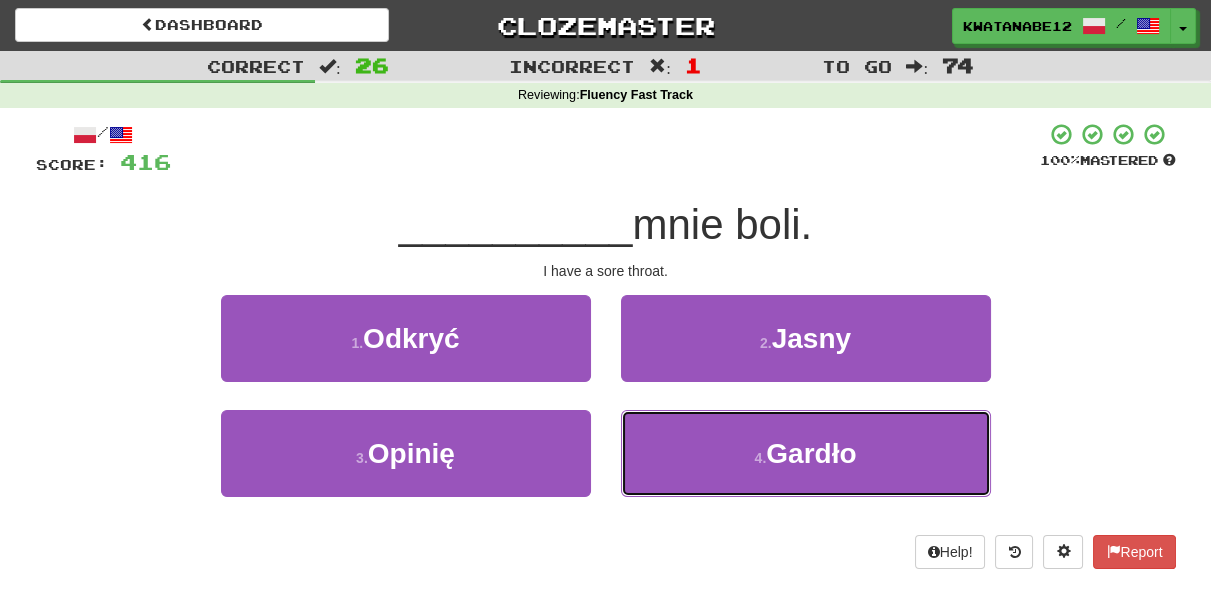 drag, startPoint x: 688, startPoint y: 437, endPoint x: 682, endPoint y: 403, distance: 34.525352 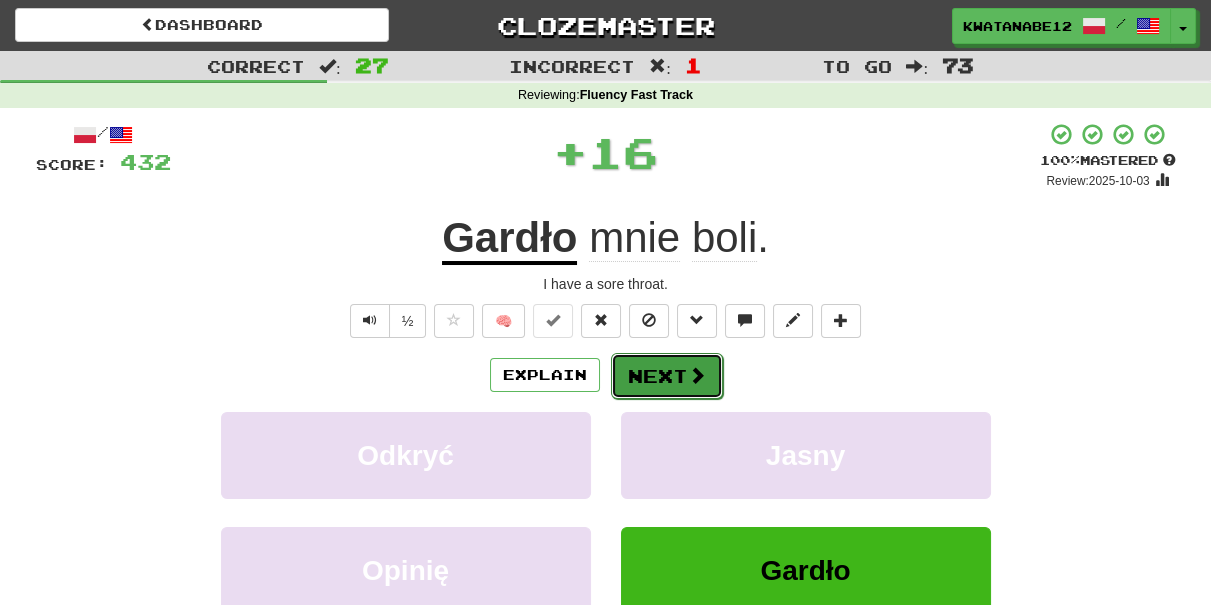 click on "Next" at bounding box center [667, 376] 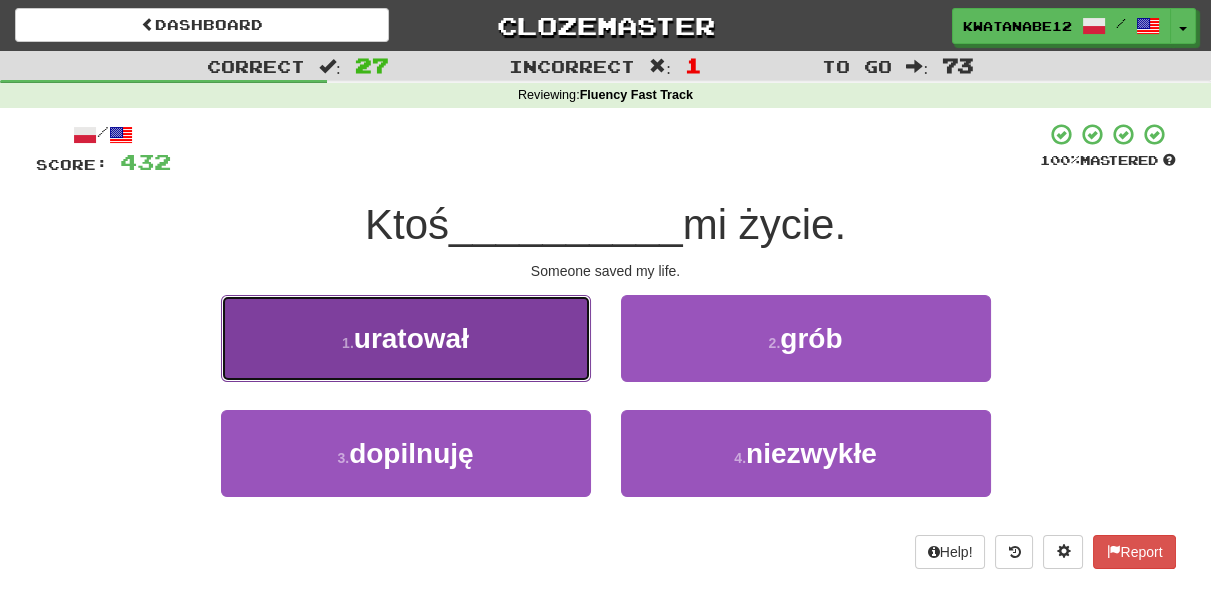 drag, startPoint x: 506, startPoint y: 330, endPoint x: 542, endPoint y: 356, distance: 44.407207 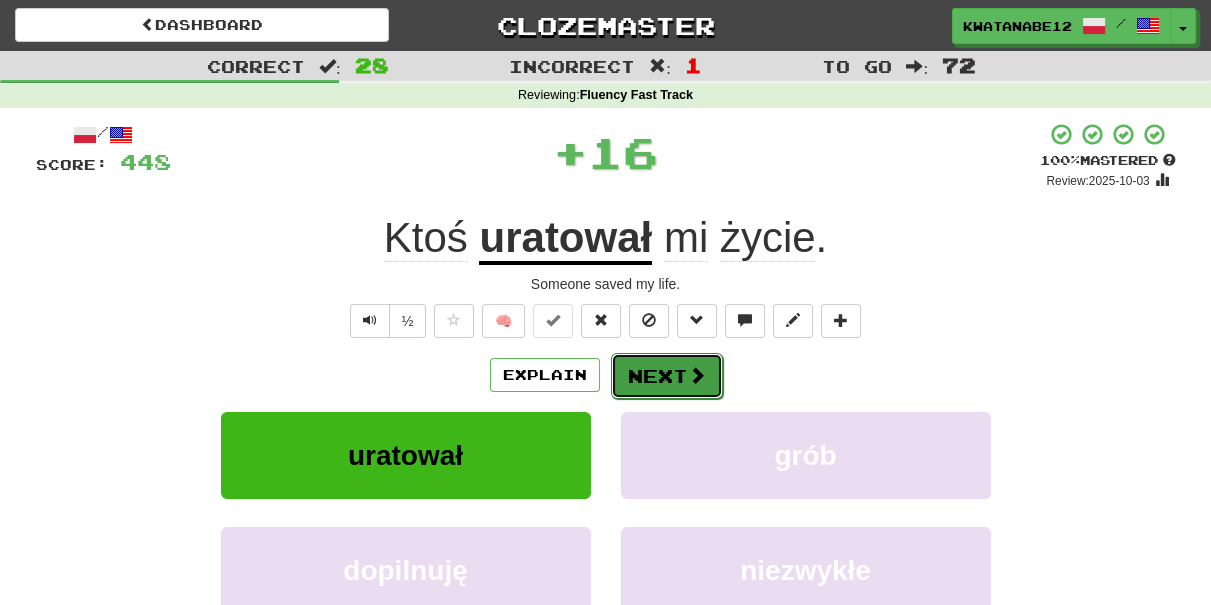 click on "Next" at bounding box center (667, 376) 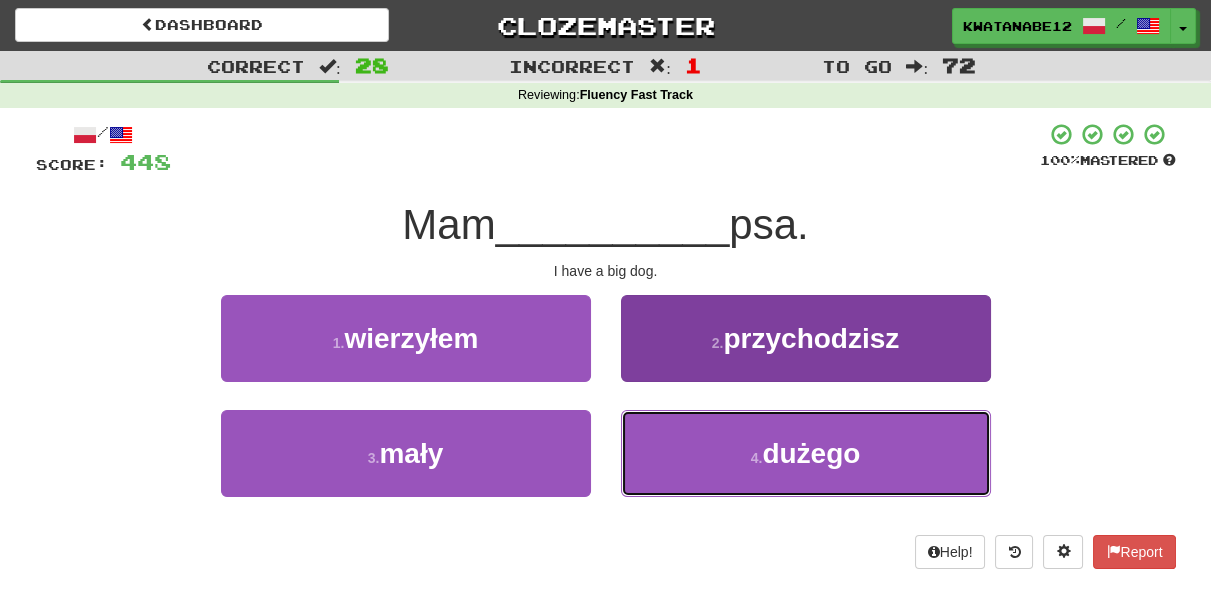 drag, startPoint x: 690, startPoint y: 435, endPoint x: 690, endPoint y: 420, distance: 15 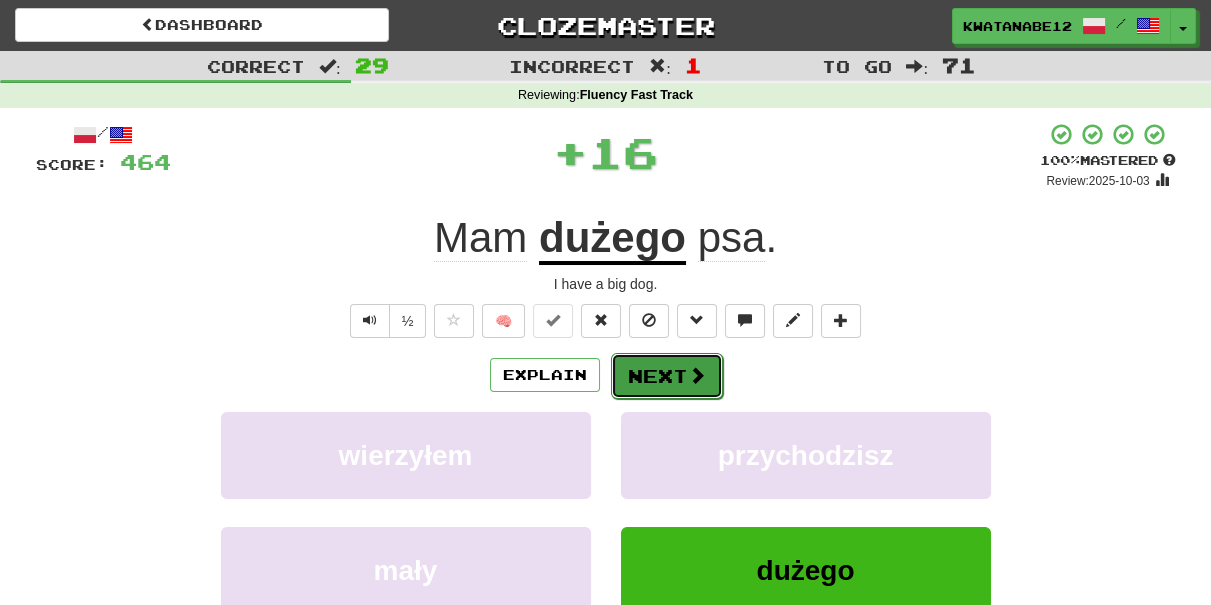 click on "Next" at bounding box center (667, 376) 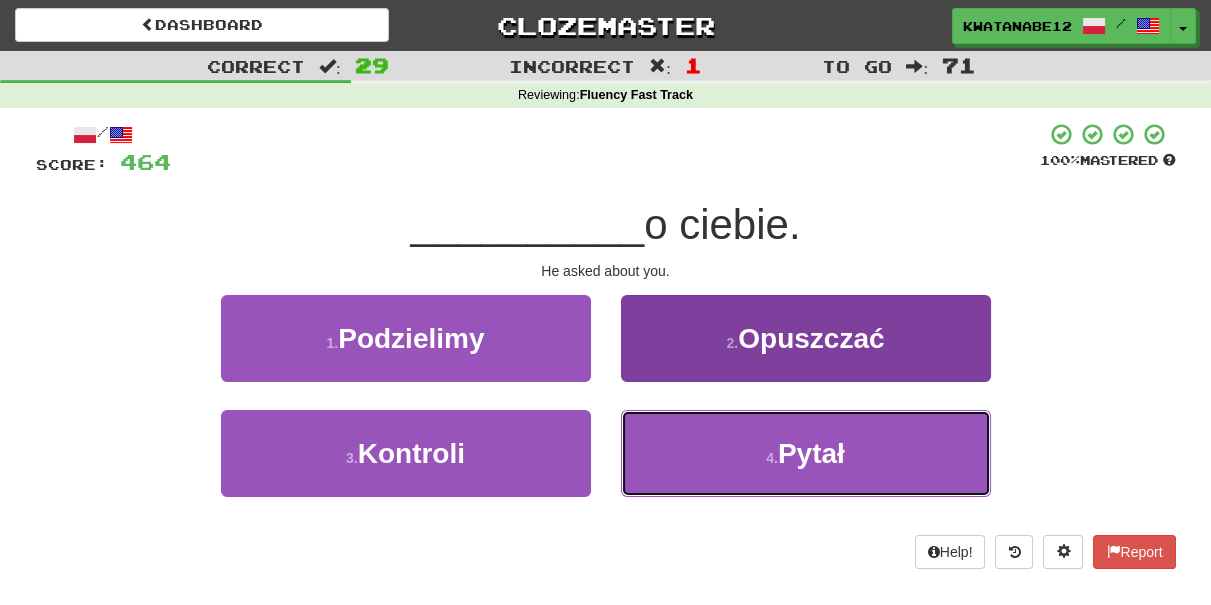 click on "4 .  Pytał" at bounding box center (806, 453) 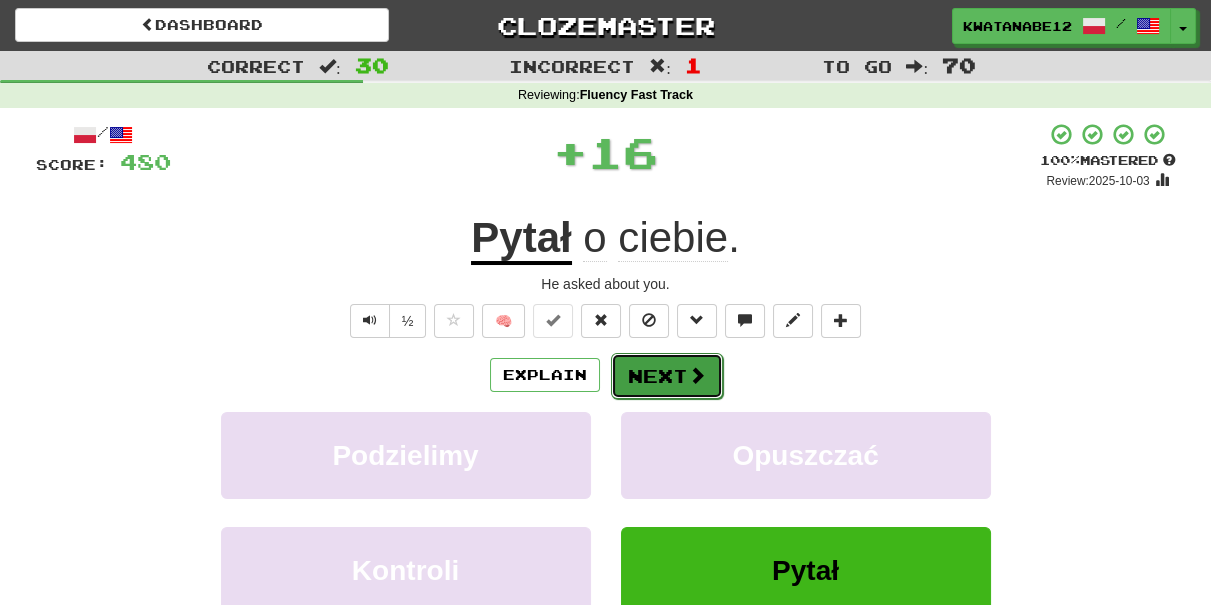 click on "Next" at bounding box center (667, 376) 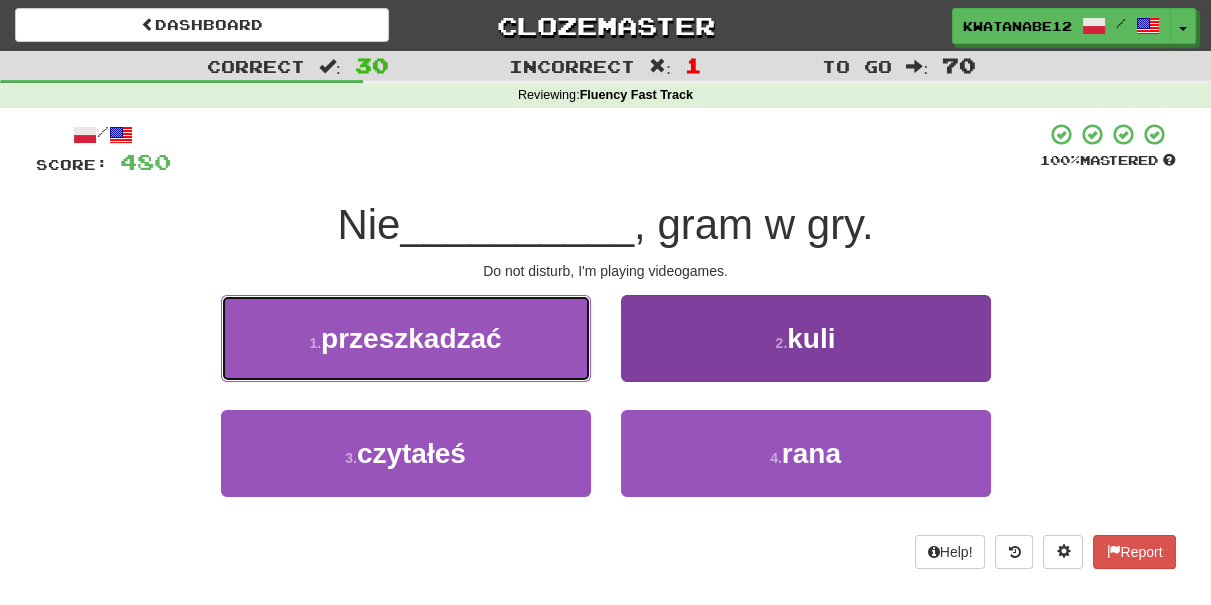 drag, startPoint x: 533, startPoint y: 331, endPoint x: 624, endPoint y: 356, distance: 94.371605 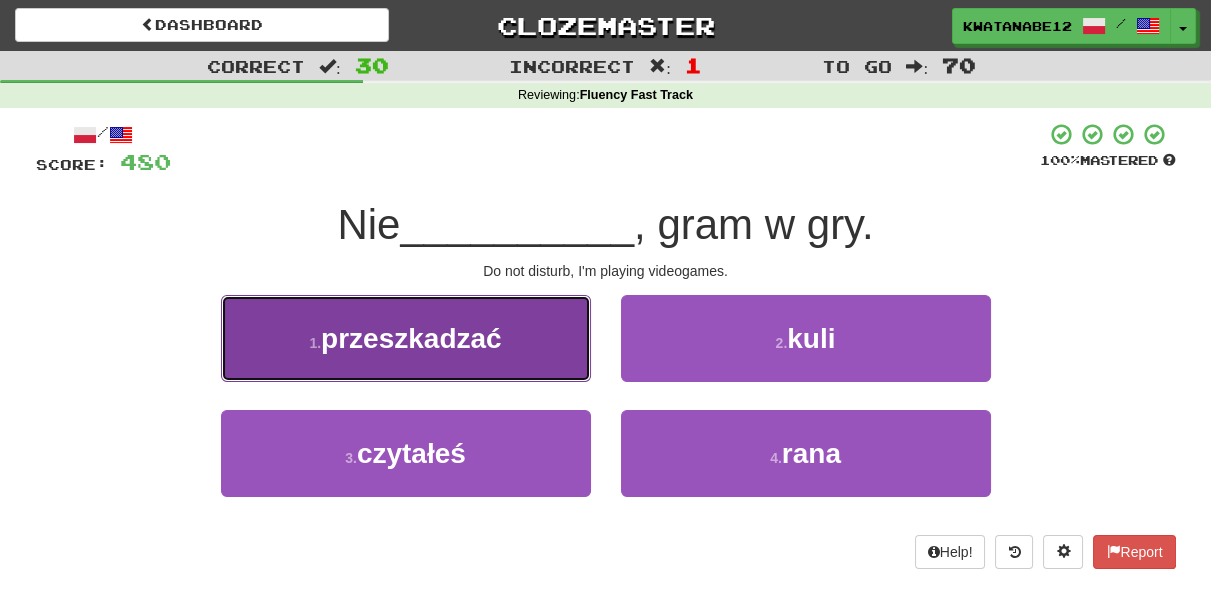 drag, startPoint x: 541, startPoint y: 351, endPoint x: 585, endPoint y: 369, distance: 47.539455 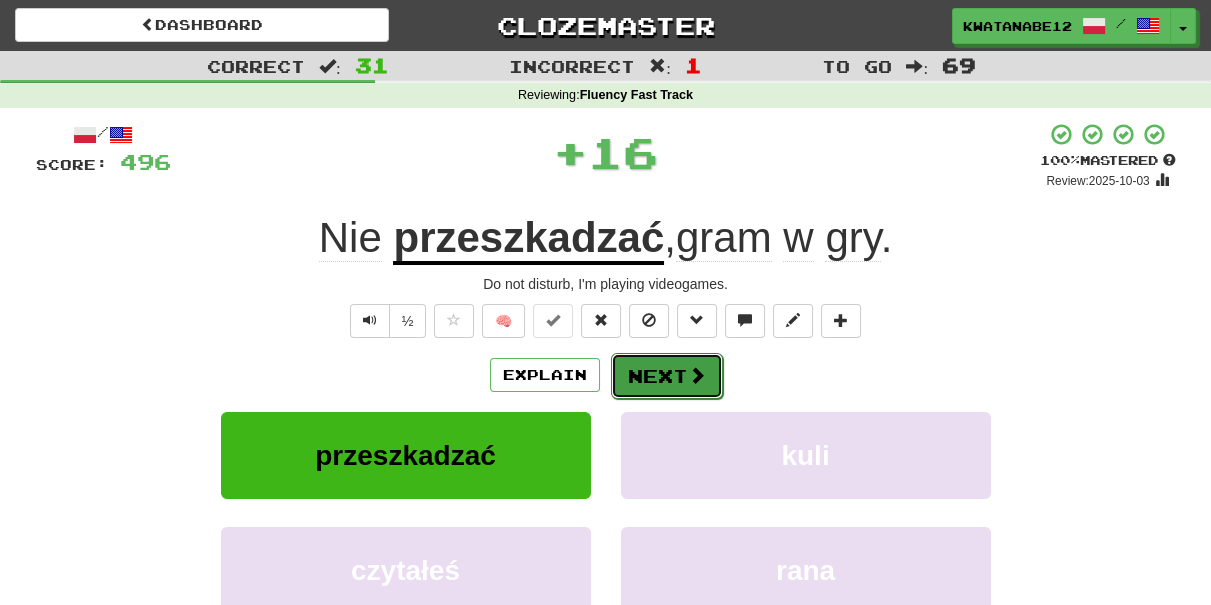 click on "Next" at bounding box center [667, 376] 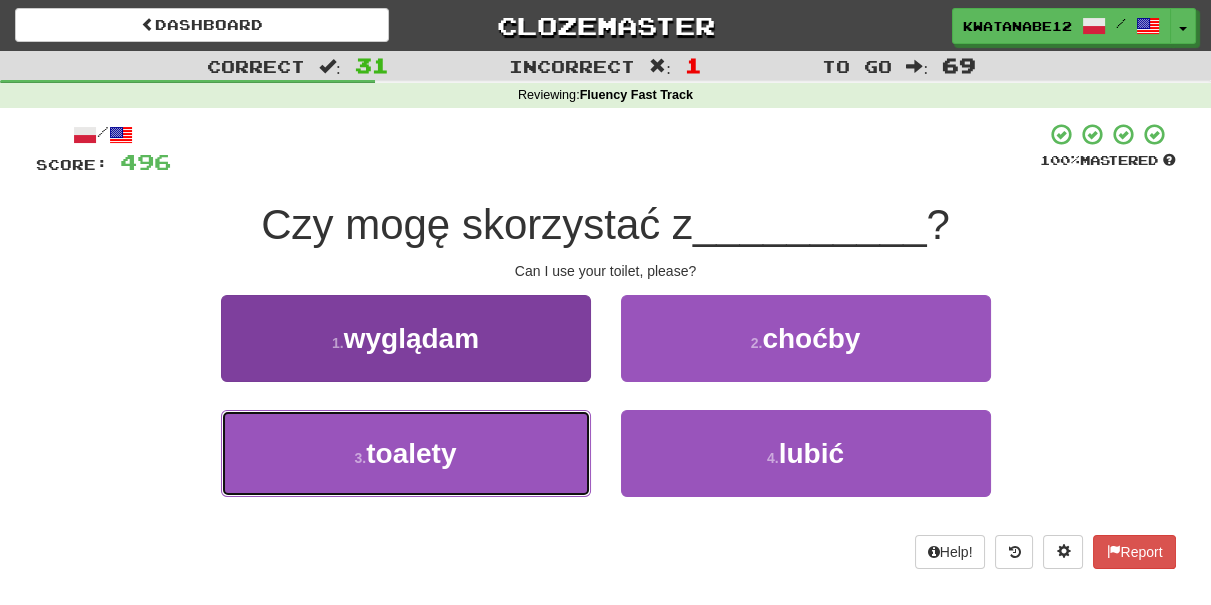 drag, startPoint x: 520, startPoint y: 455, endPoint x: 549, endPoint y: 442, distance: 31.780497 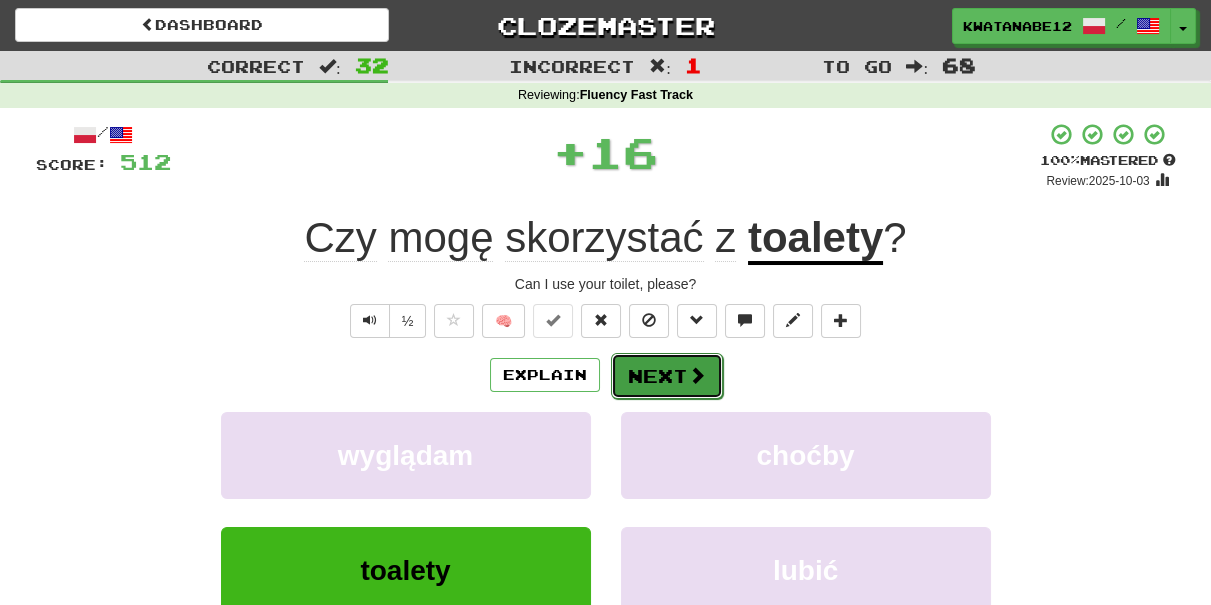 click on "Next" at bounding box center [667, 376] 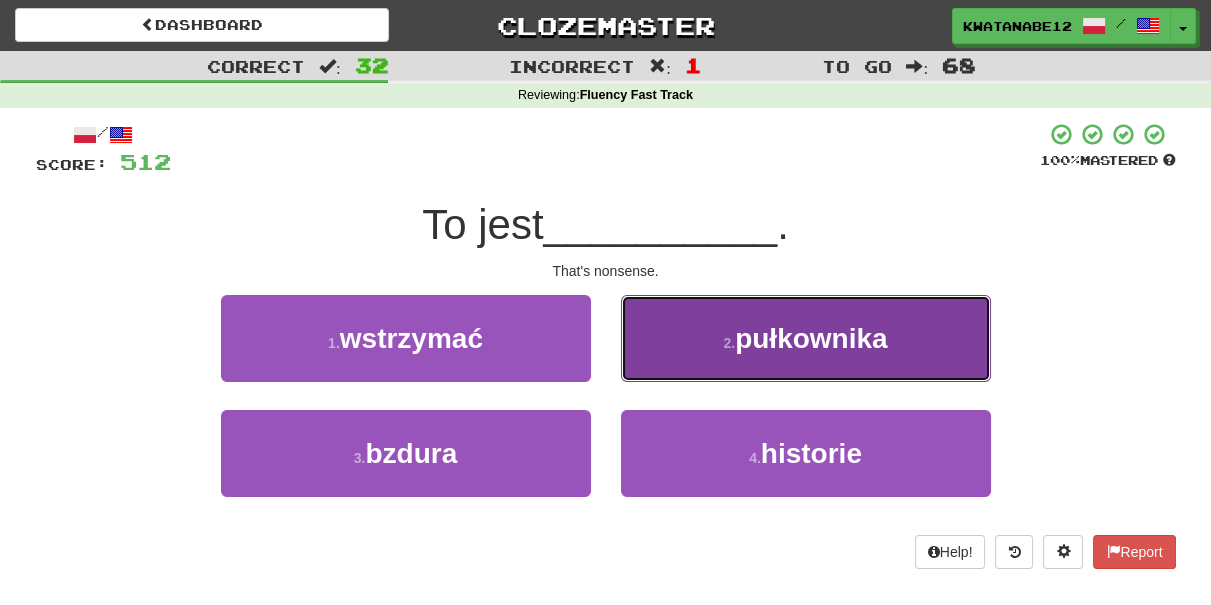 click on "2 .  pułkownika" at bounding box center (806, 338) 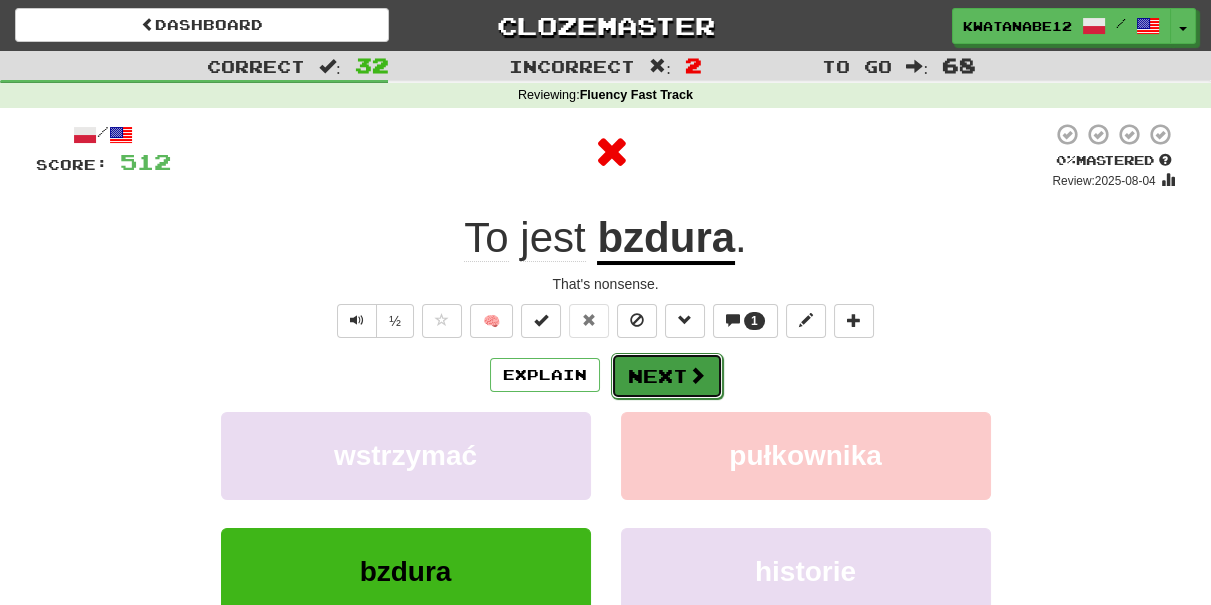 drag, startPoint x: 644, startPoint y: 369, endPoint x: 629, endPoint y: 377, distance: 17 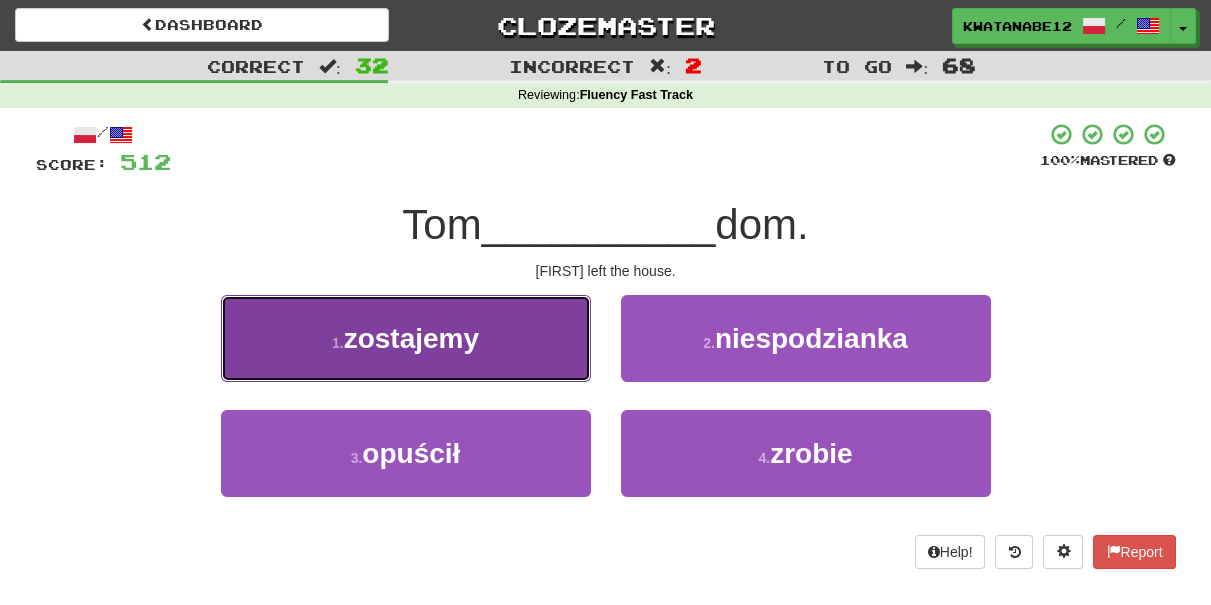 drag, startPoint x: 508, startPoint y: 351, endPoint x: 573, endPoint y: 371, distance: 68.007355 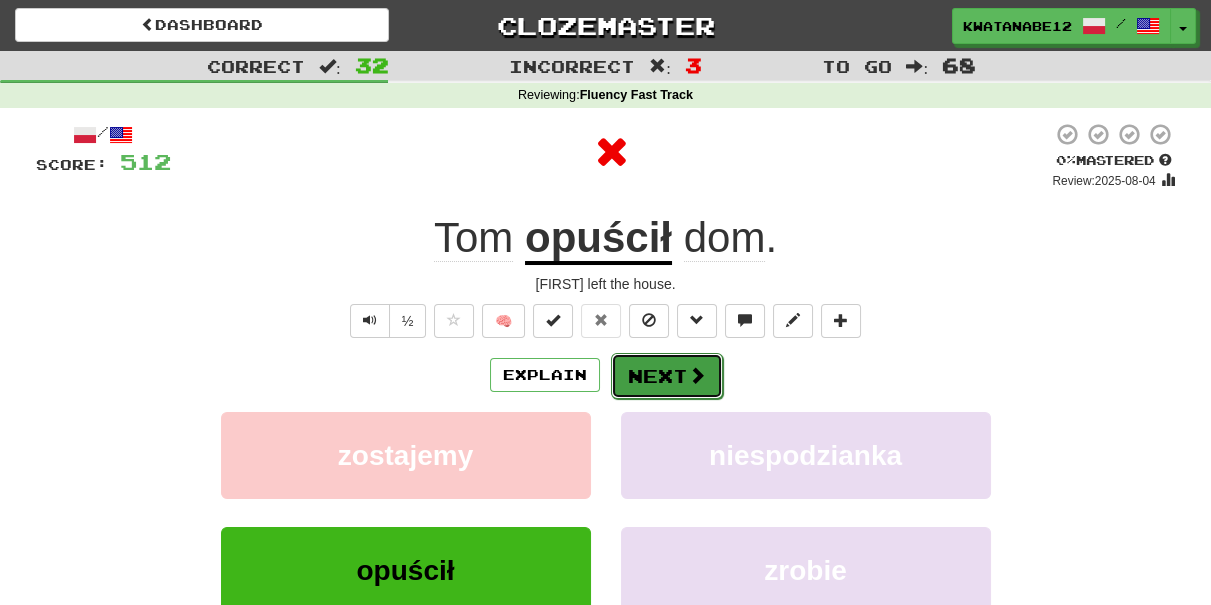 click on "Next" at bounding box center (667, 376) 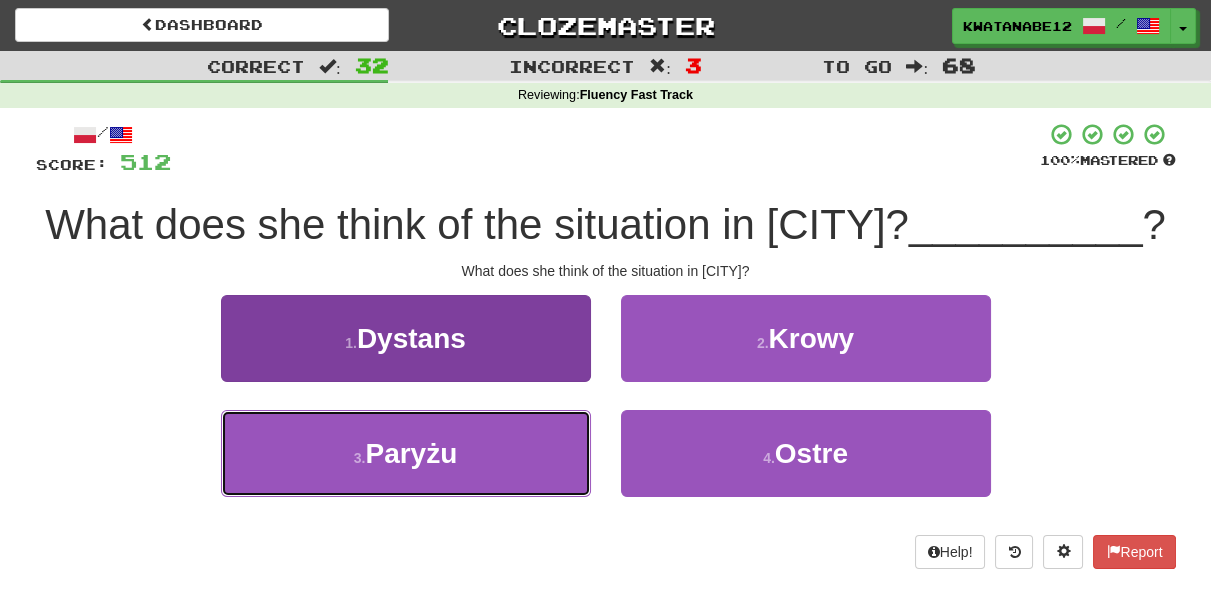 drag, startPoint x: 541, startPoint y: 468, endPoint x: 571, endPoint y: 451, distance: 34.48188 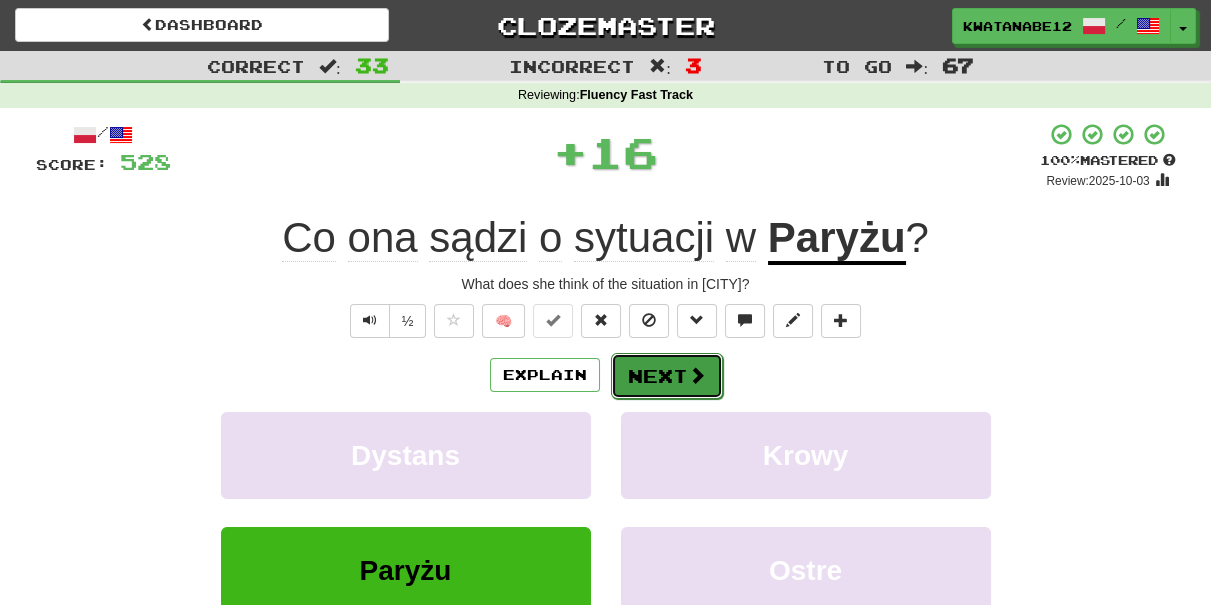click on "Next" at bounding box center [667, 376] 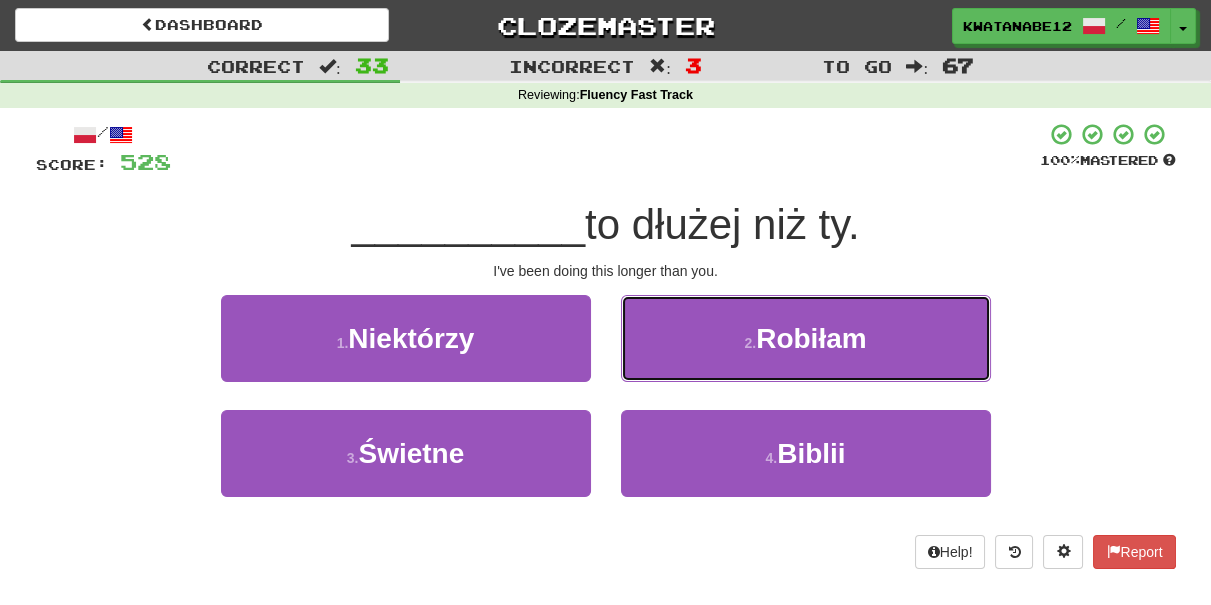 drag, startPoint x: 645, startPoint y: 334, endPoint x: 635, endPoint y: 349, distance: 18.027756 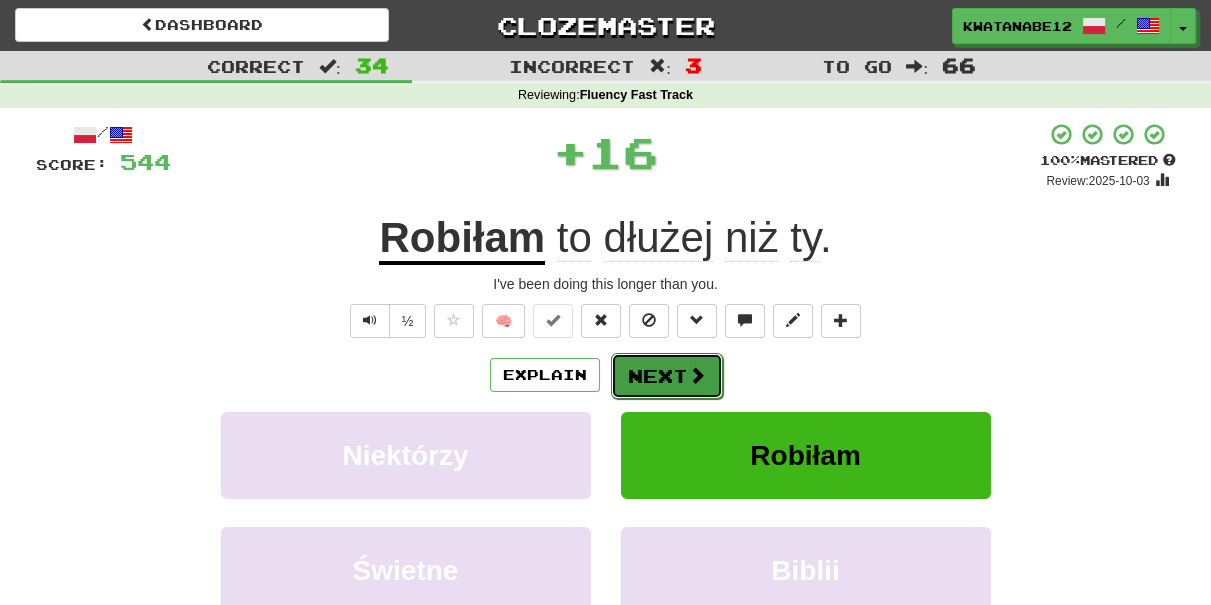 click on "Next" at bounding box center (667, 376) 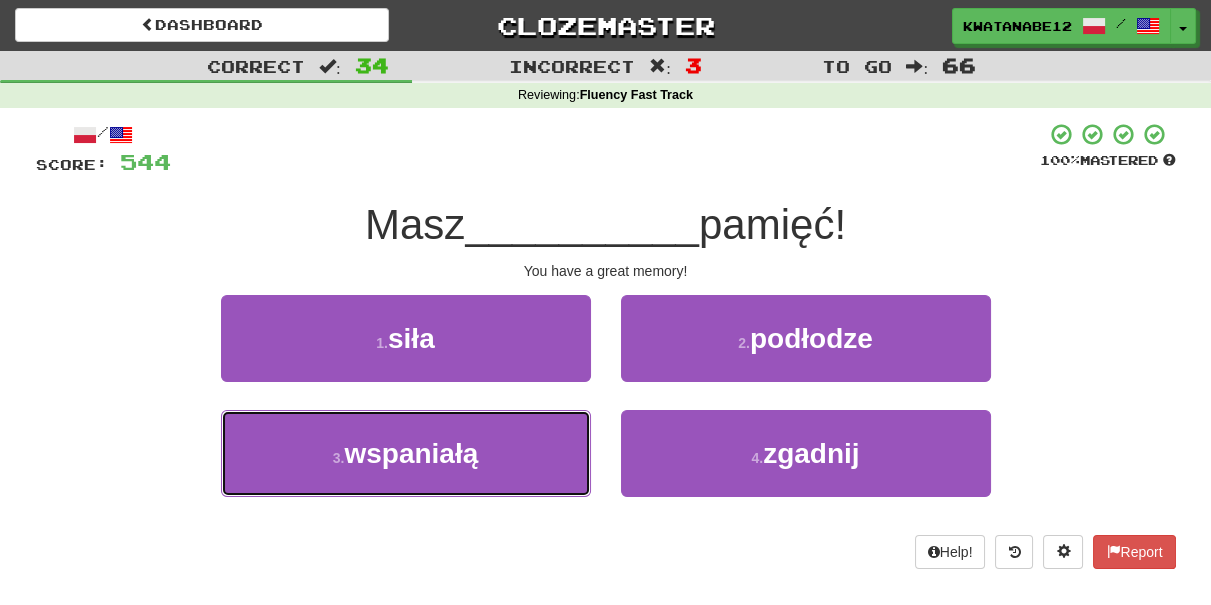 drag, startPoint x: 530, startPoint y: 442, endPoint x: 609, endPoint y: 400, distance: 89.470665 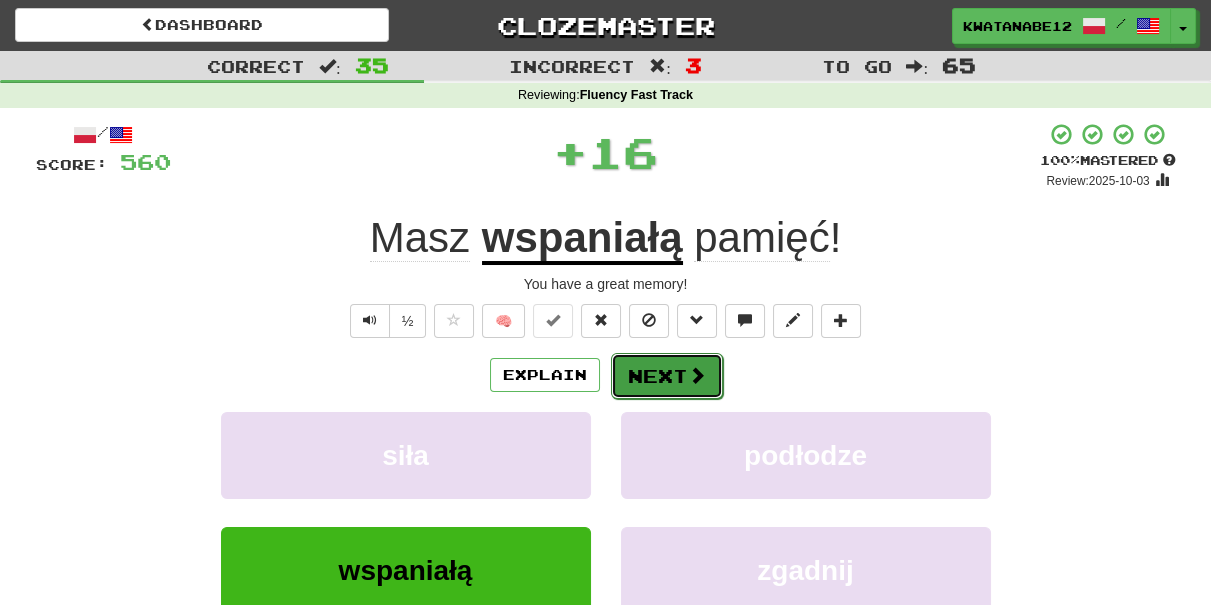 click on "Next" at bounding box center [667, 376] 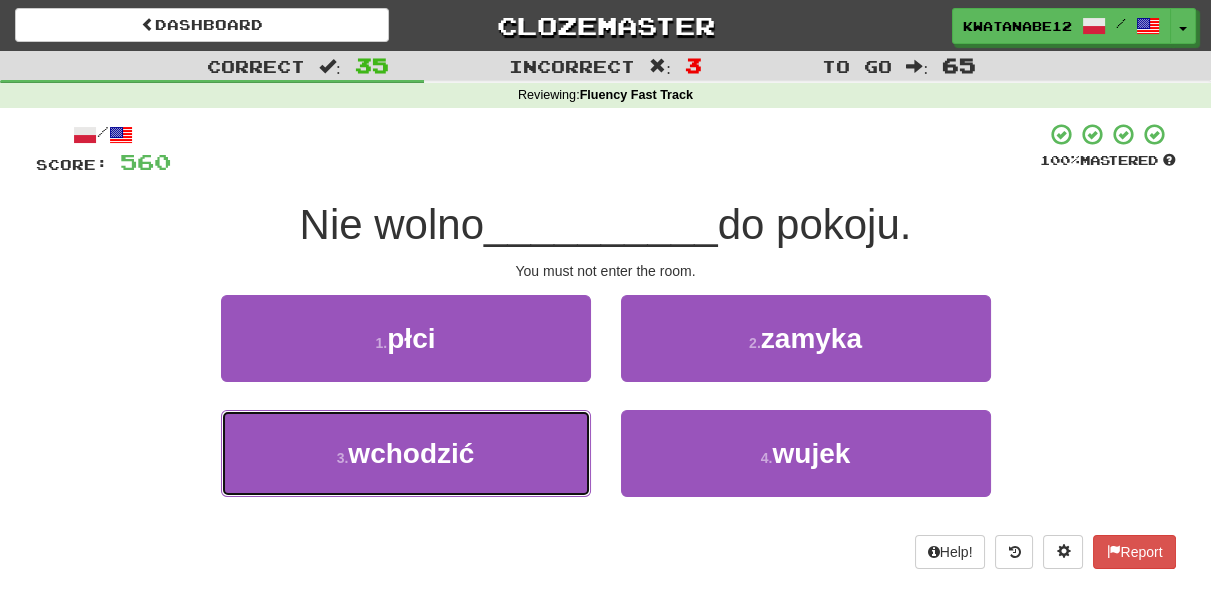 drag, startPoint x: 543, startPoint y: 446, endPoint x: 615, endPoint y: 411, distance: 80.05623 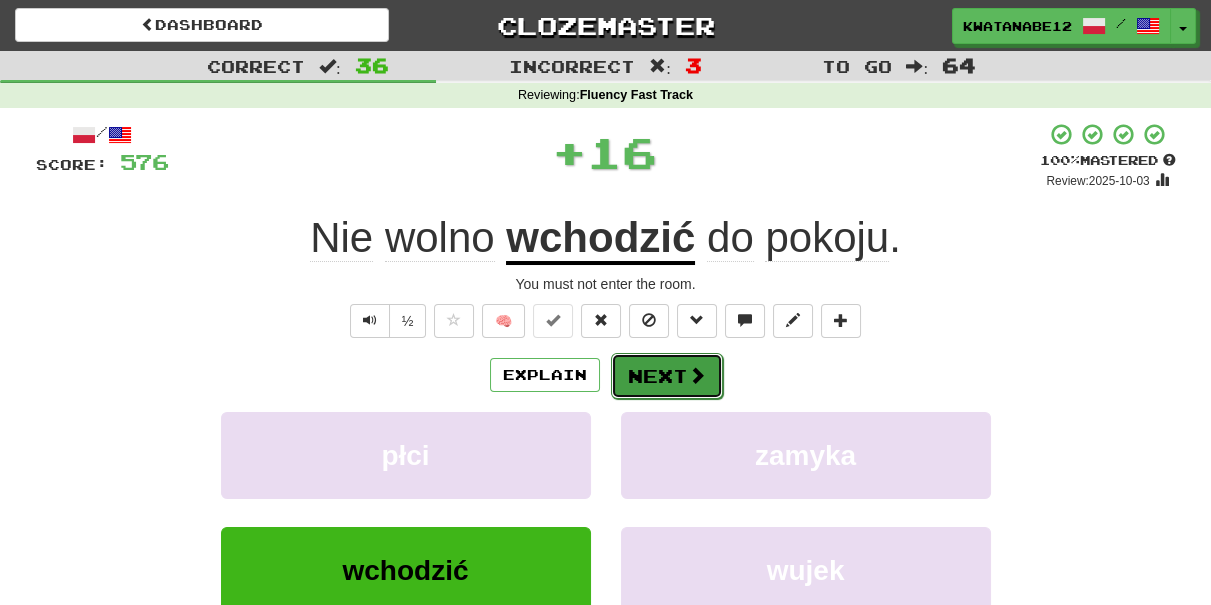 click on "Next" at bounding box center (667, 376) 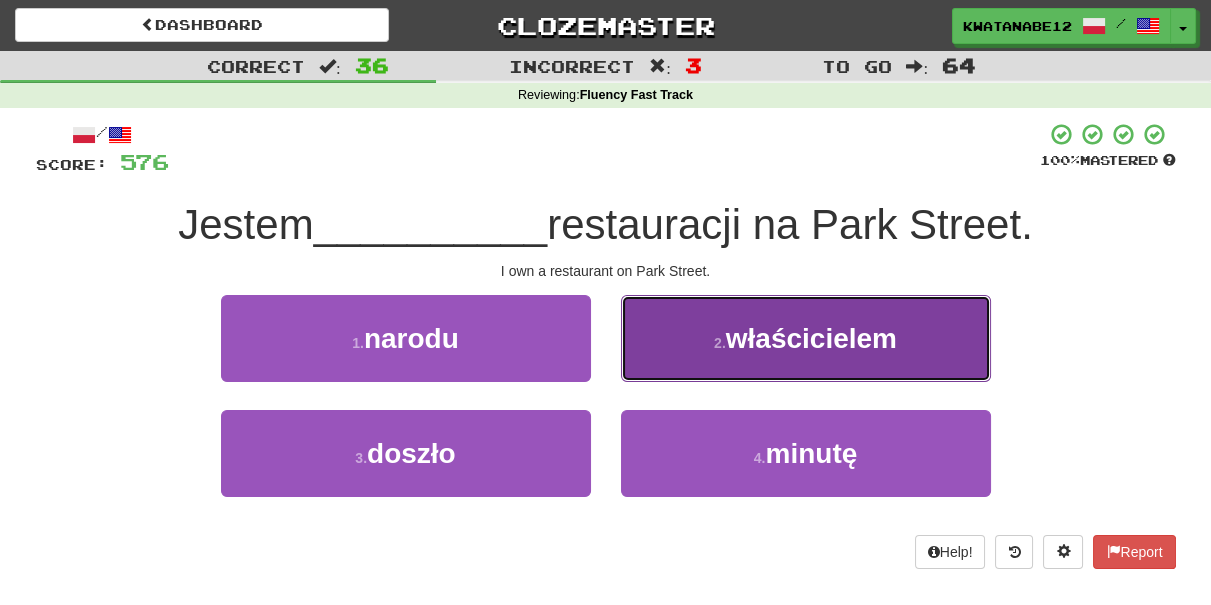 click on "2 .  właścicielem" at bounding box center [806, 338] 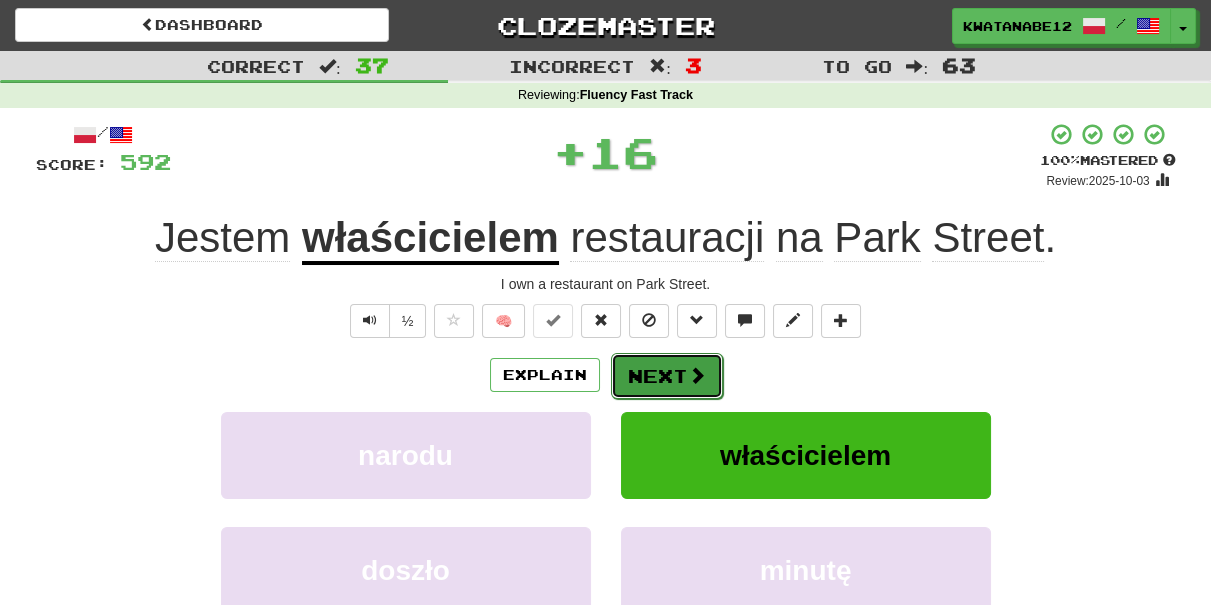 click on "Next" at bounding box center [667, 376] 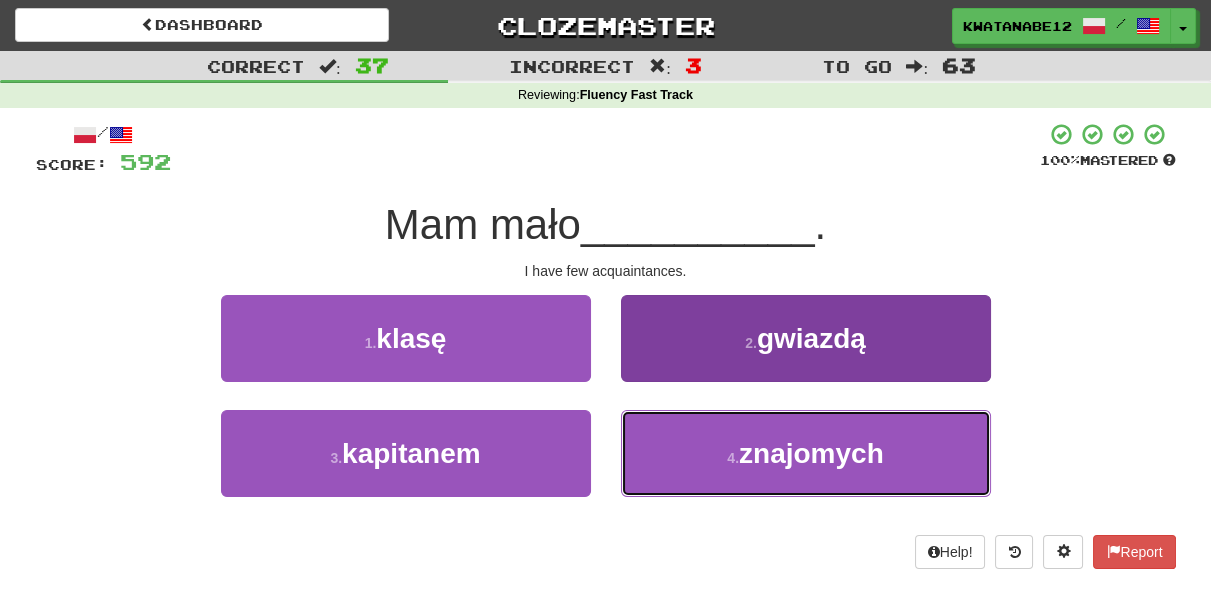 drag, startPoint x: 696, startPoint y: 443, endPoint x: 684, endPoint y: 429, distance: 18.439089 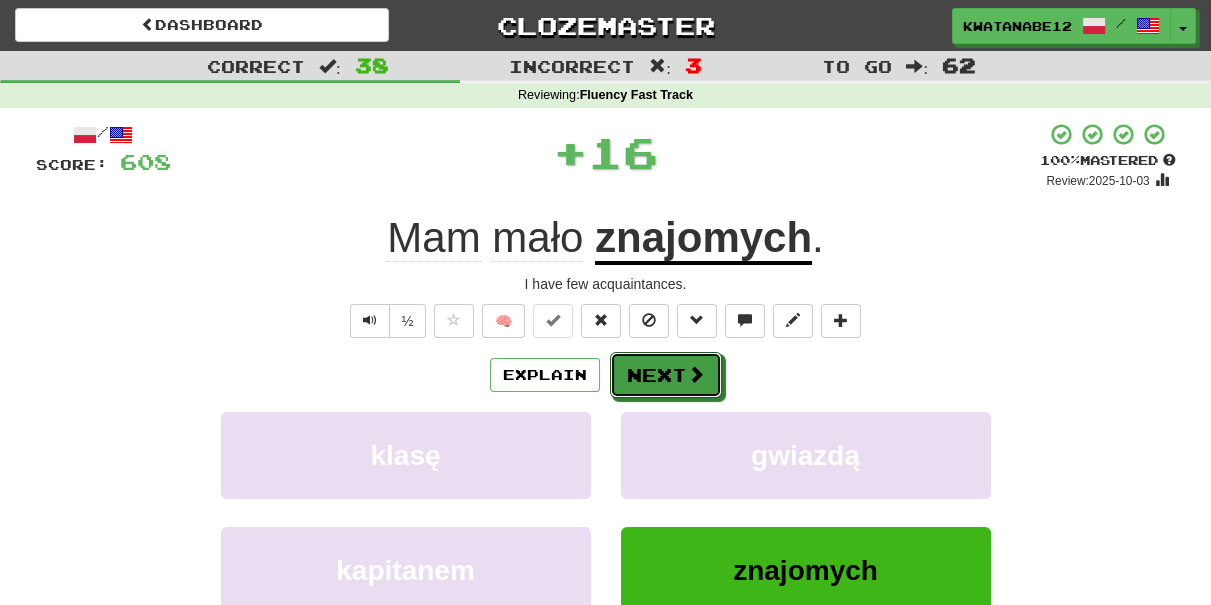 drag, startPoint x: 663, startPoint y: 386, endPoint x: 637, endPoint y: 282, distance: 107.200745 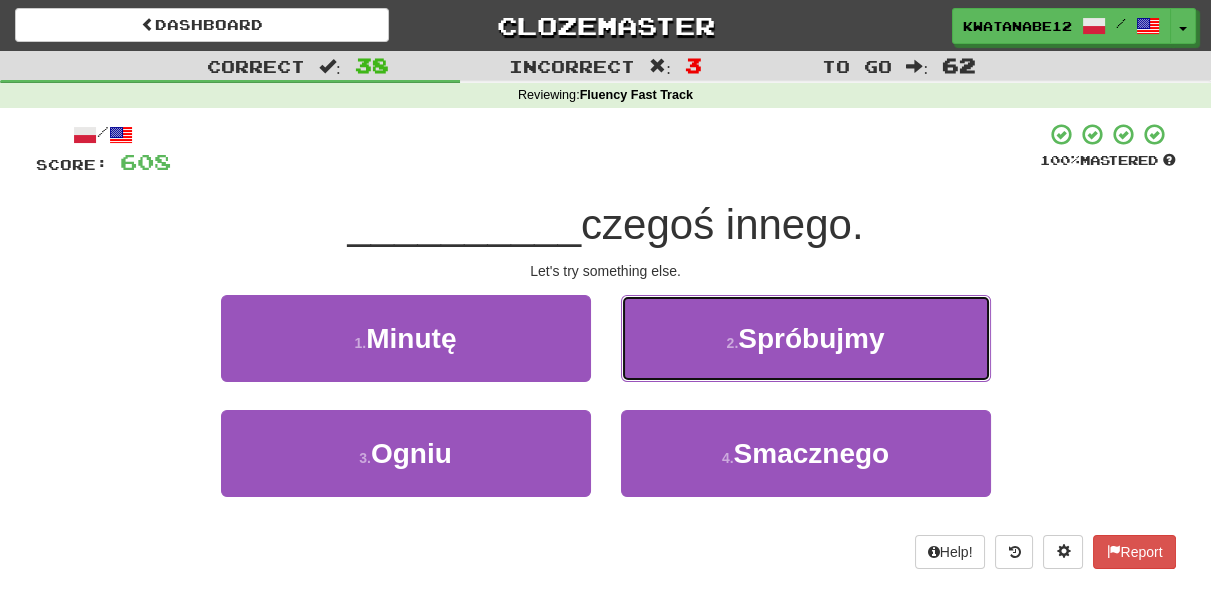 drag, startPoint x: 663, startPoint y: 335, endPoint x: 662, endPoint y: 348, distance: 13.038404 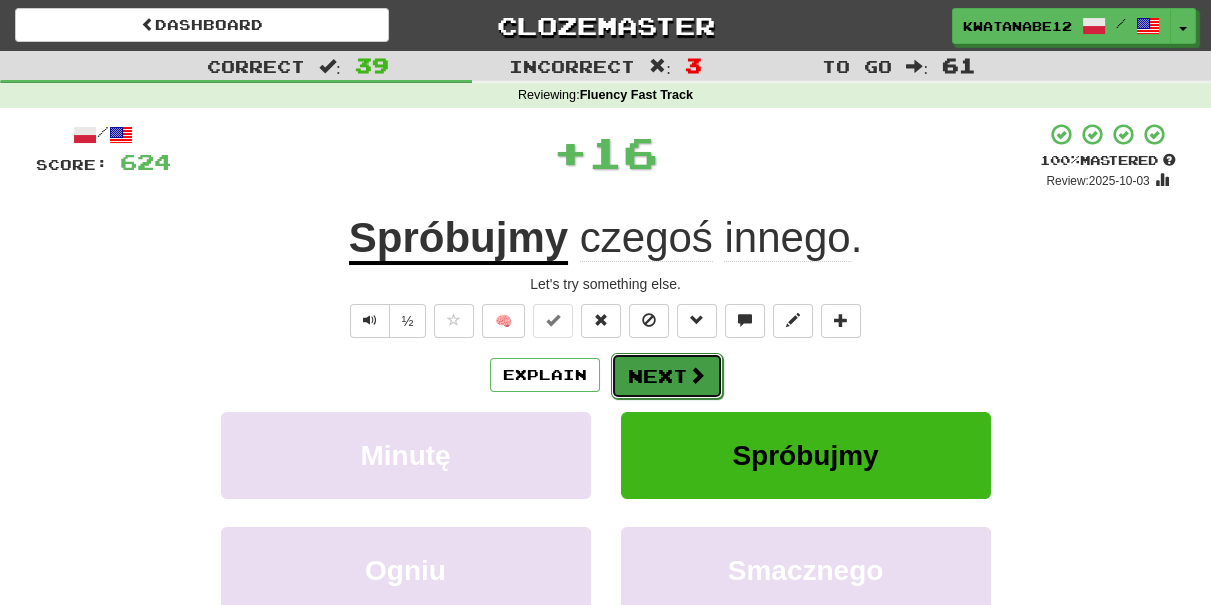click on "Next" at bounding box center [667, 376] 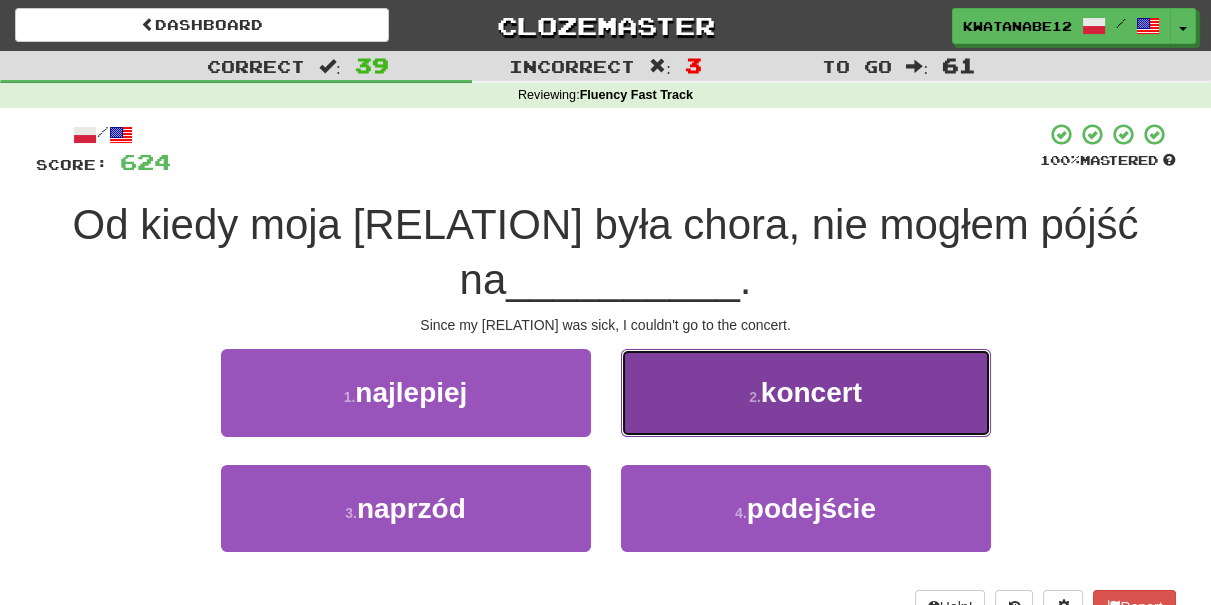 click on "2 .  koncert" at bounding box center (806, 392) 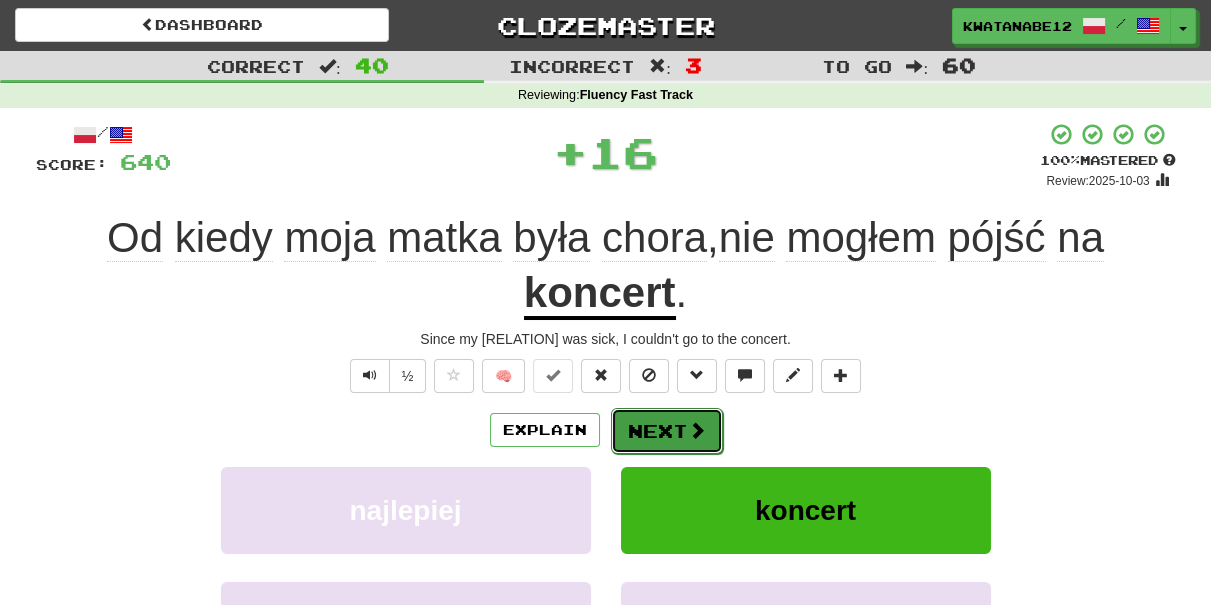 click on "Next" at bounding box center (667, 431) 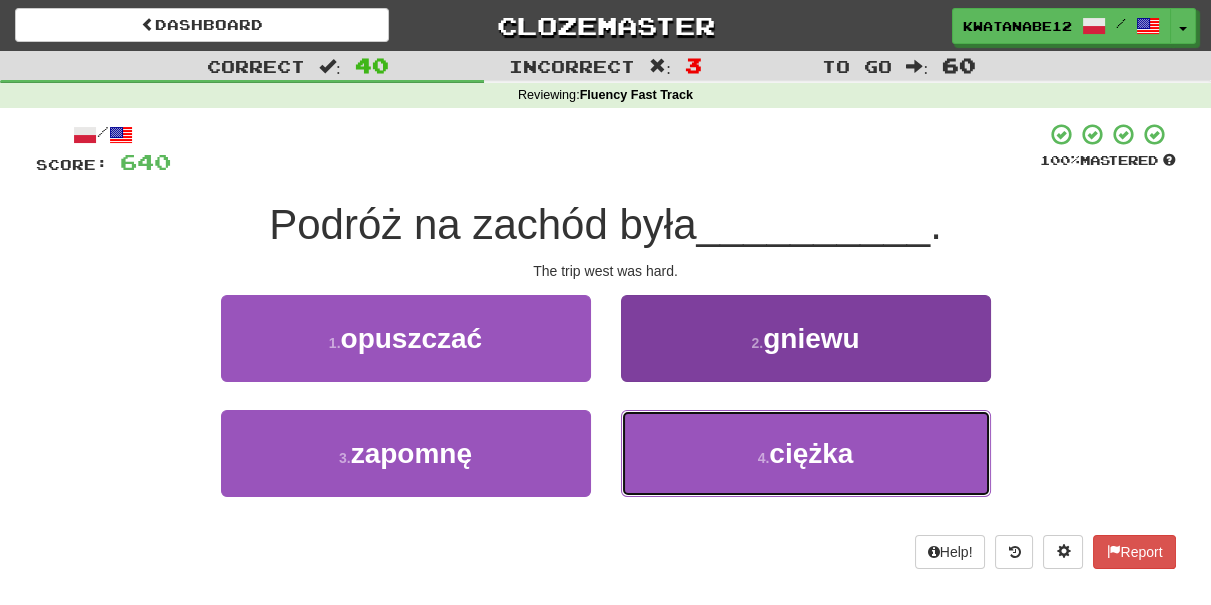 drag, startPoint x: 696, startPoint y: 433, endPoint x: 698, endPoint y: 421, distance: 12.165525 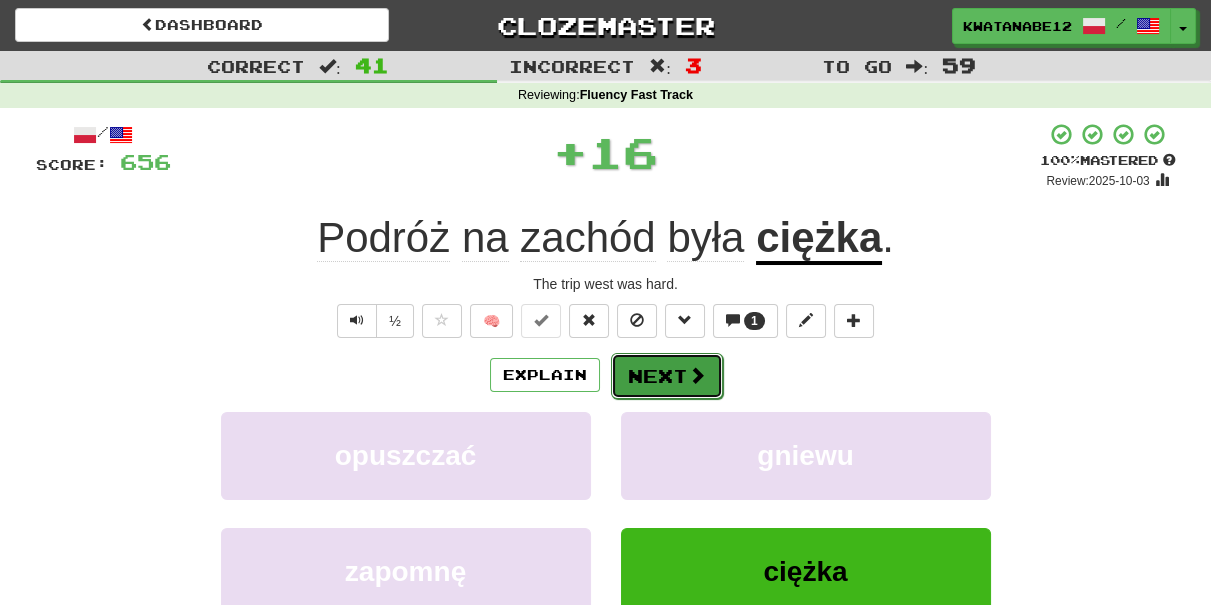 click on "Next" at bounding box center [667, 376] 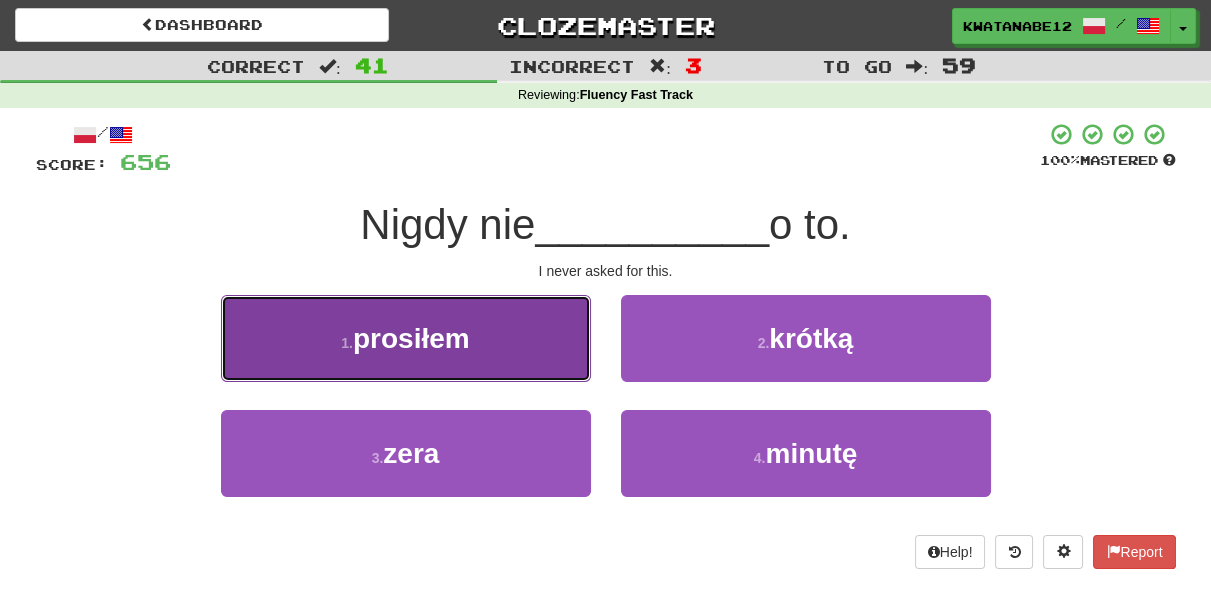 click on "1 .  prosiłem" at bounding box center (406, 338) 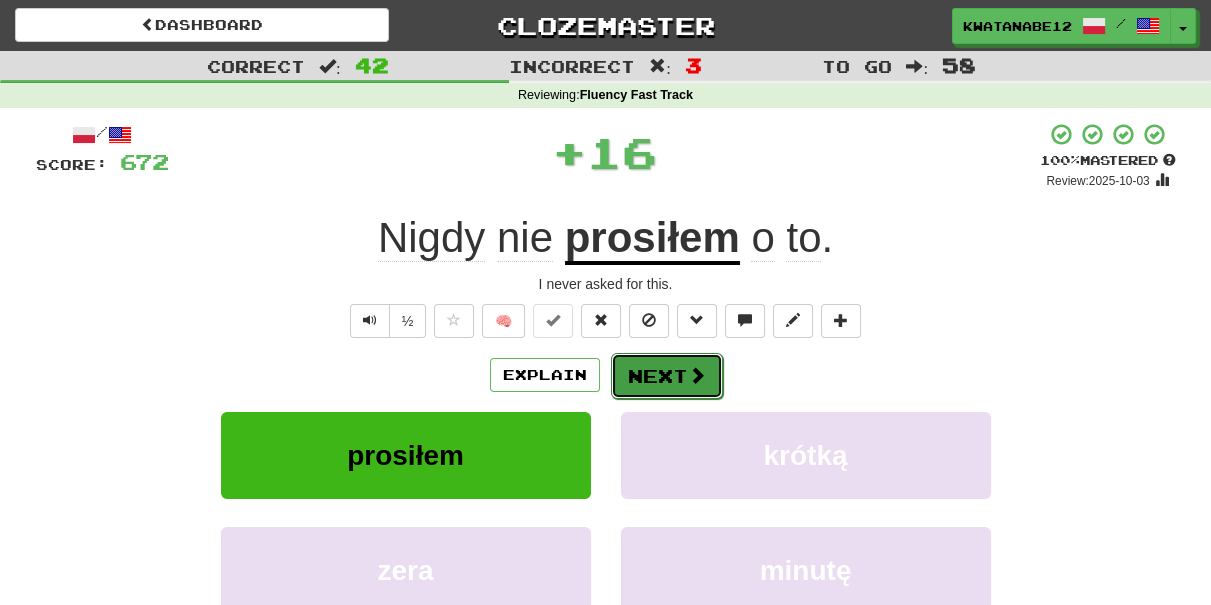 click on "Next" at bounding box center [667, 376] 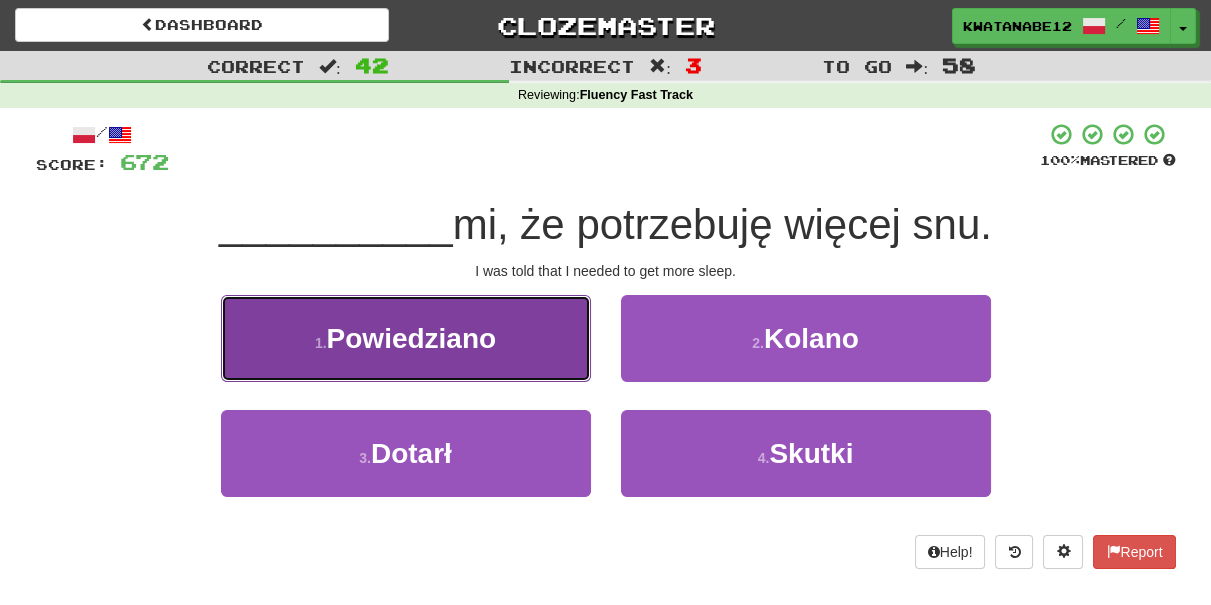 drag, startPoint x: 523, startPoint y: 366, endPoint x: 577, endPoint y: 368, distance: 54.037025 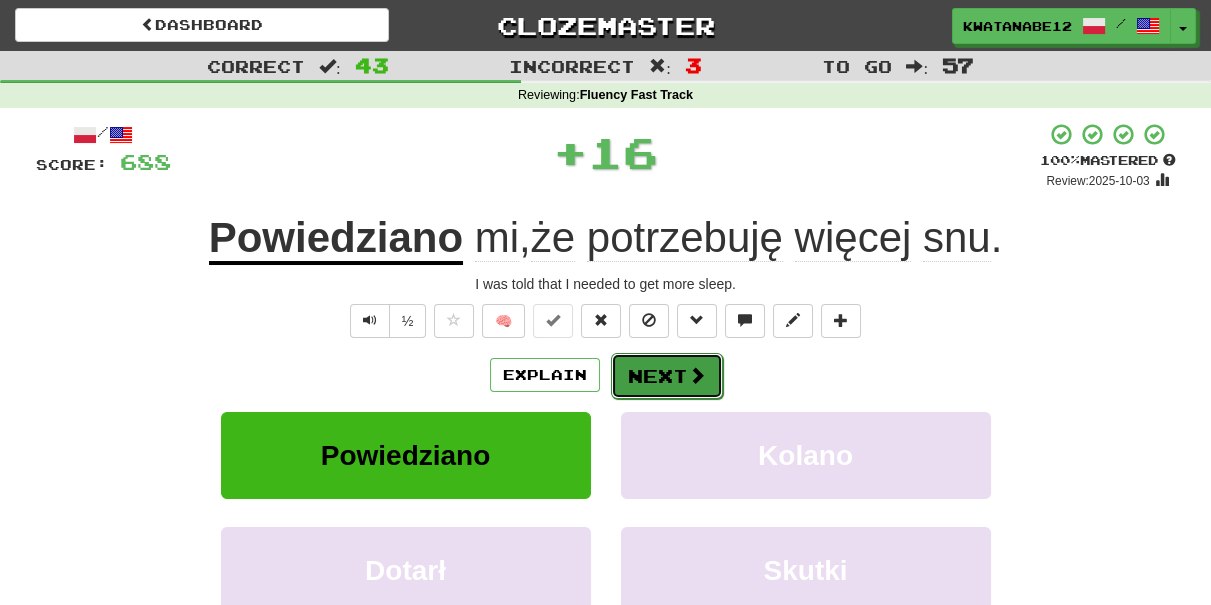 click on "Next" at bounding box center (667, 376) 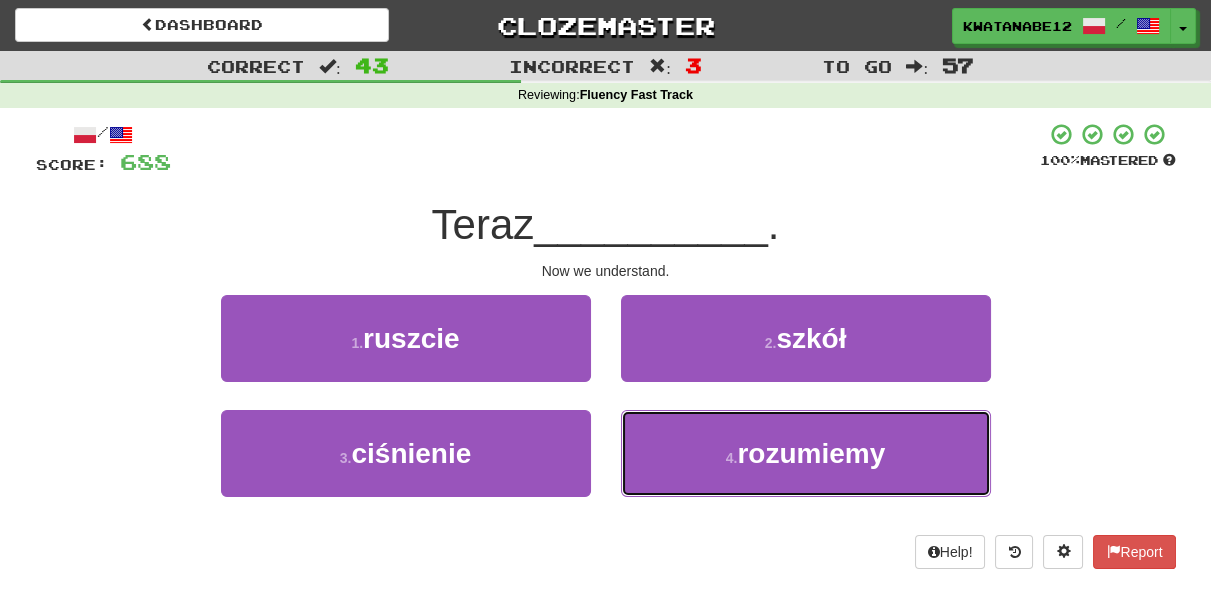 drag, startPoint x: 677, startPoint y: 415, endPoint x: 676, endPoint y: 401, distance: 14.035668 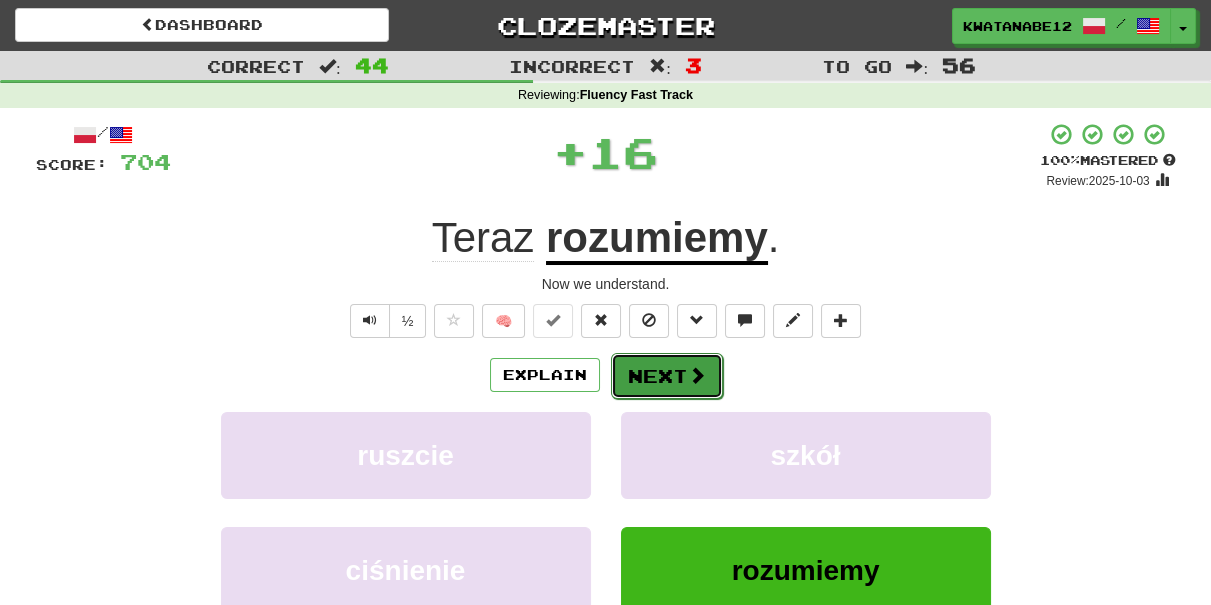 click on "Next" at bounding box center [667, 376] 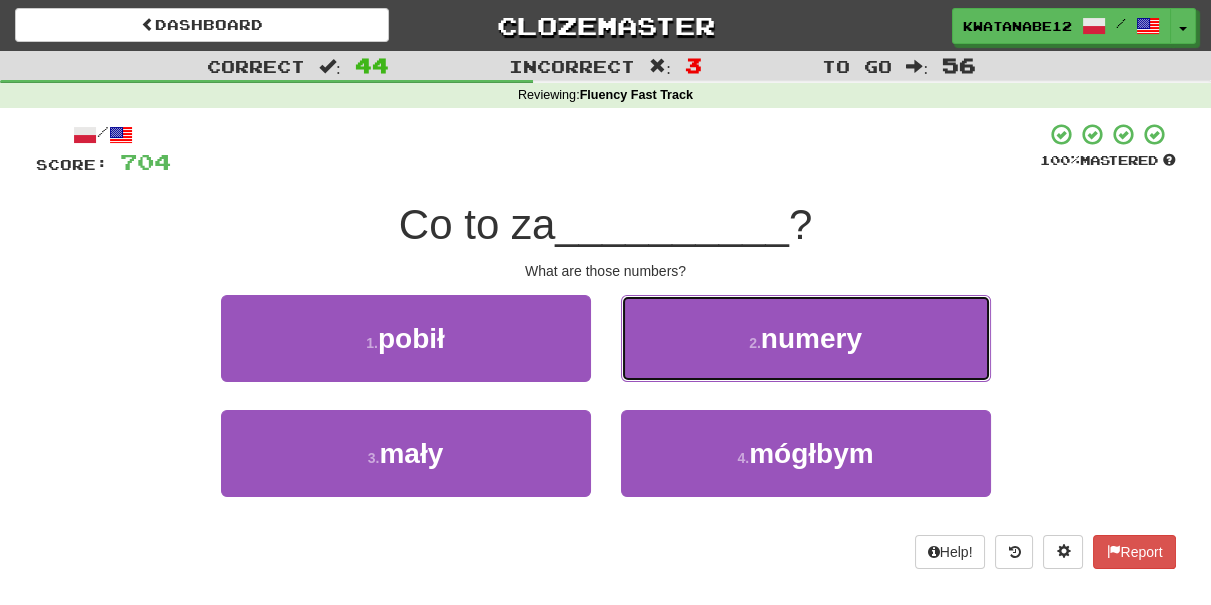 click on "2 .  numery" at bounding box center (806, 338) 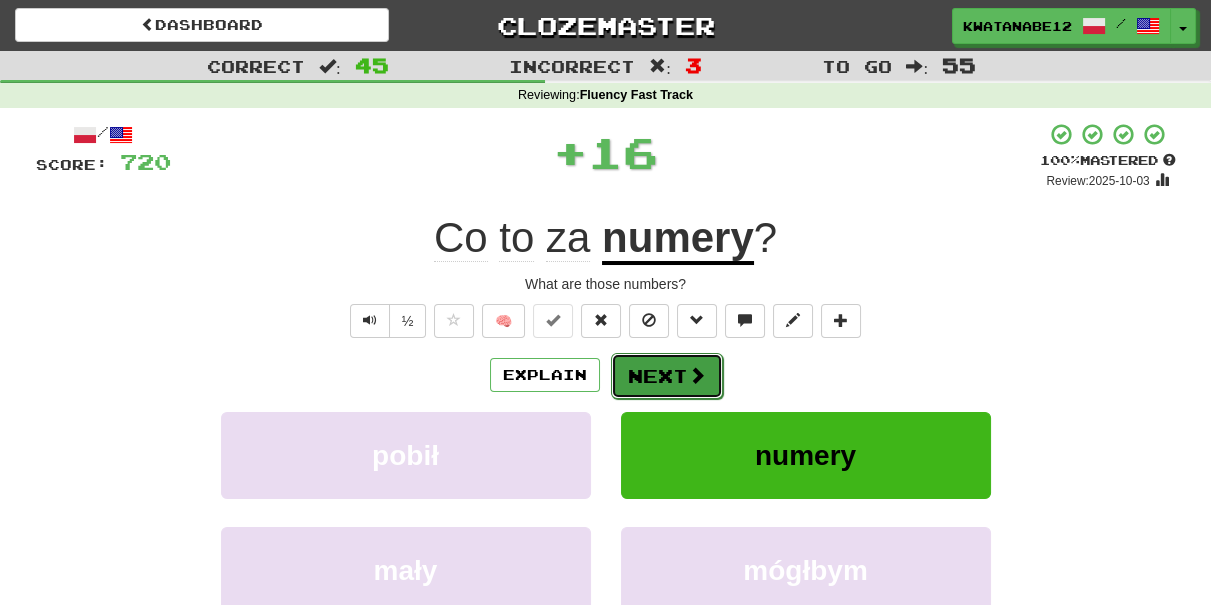 click on "Next" at bounding box center (667, 376) 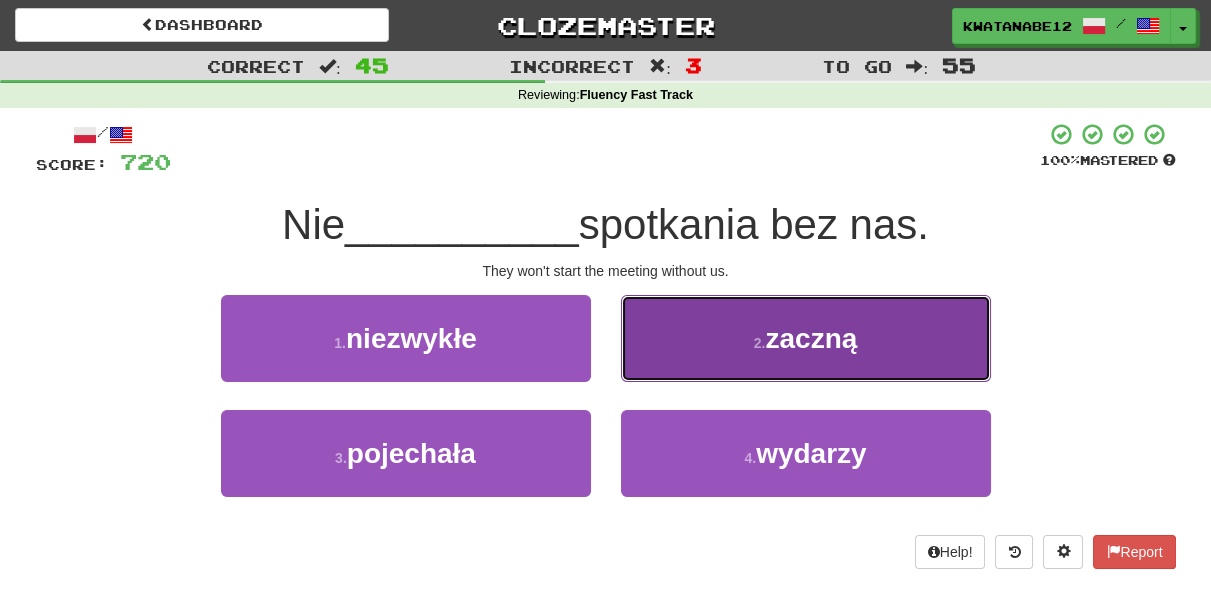 drag, startPoint x: 675, startPoint y: 355, endPoint x: 658, endPoint y: 363, distance: 18.788294 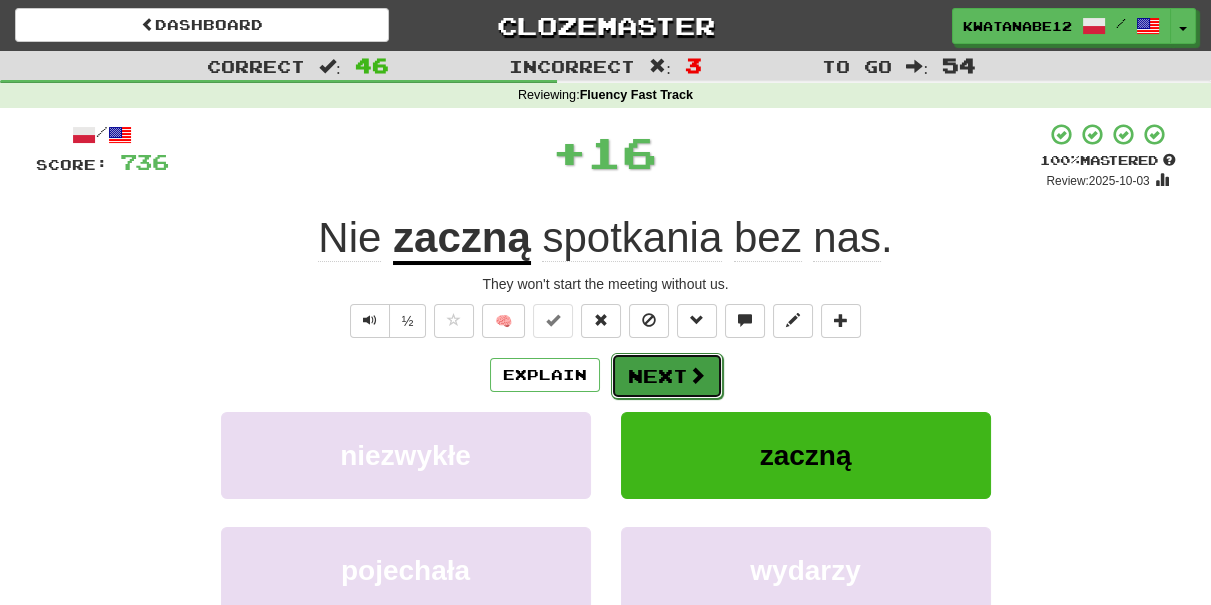 click on "Next" at bounding box center [667, 376] 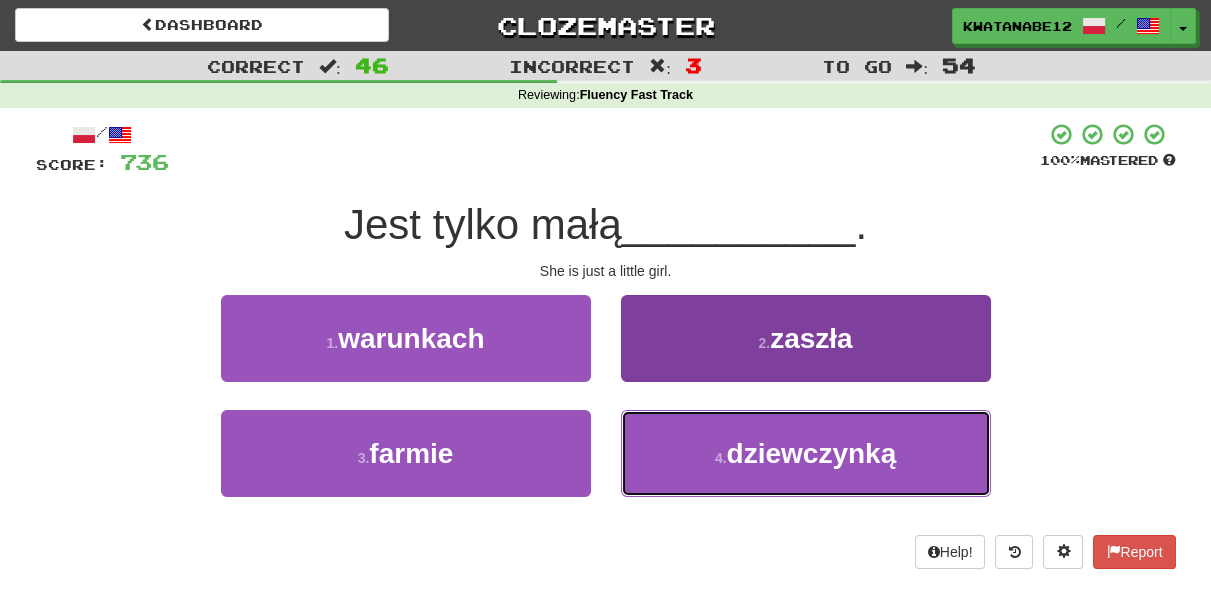drag, startPoint x: 672, startPoint y: 423, endPoint x: 663, endPoint y: 412, distance: 14.21267 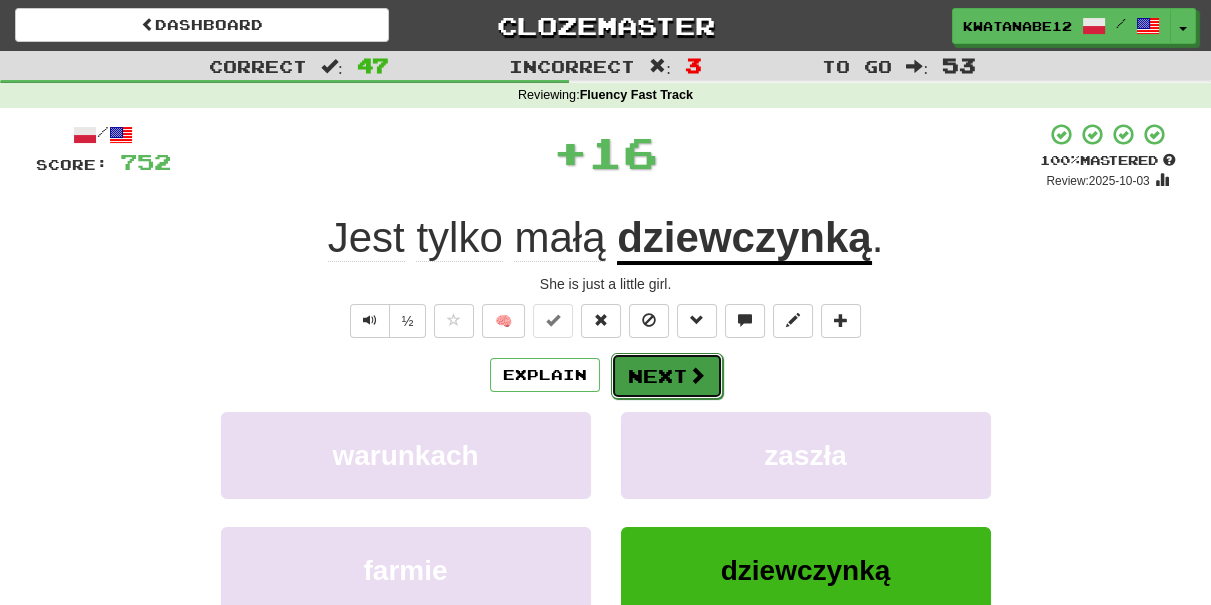 click on "Next" at bounding box center [667, 376] 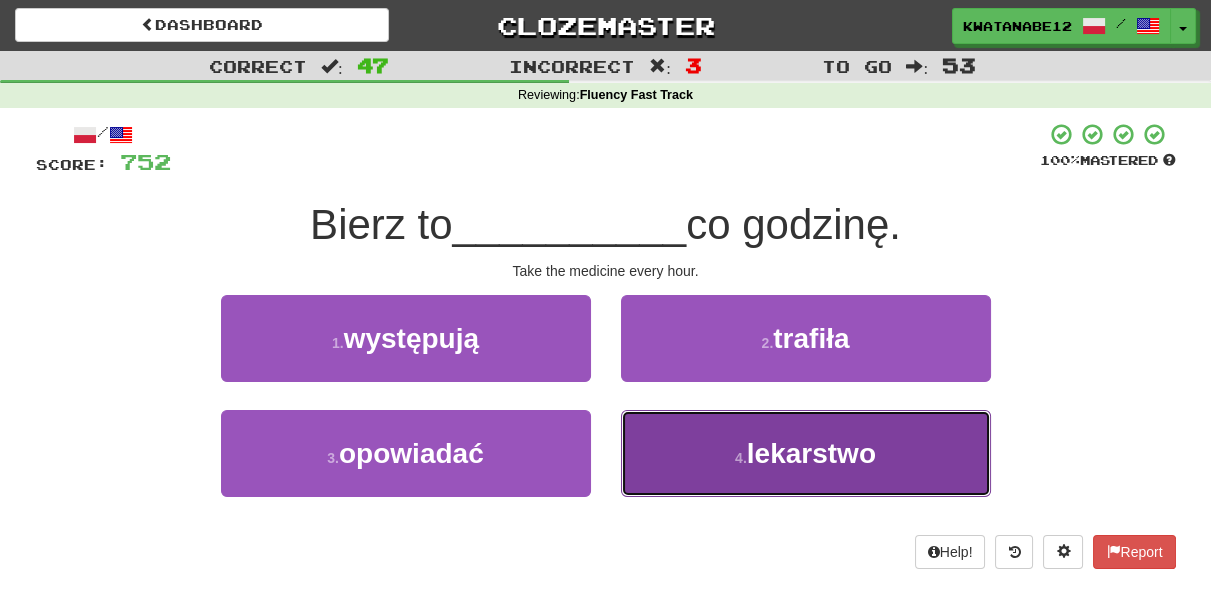 drag, startPoint x: 655, startPoint y: 436, endPoint x: 657, endPoint y: 418, distance: 18.110771 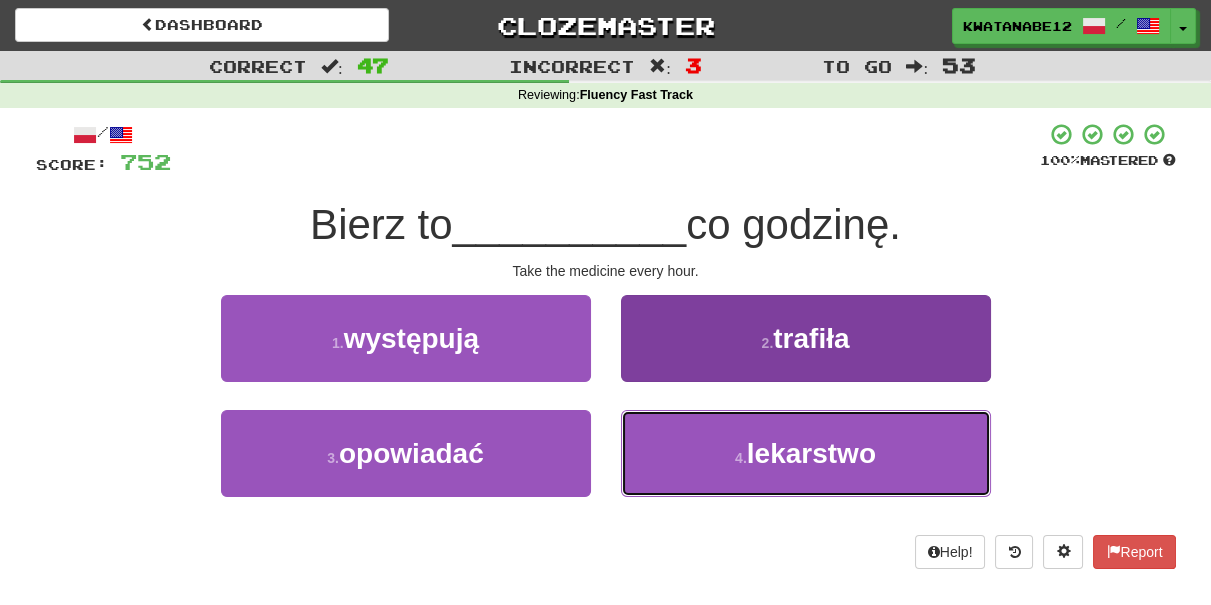 click on "4 .  lekarstwo" at bounding box center (806, 453) 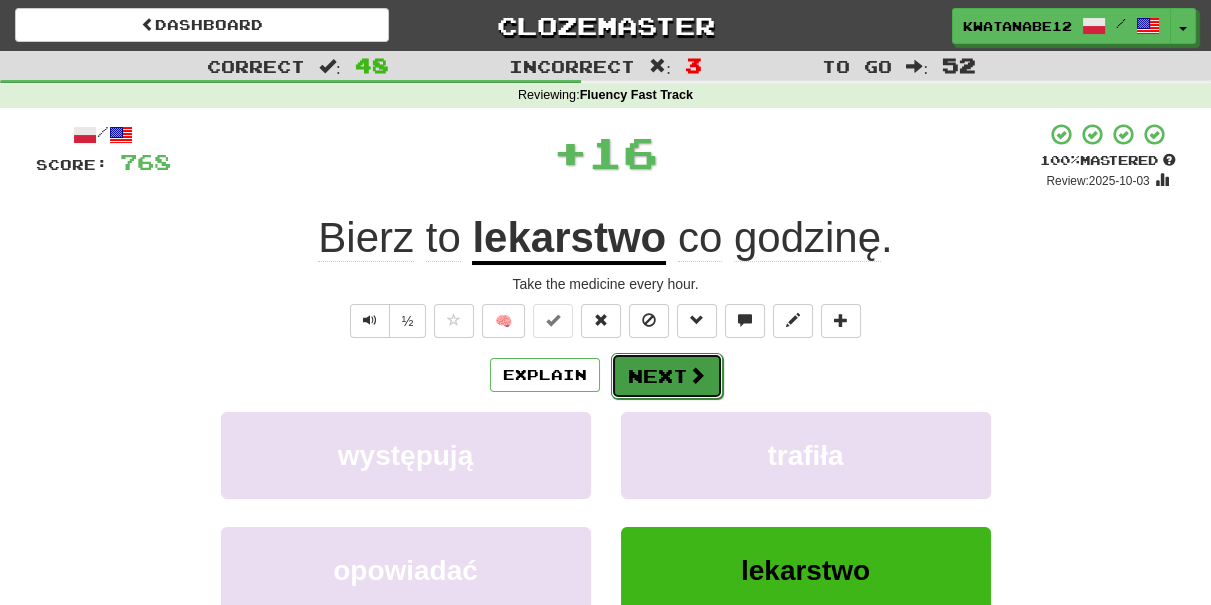 click on "Next" at bounding box center [667, 376] 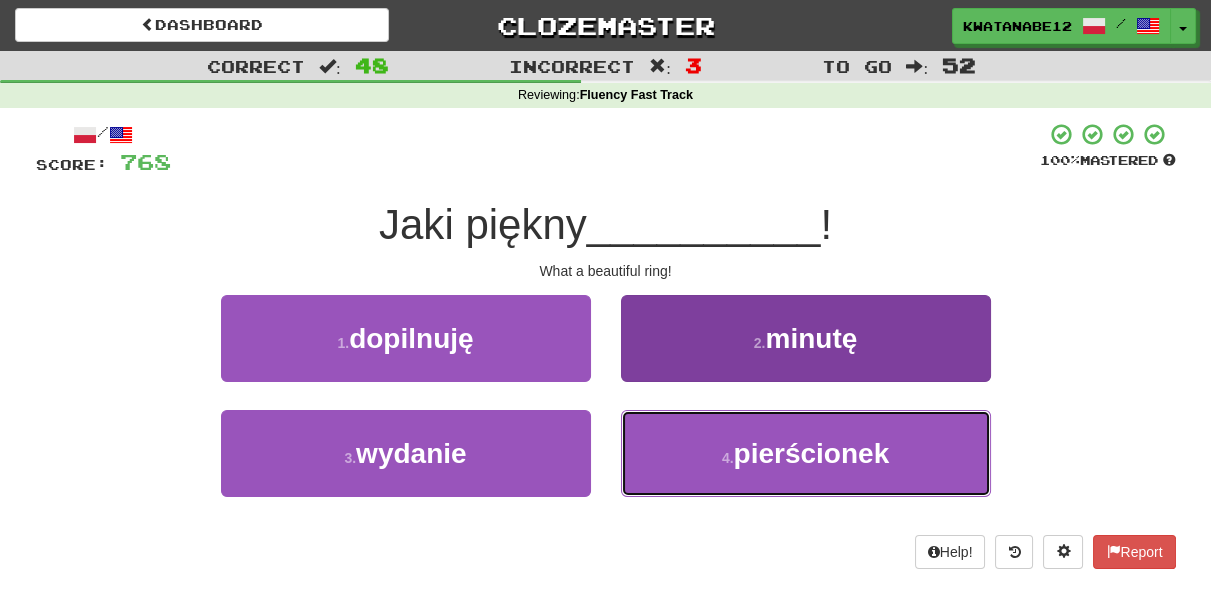 click on "4 .  pierścionek" at bounding box center (806, 453) 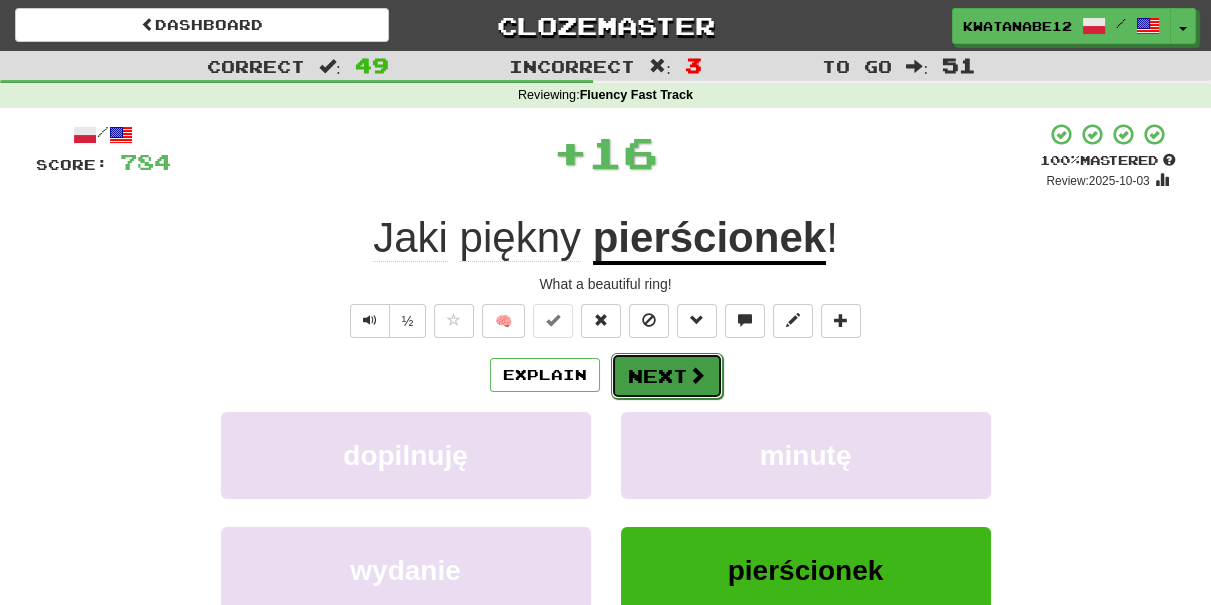 click on "Next" at bounding box center (667, 376) 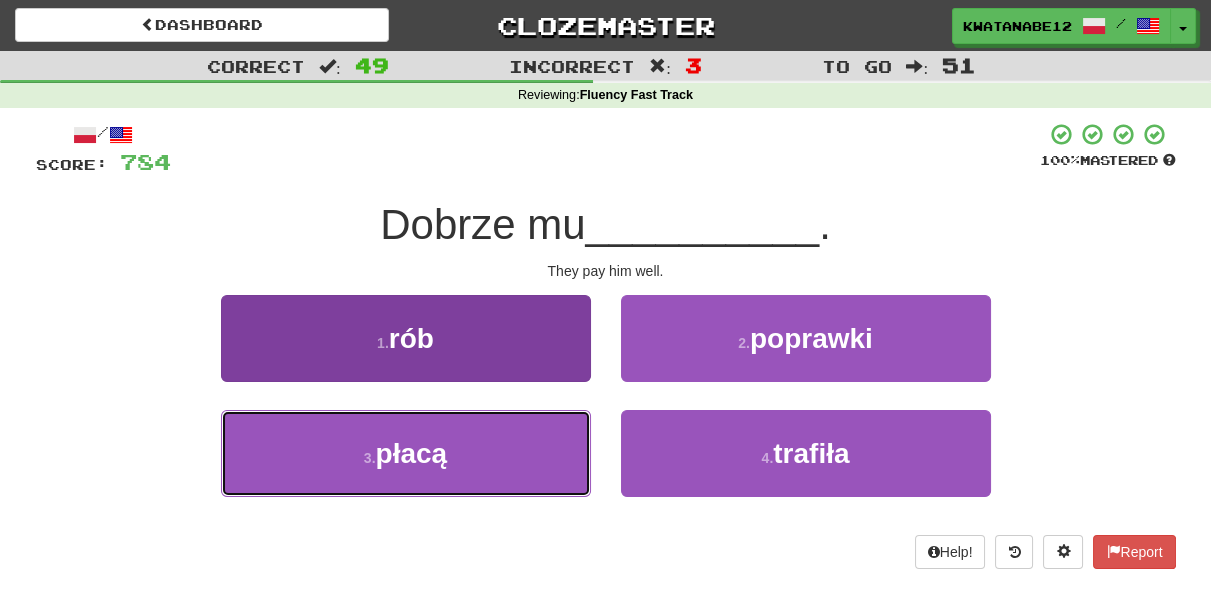 drag, startPoint x: 485, startPoint y: 481, endPoint x: 577, endPoint y: 442, distance: 99.92497 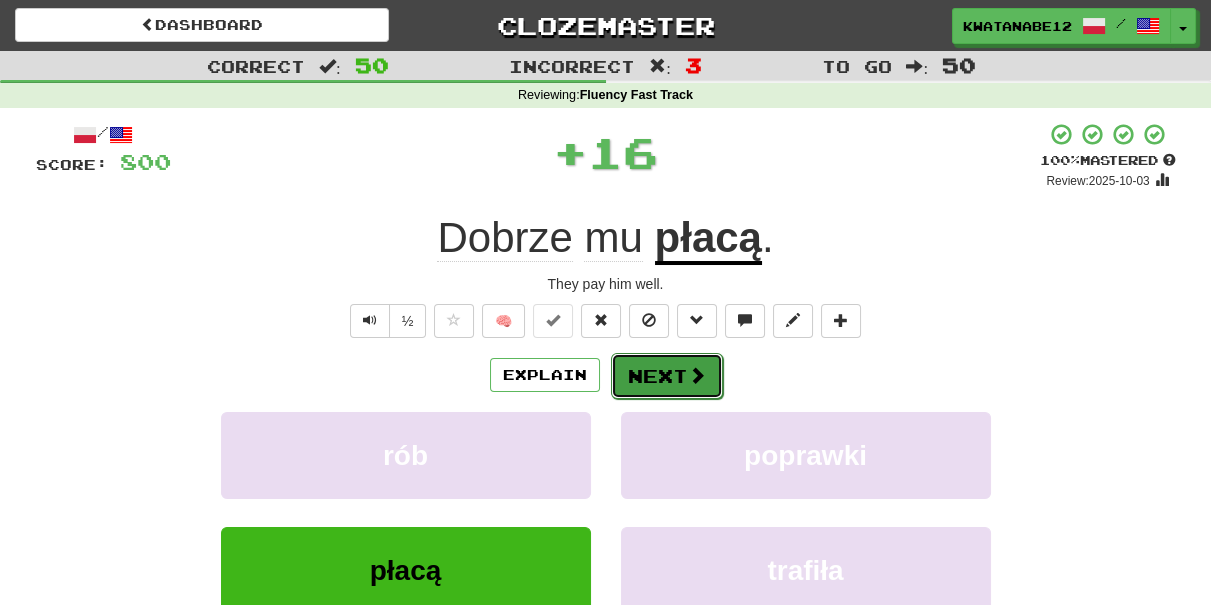 drag, startPoint x: 650, startPoint y: 385, endPoint x: 646, endPoint y: 372, distance: 13.601471 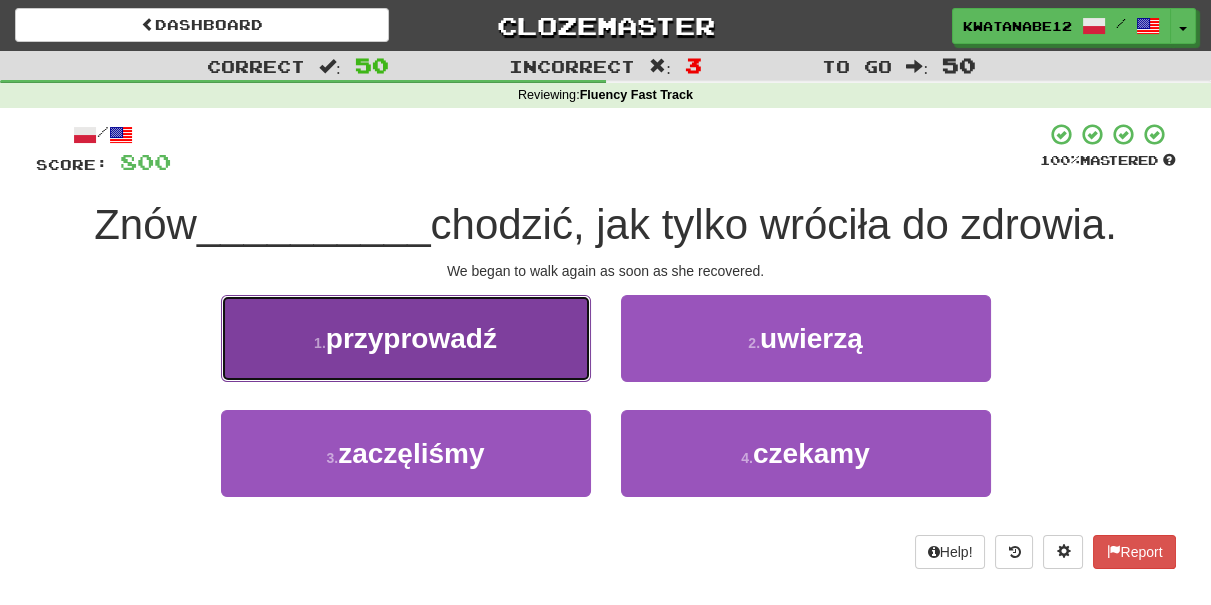 drag, startPoint x: 532, startPoint y: 342, endPoint x: 569, endPoint y: 350, distance: 37.85499 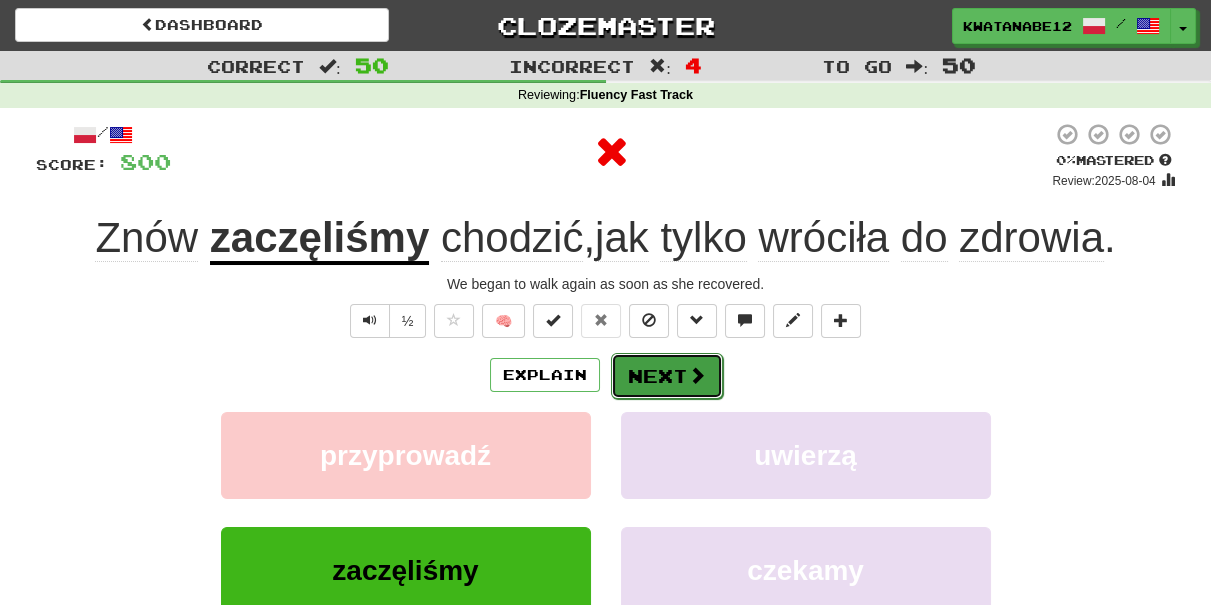 click on "Next" at bounding box center [667, 376] 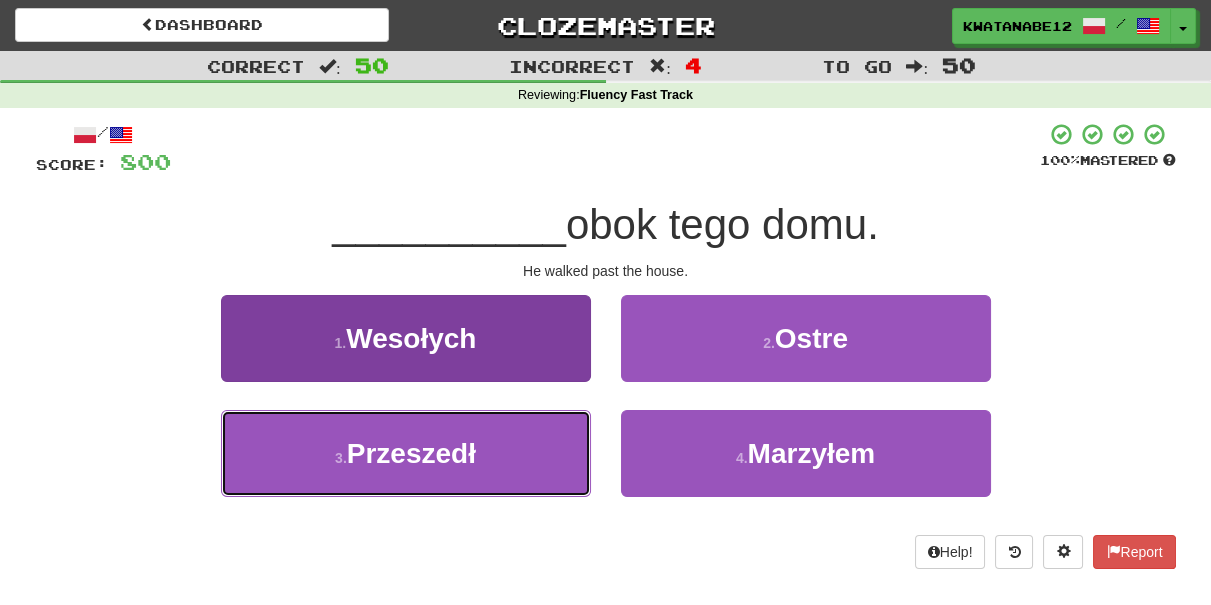 click on "3 .  Przeszedł" at bounding box center (406, 453) 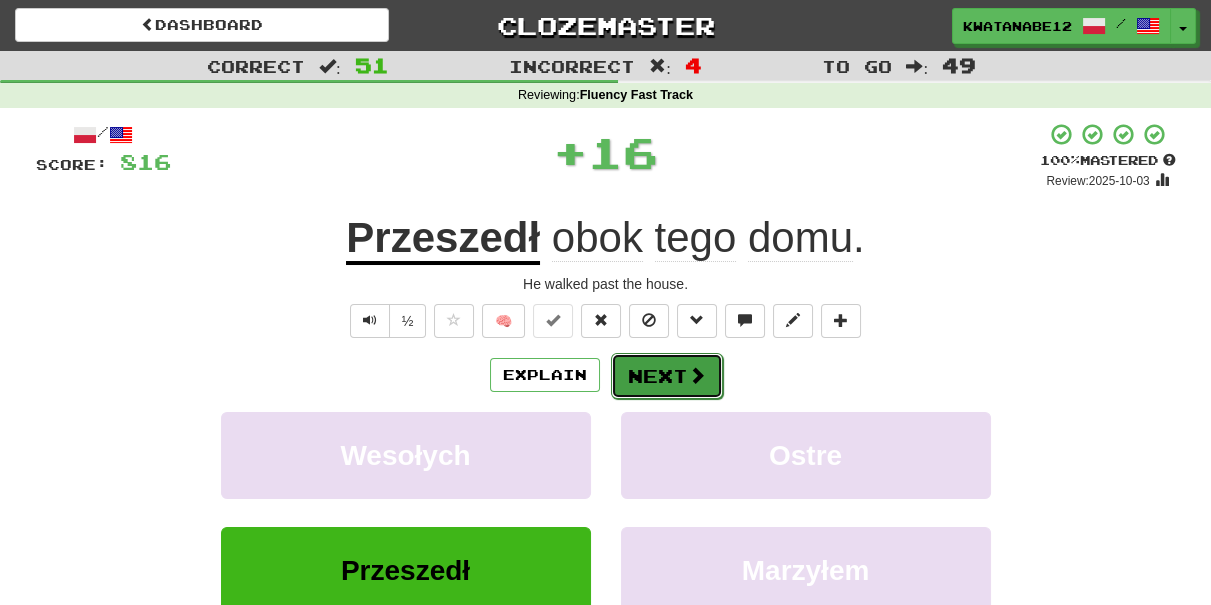 click on "Next" at bounding box center [667, 376] 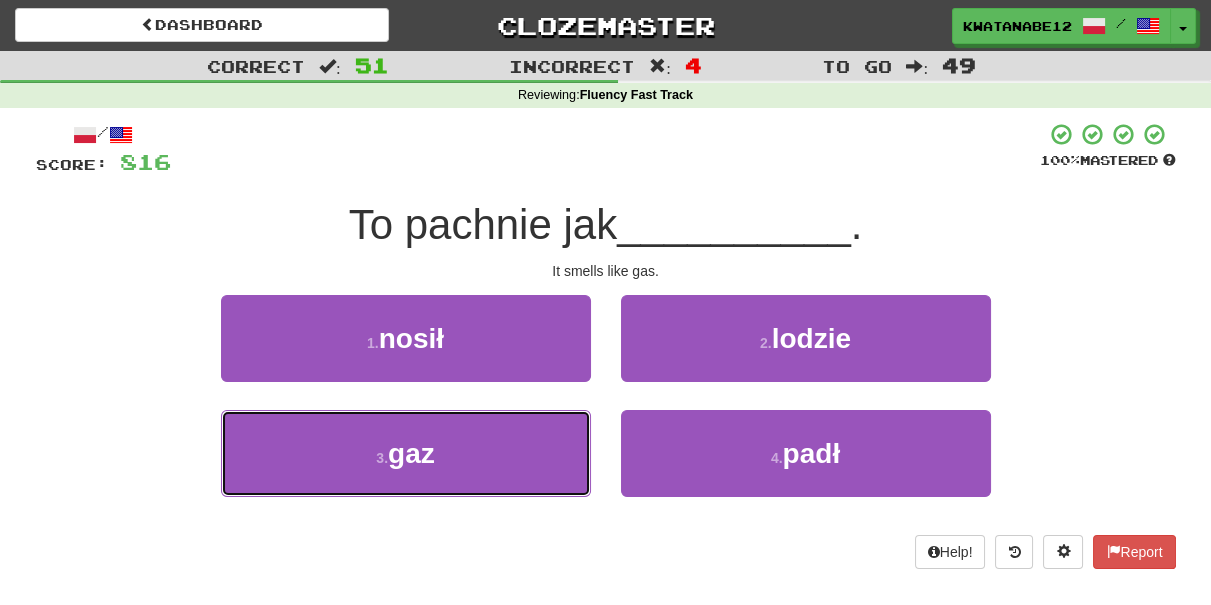 drag, startPoint x: 500, startPoint y: 452, endPoint x: 600, endPoint y: 404, distance: 110.92339 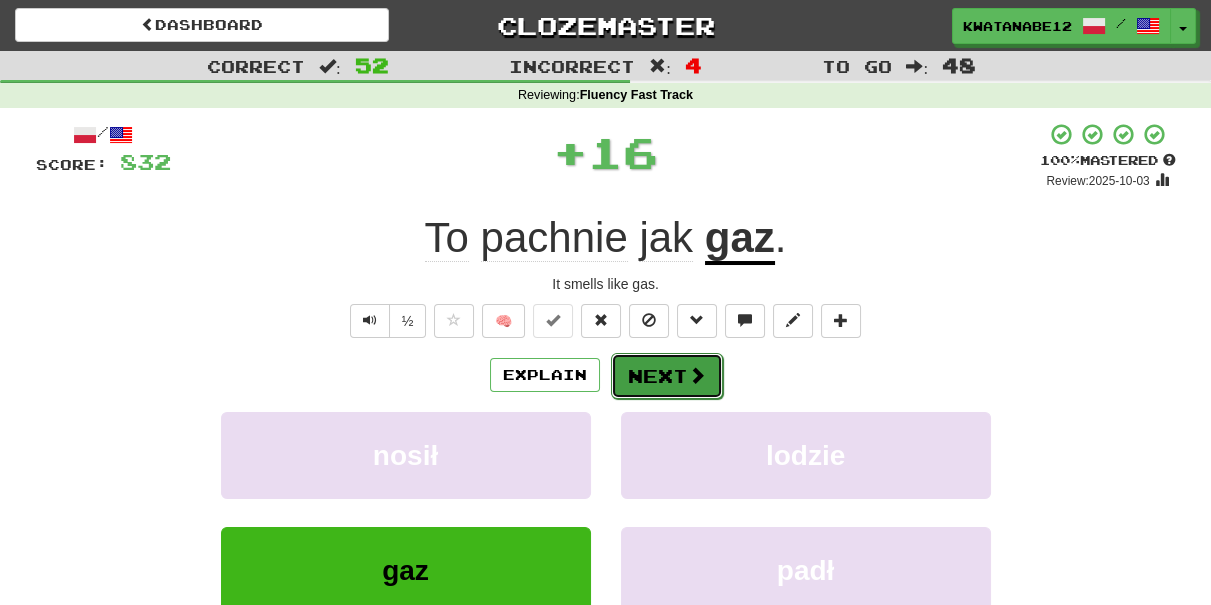 click on "Next" at bounding box center [667, 376] 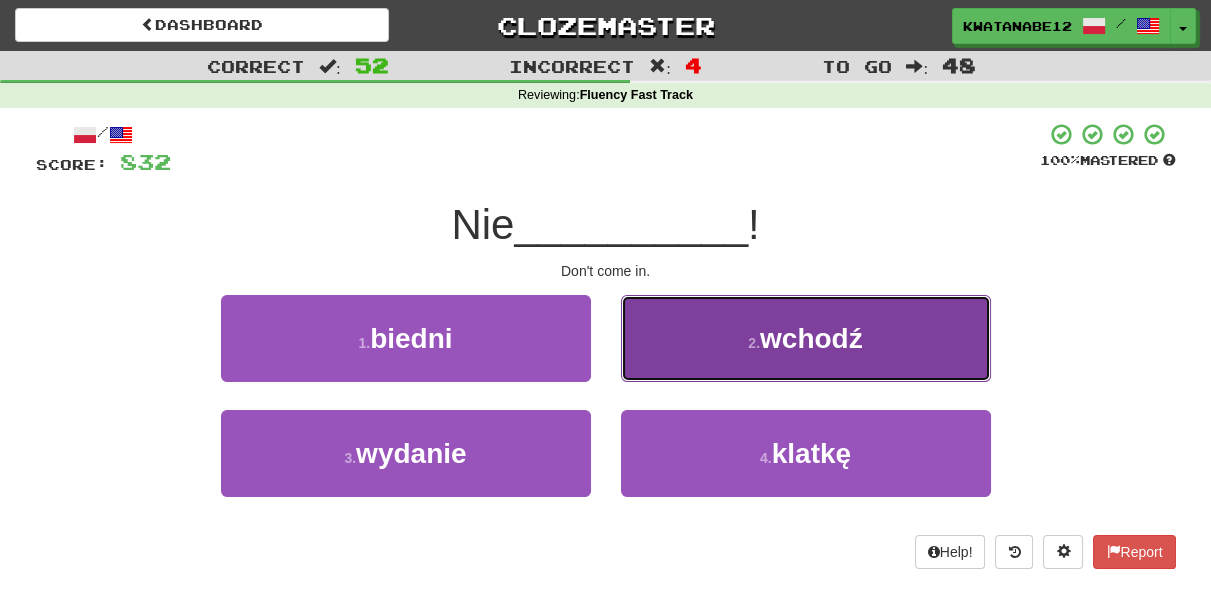 drag, startPoint x: 690, startPoint y: 353, endPoint x: 664, endPoint y: 361, distance: 27.202942 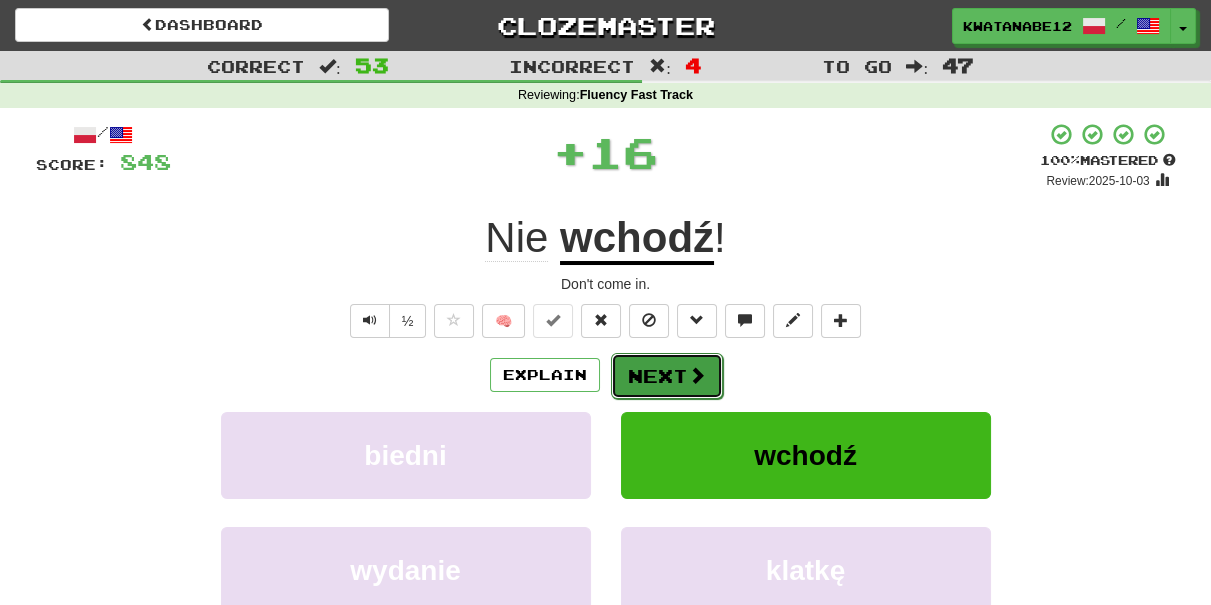 click on "Next" at bounding box center (667, 376) 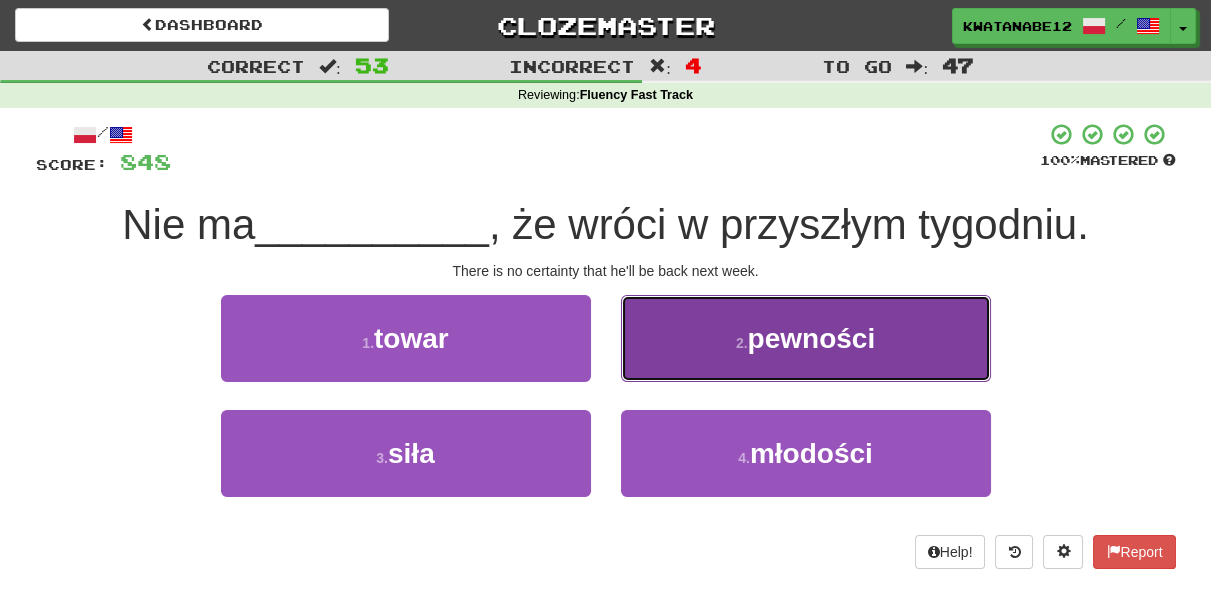 click on "2 .  pewności" at bounding box center [806, 338] 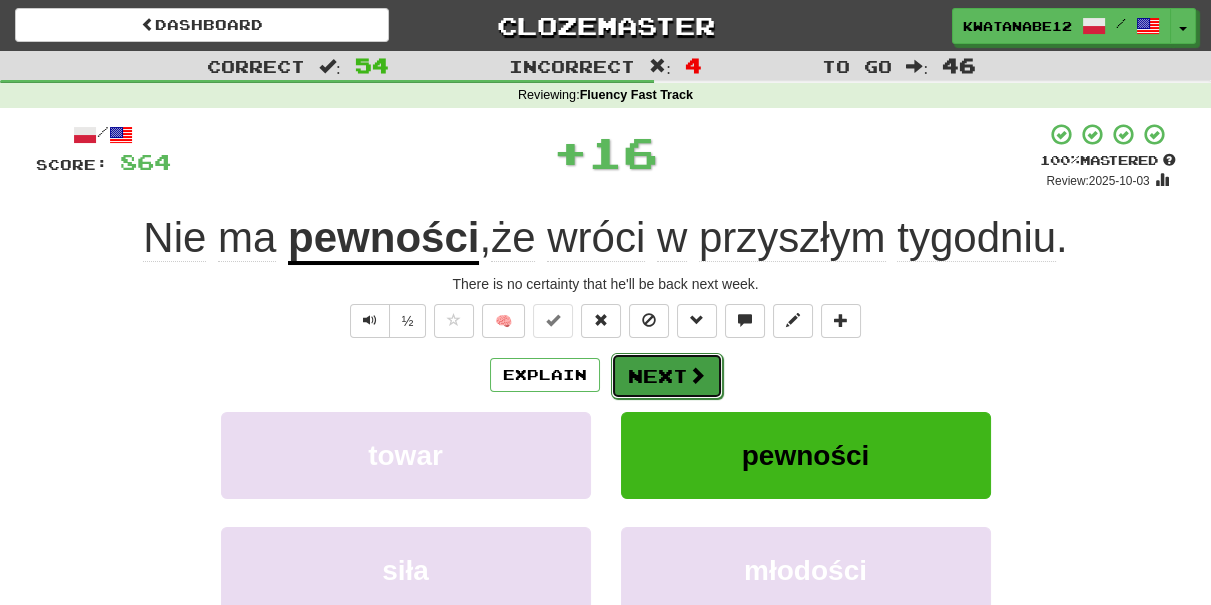click on "Next" at bounding box center (667, 376) 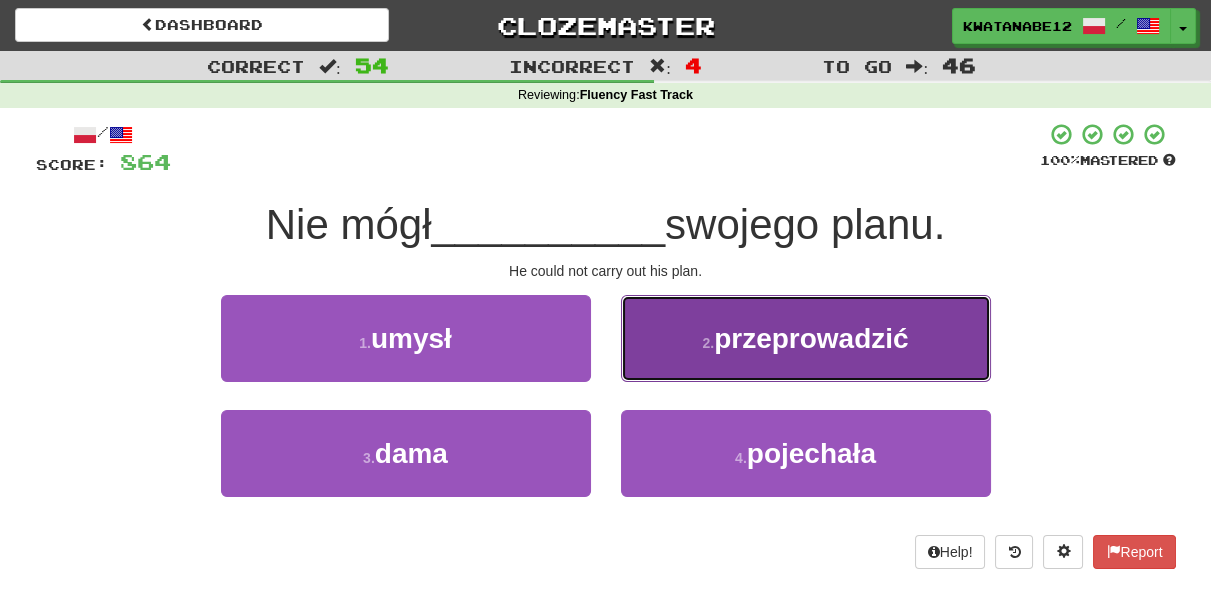 click on "2 .  przeprowadzić" at bounding box center [806, 338] 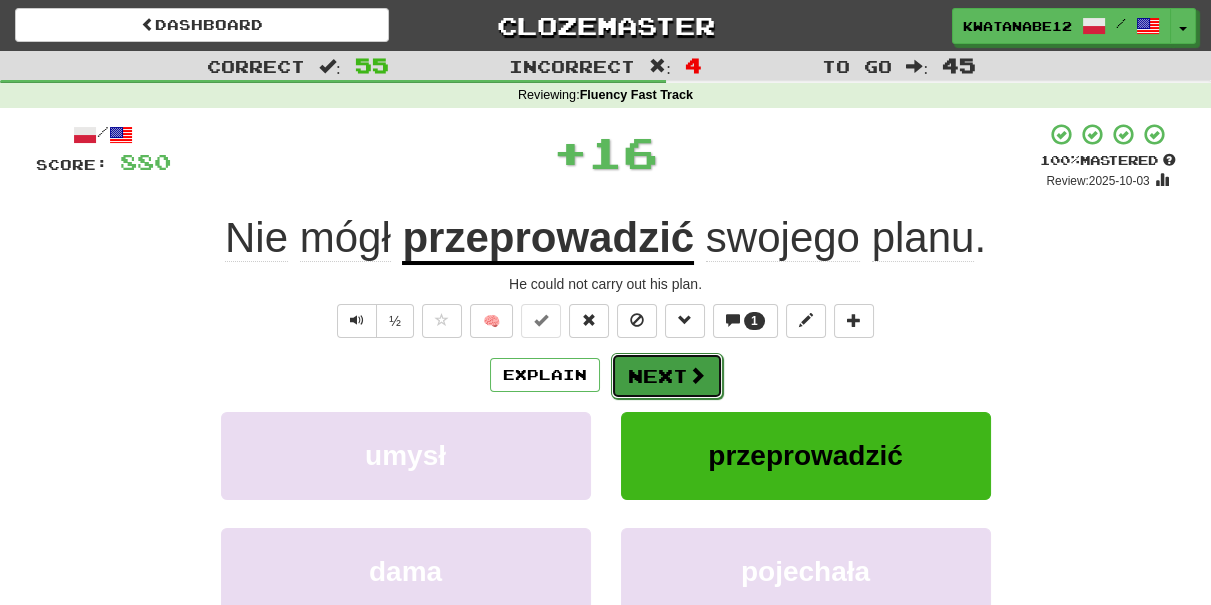 click on "Next" at bounding box center [667, 376] 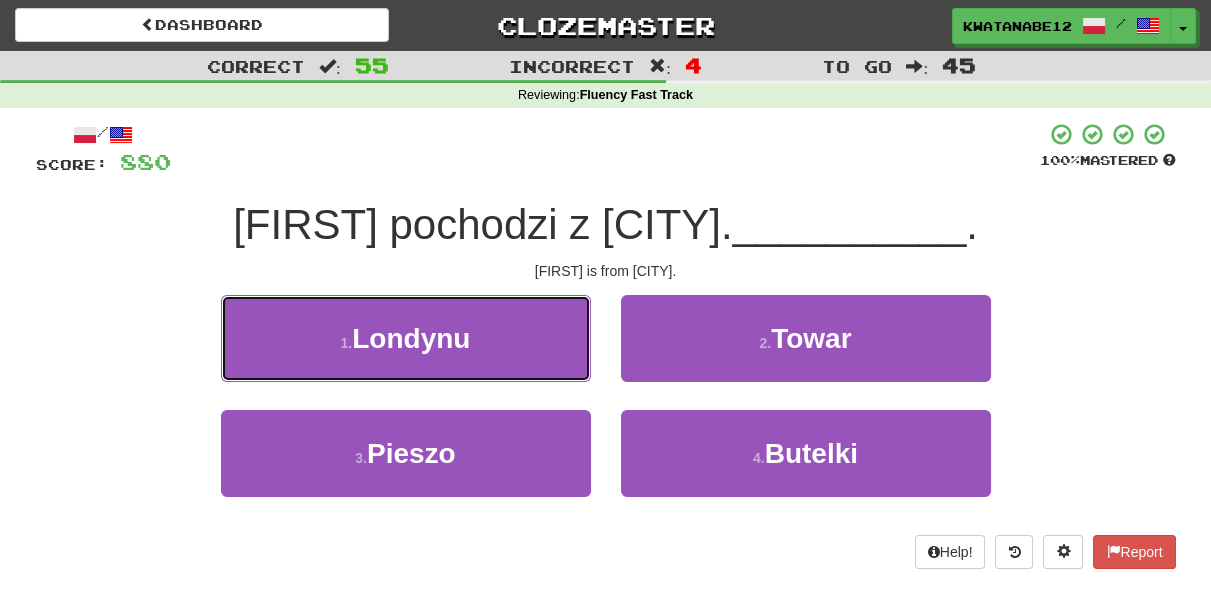 drag, startPoint x: 552, startPoint y: 348, endPoint x: 568, endPoint y: 349, distance: 16.03122 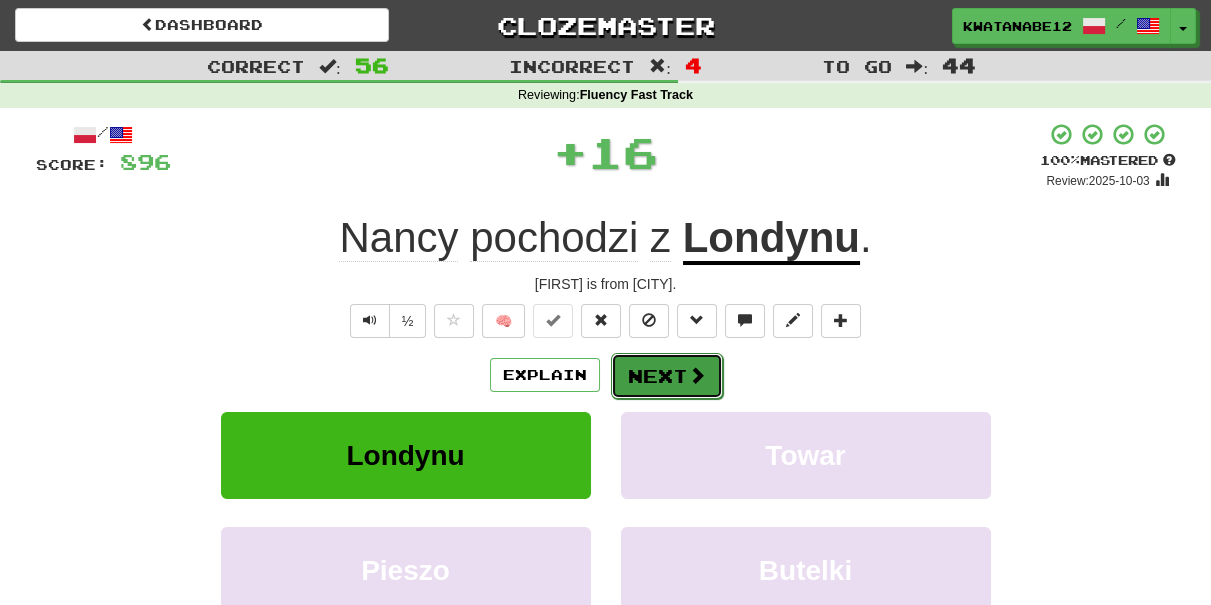 click on "Next" at bounding box center (667, 376) 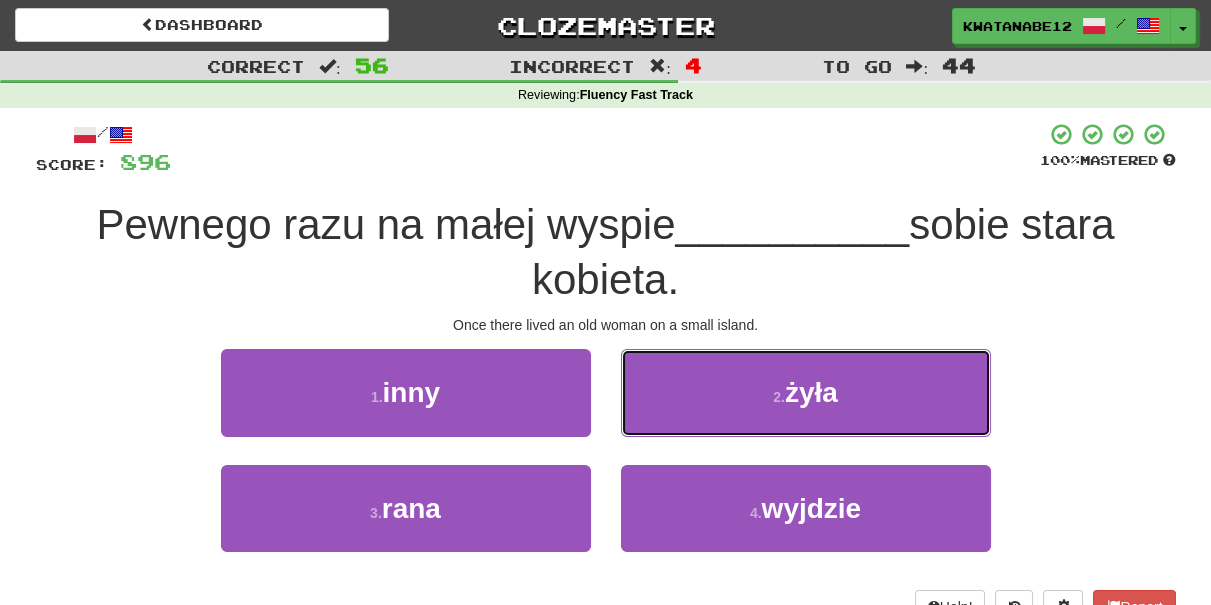 click on "2 .  żyła" at bounding box center [806, 406] 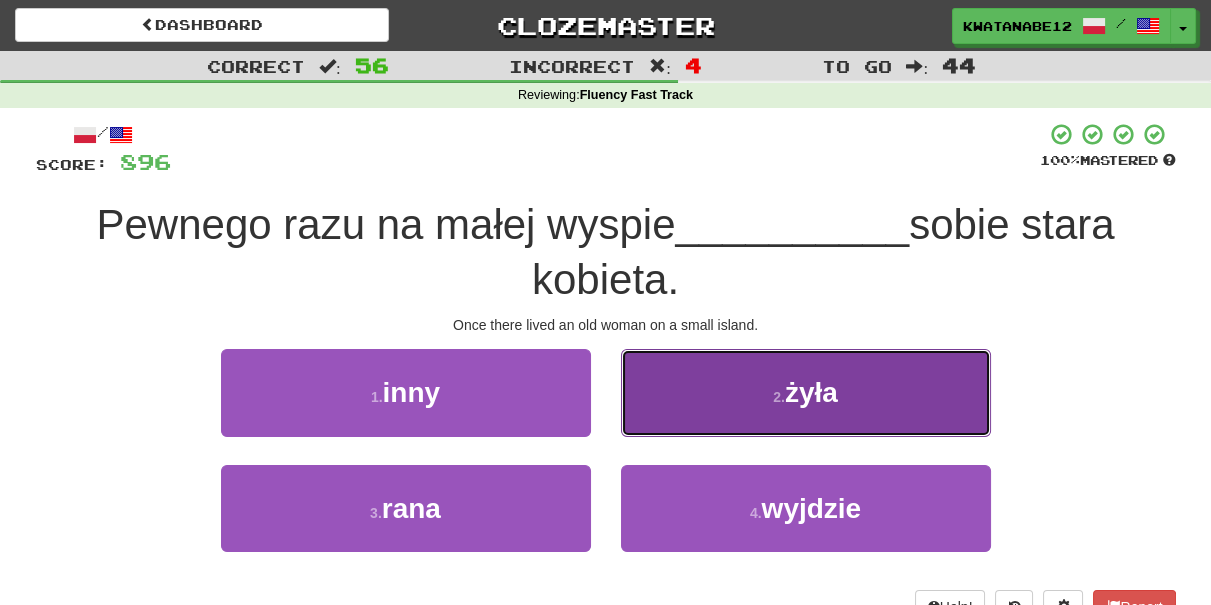 click on "2 .  żyła" at bounding box center [806, 392] 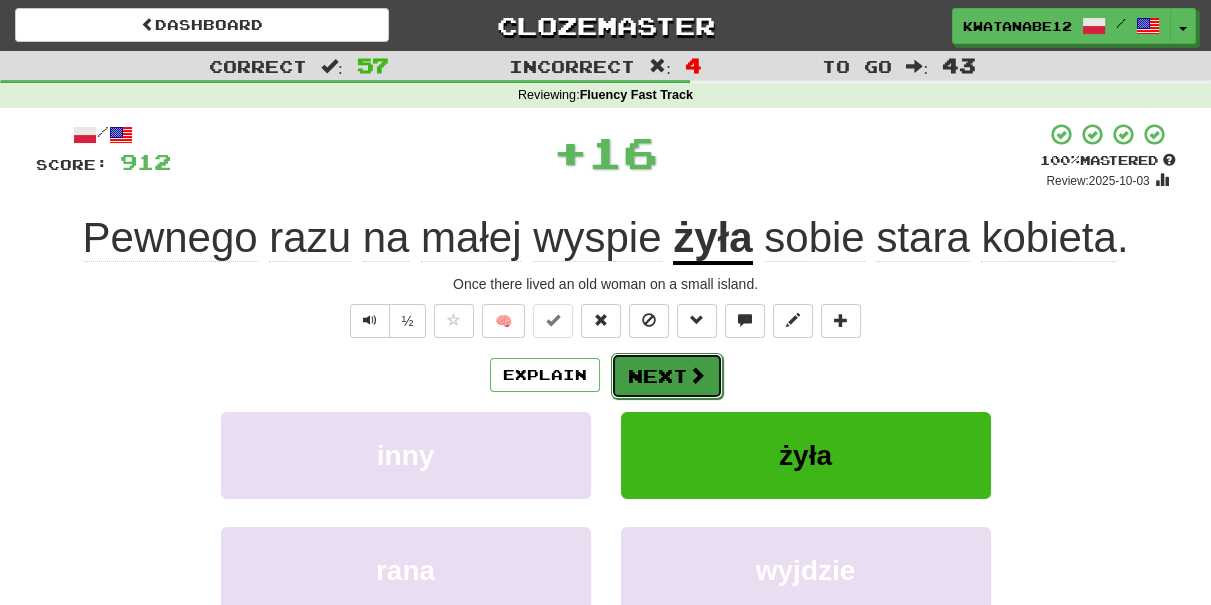 drag, startPoint x: 653, startPoint y: 394, endPoint x: 647, endPoint y: 376, distance: 18.973665 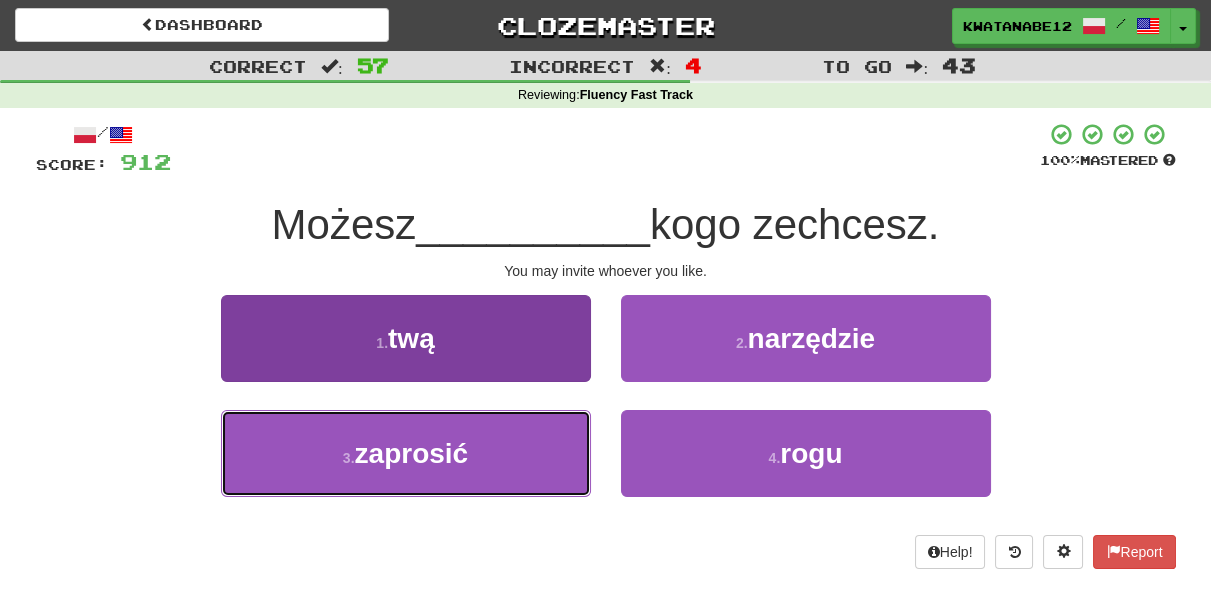 drag, startPoint x: 514, startPoint y: 445, endPoint x: 560, endPoint y: 418, distance: 53.338543 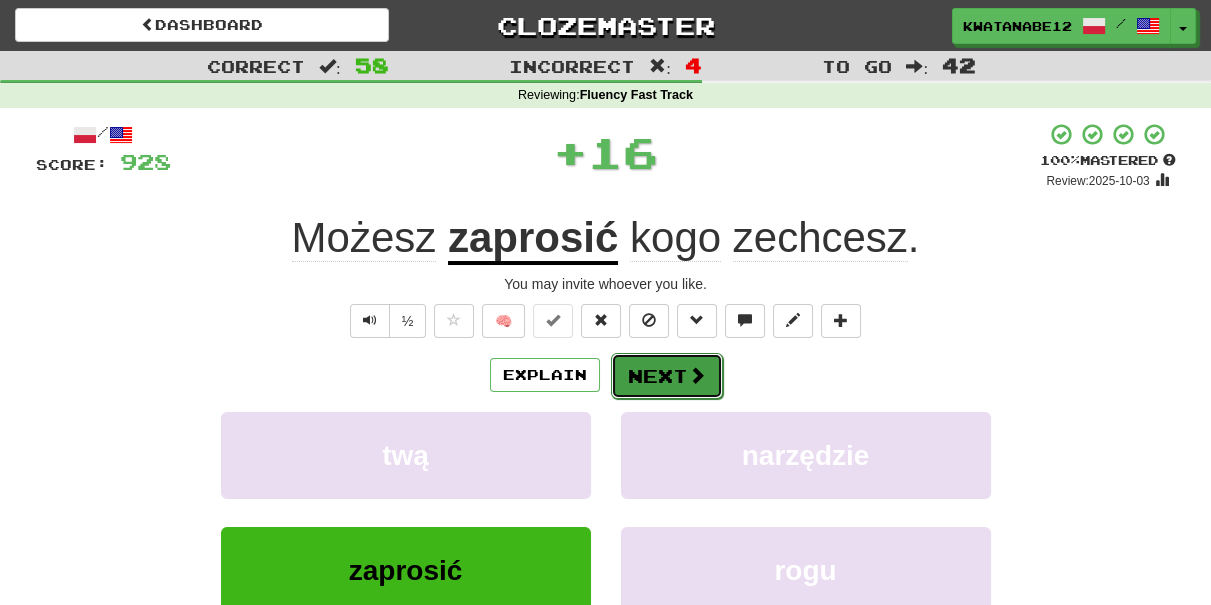 click on "Next" at bounding box center (667, 376) 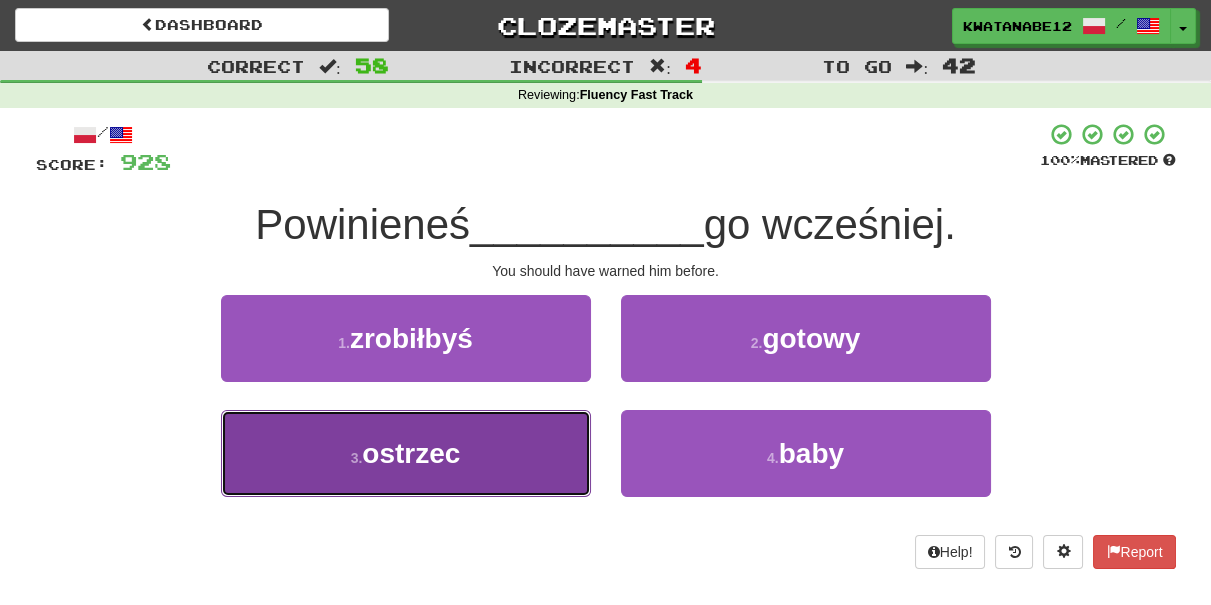 click on "3 .  ostrzec" at bounding box center [406, 453] 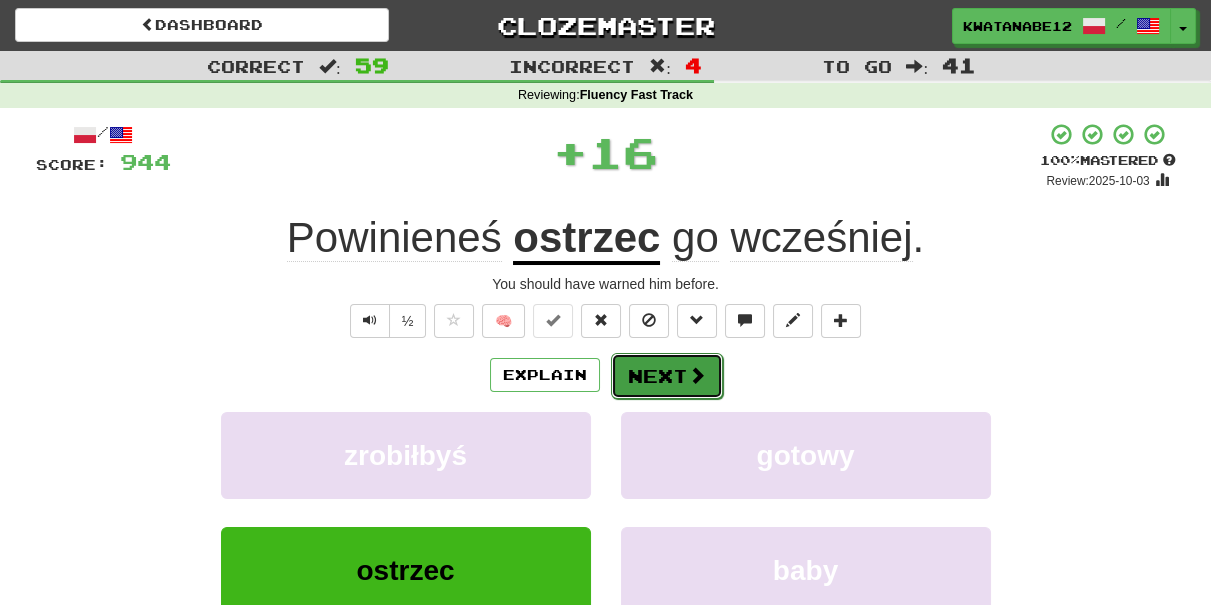 click on "Next" at bounding box center (667, 376) 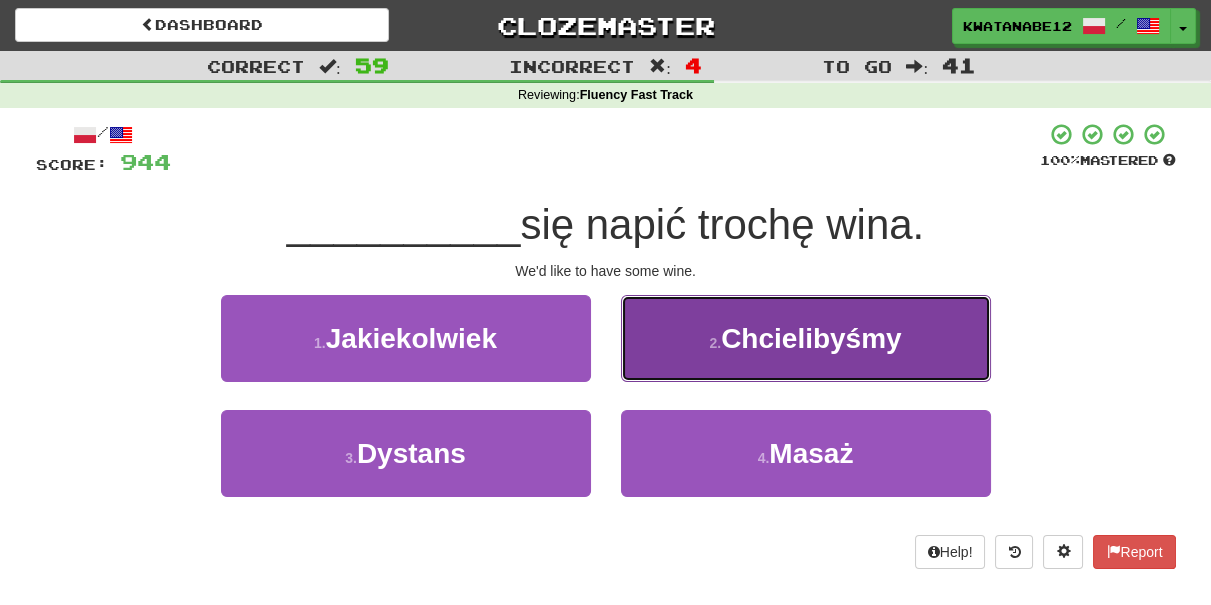 click on "2 .  Chcielibyśmy" at bounding box center [806, 338] 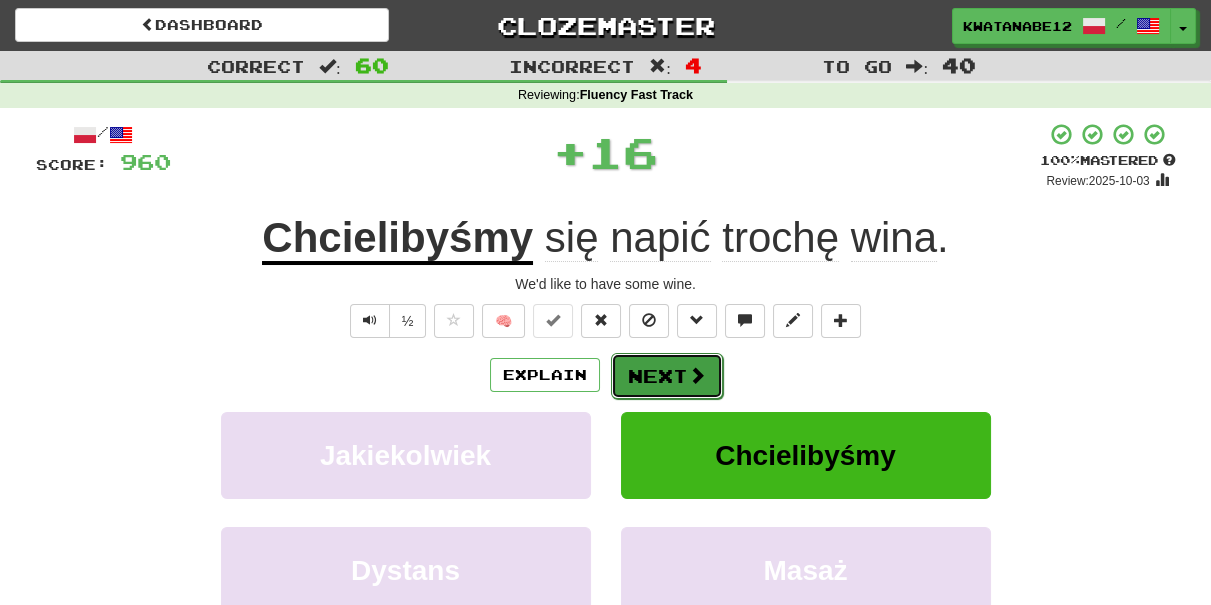 click on "Next" at bounding box center (667, 376) 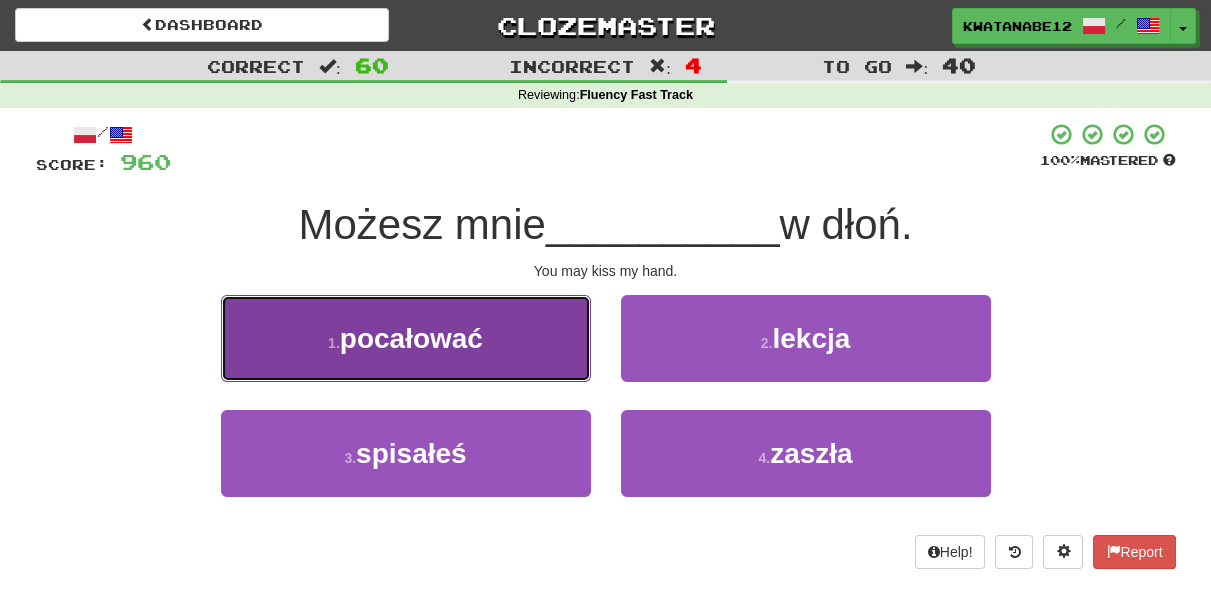 drag, startPoint x: 511, startPoint y: 357, endPoint x: 528, endPoint y: 358, distance: 17.029387 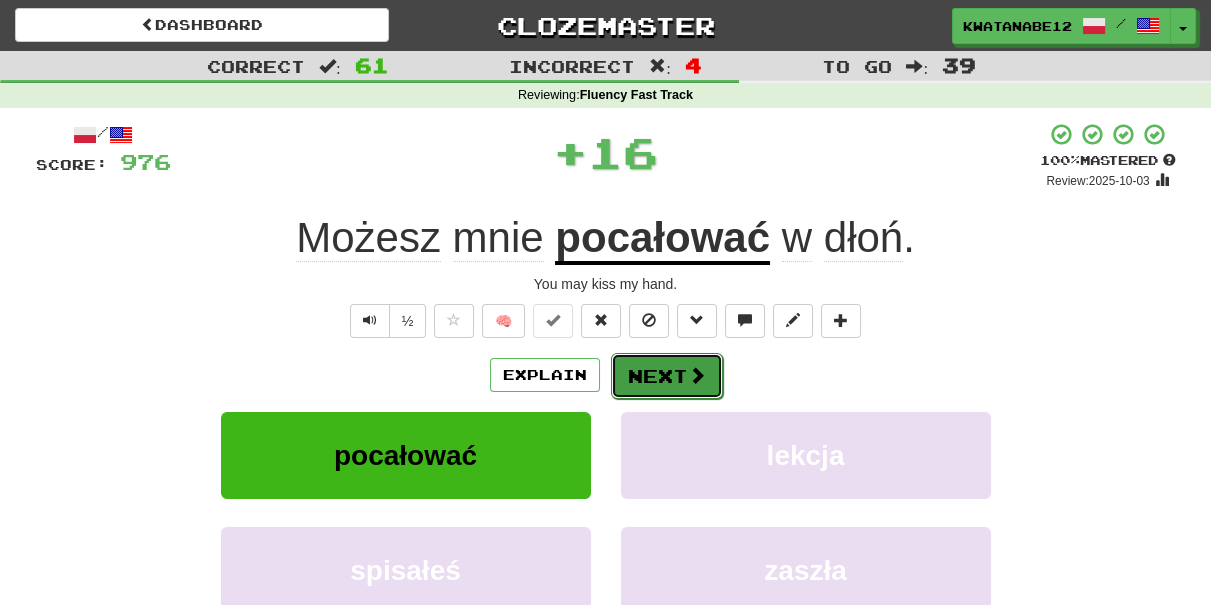 click on "Next" at bounding box center [667, 376] 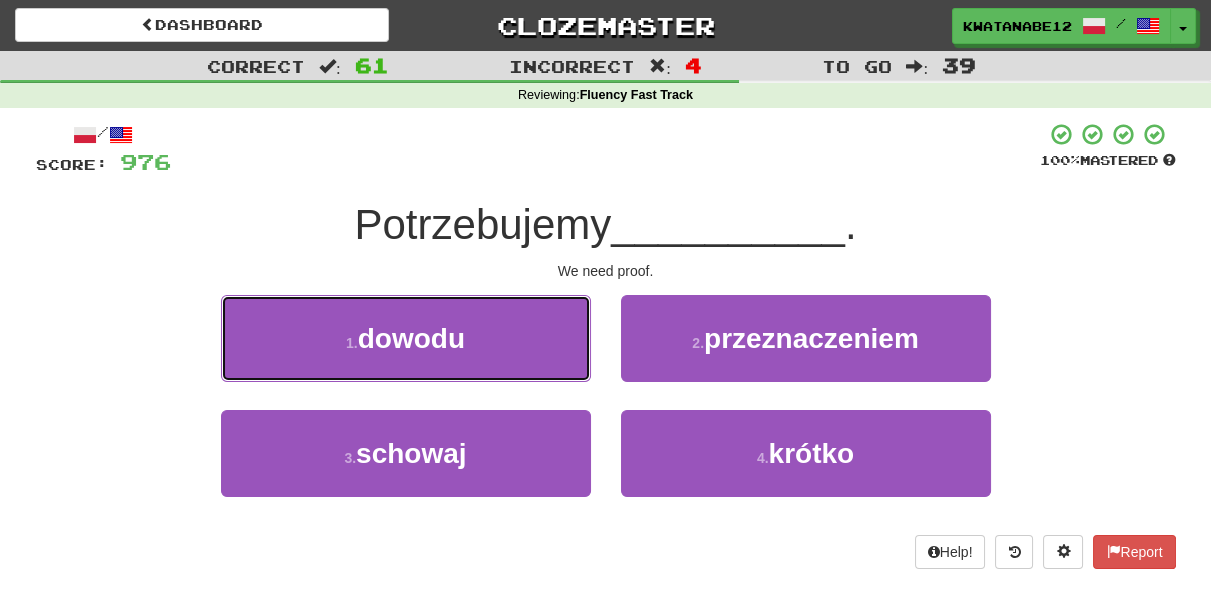 drag, startPoint x: 546, startPoint y: 312, endPoint x: 582, endPoint y: 348, distance: 50.91169 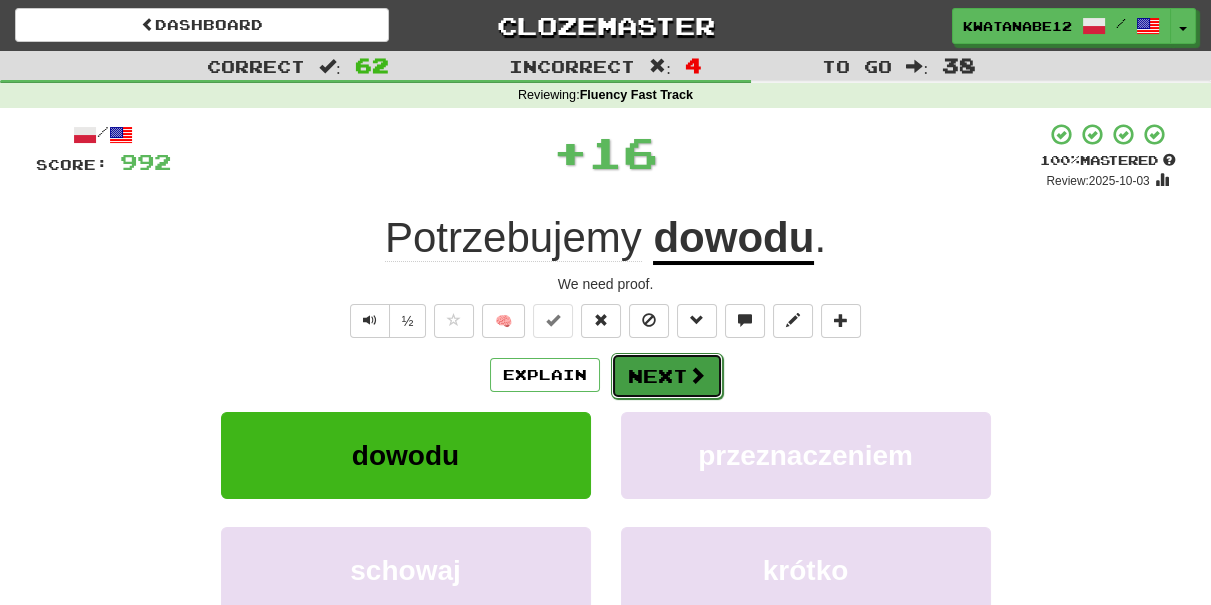 click on "Next" at bounding box center (667, 376) 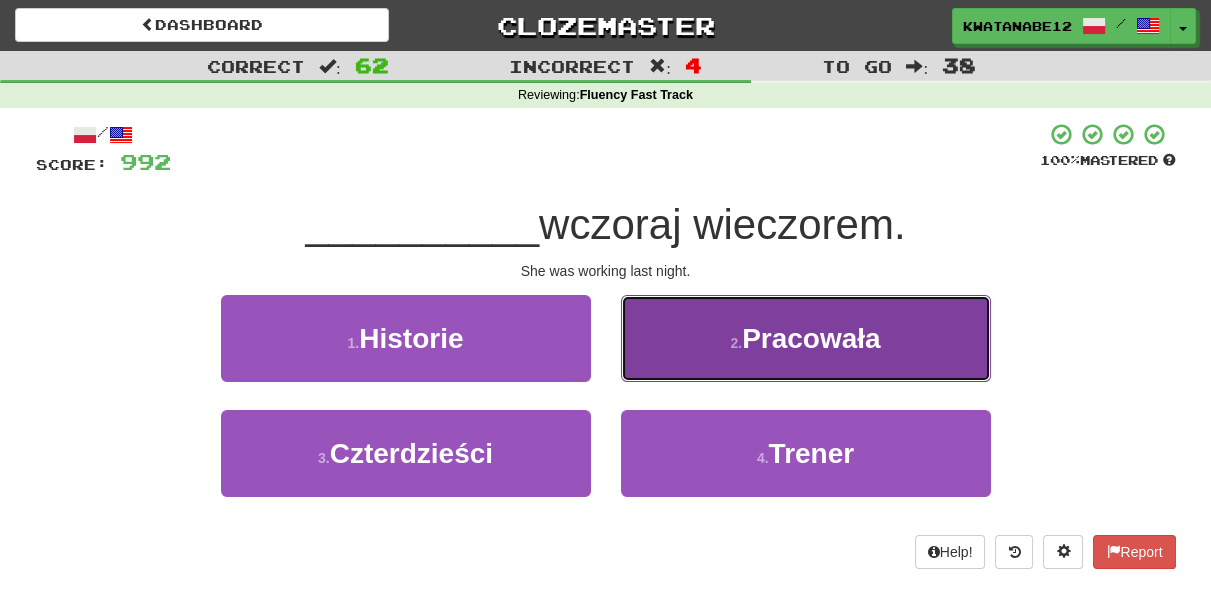 drag, startPoint x: 668, startPoint y: 342, endPoint x: 669, endPoint y: 353, distance: 11.045361 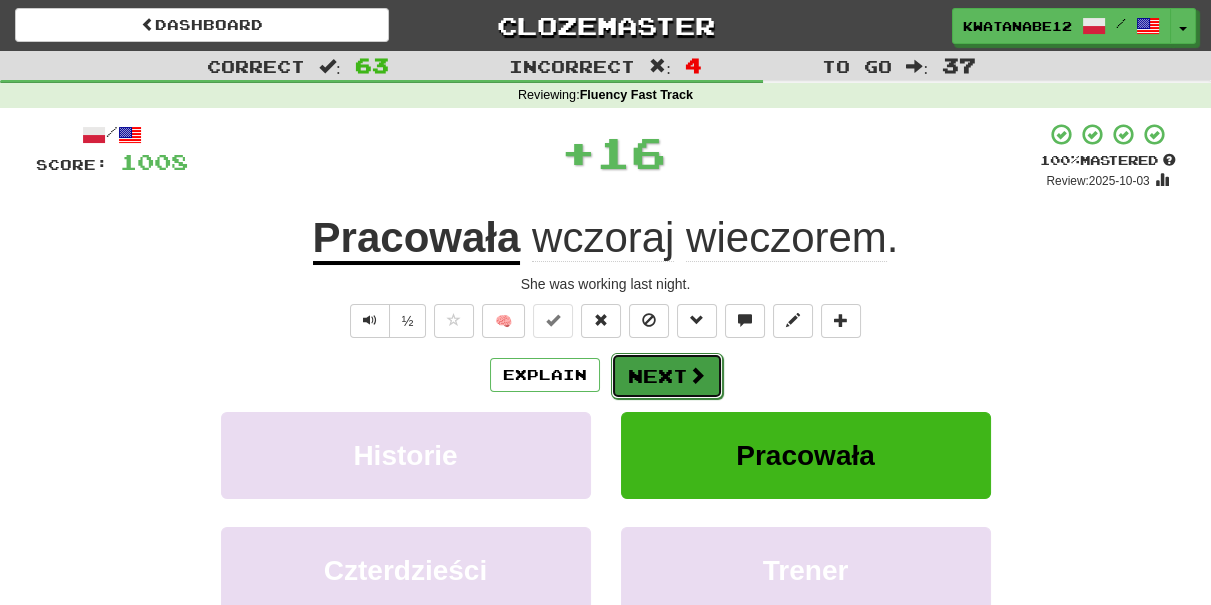 click on "Next" at bounding box center (667, 376) 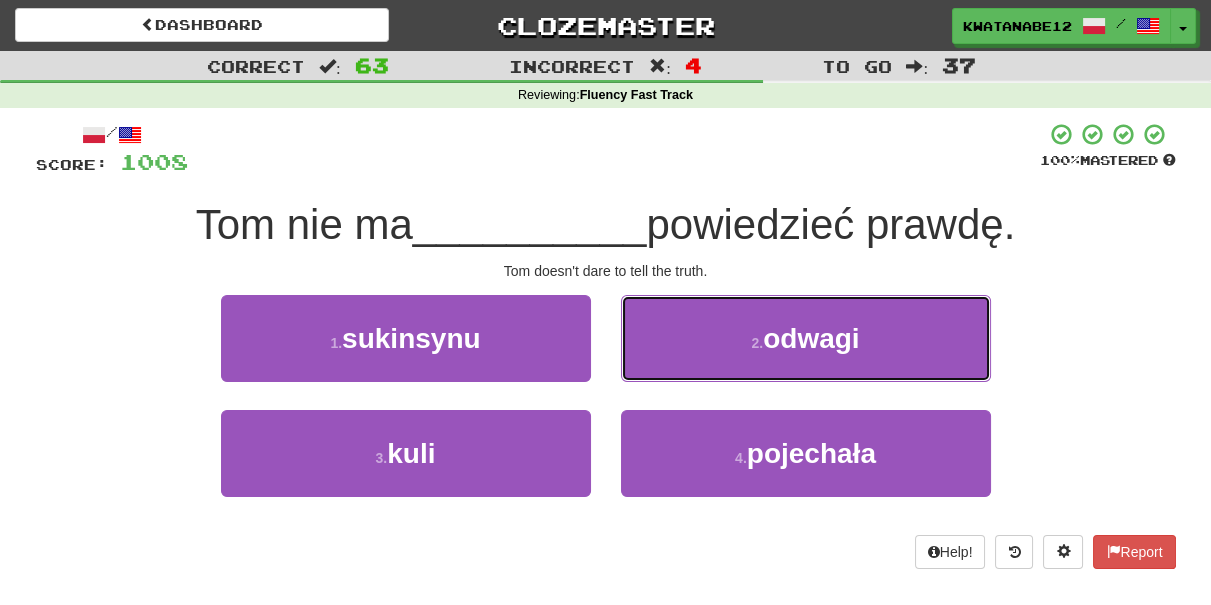 click on "2 .  odwagi" at bounding box center [806, 338] 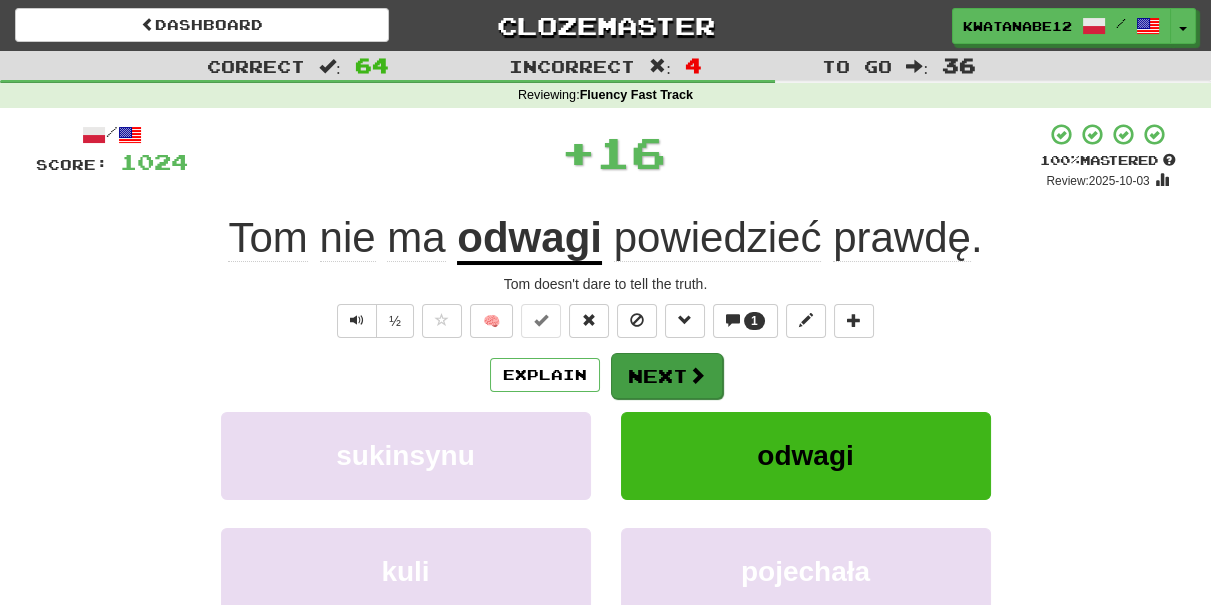 click on "Next" at bounding box center [667, 376] 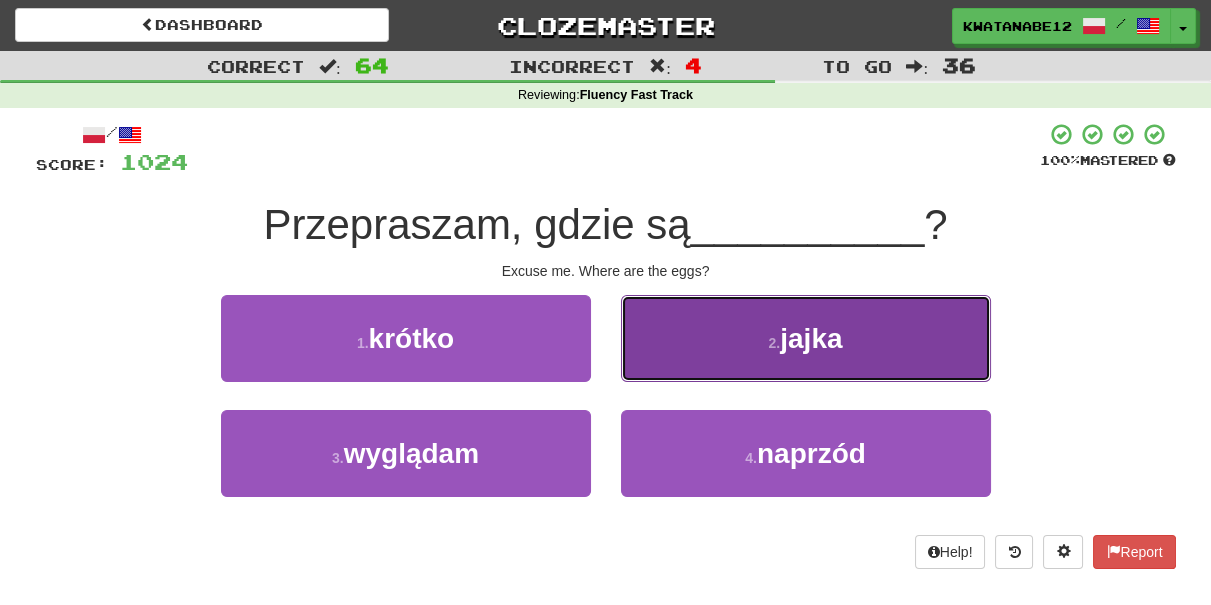 drag, startPoint x: 693, startPoint y: 362, endPoint x: 690, endPoint y: 372, distance: 10.440307 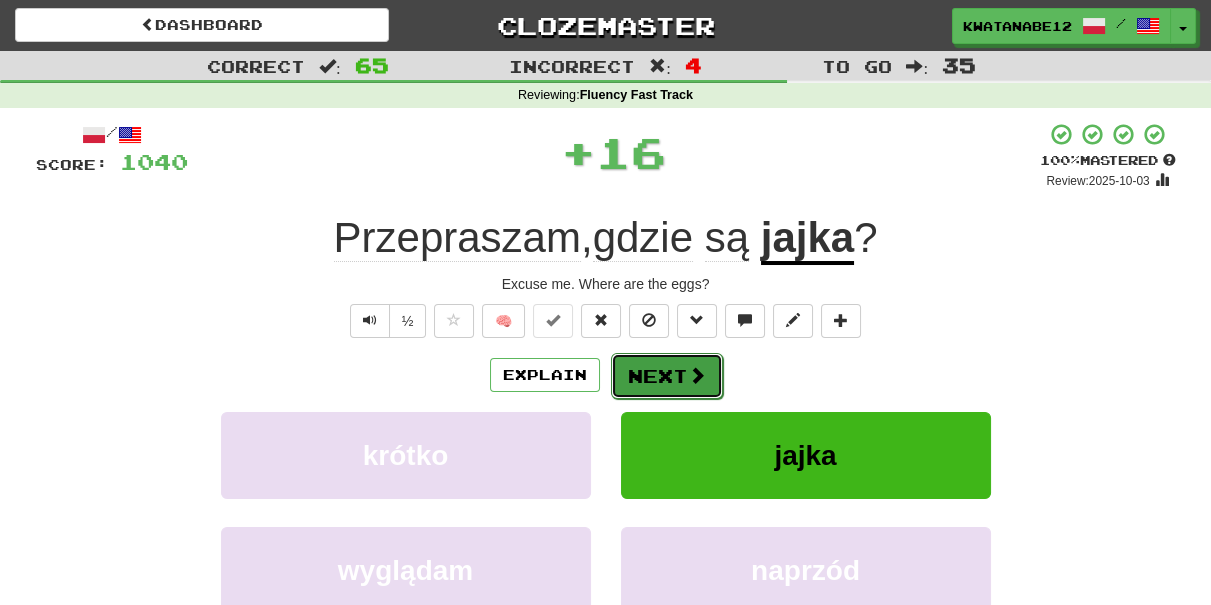 click on "Next" at bounding box center (667, 376) 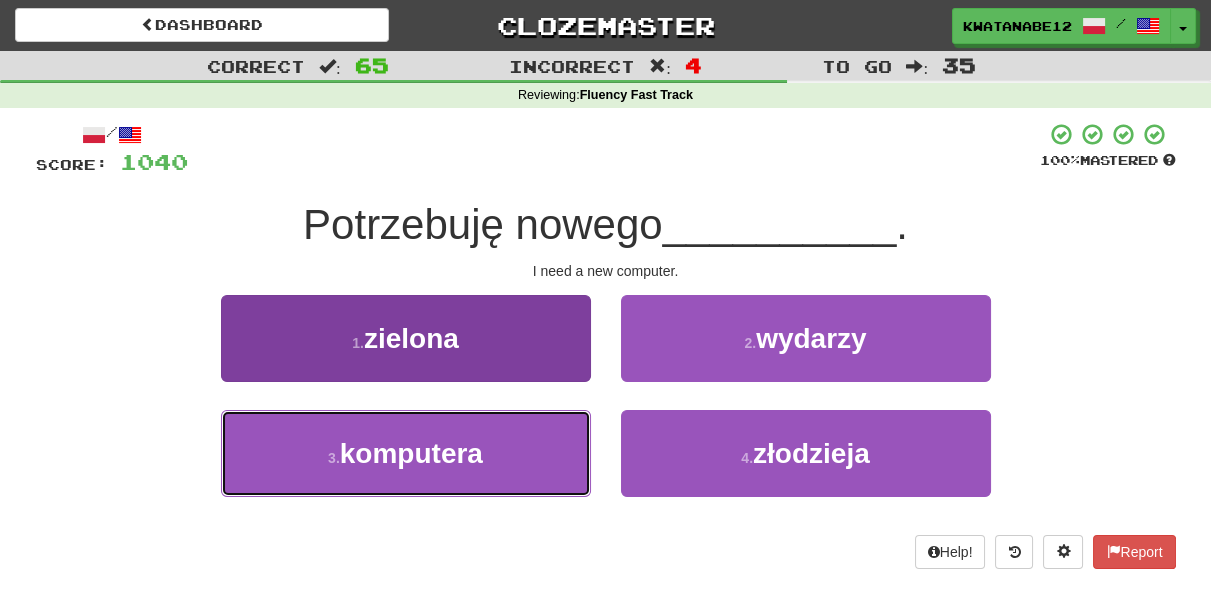 click on "3 .  komputera" at bounding box center [406, 453] 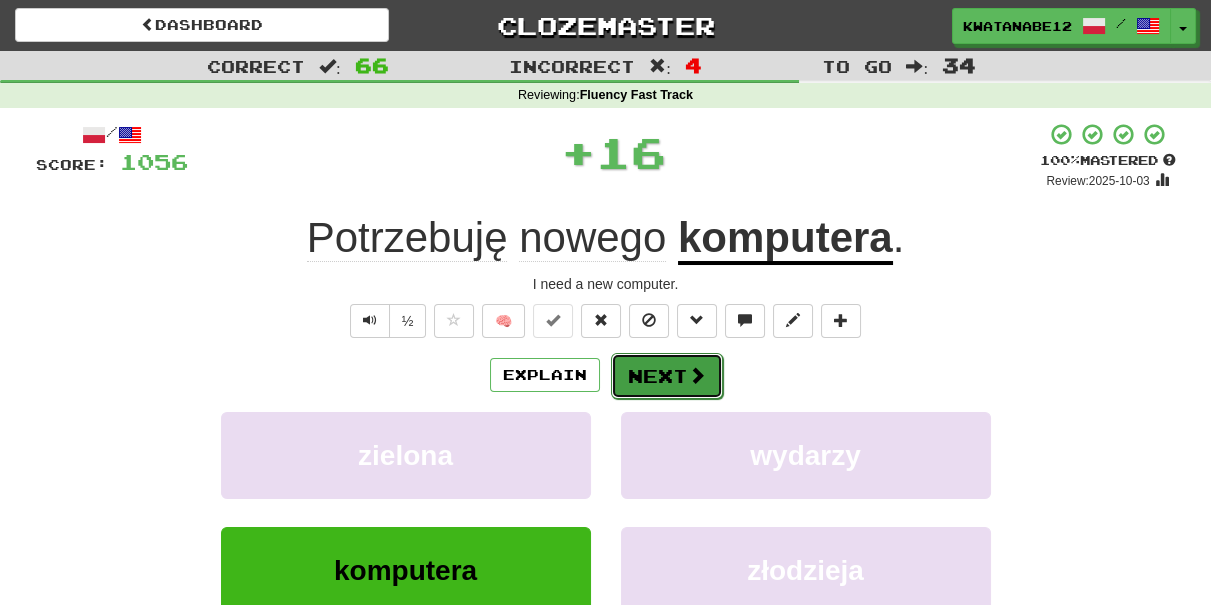 click on "Next" at bounding box center (667, 376) 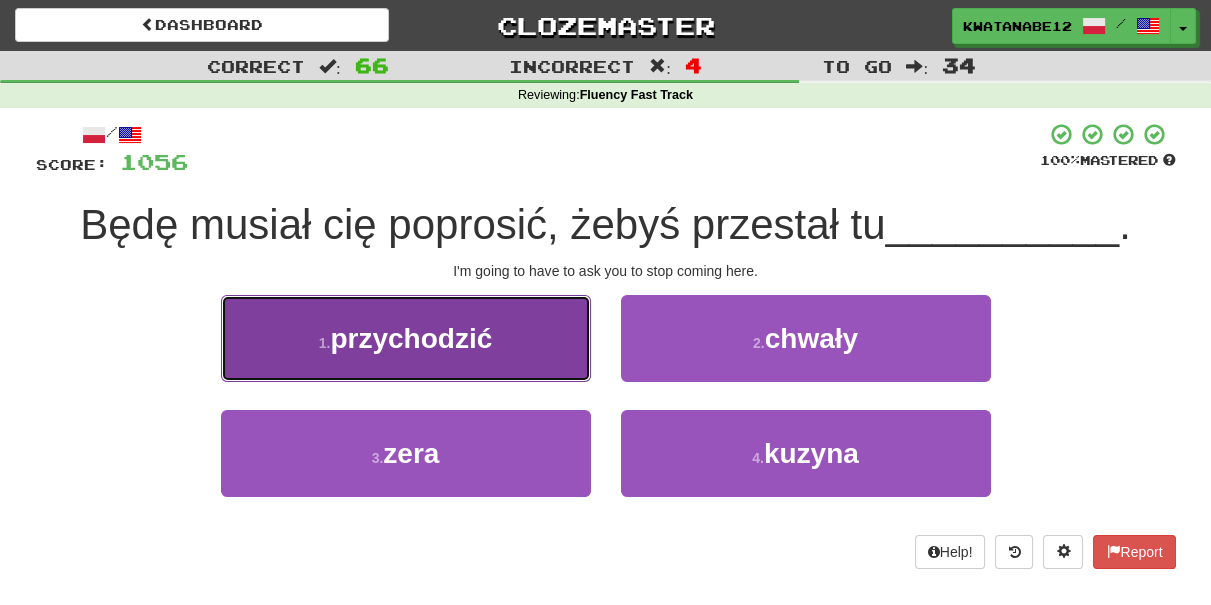 click on "1 .  przychodzić" at bounding box center (406, 338) 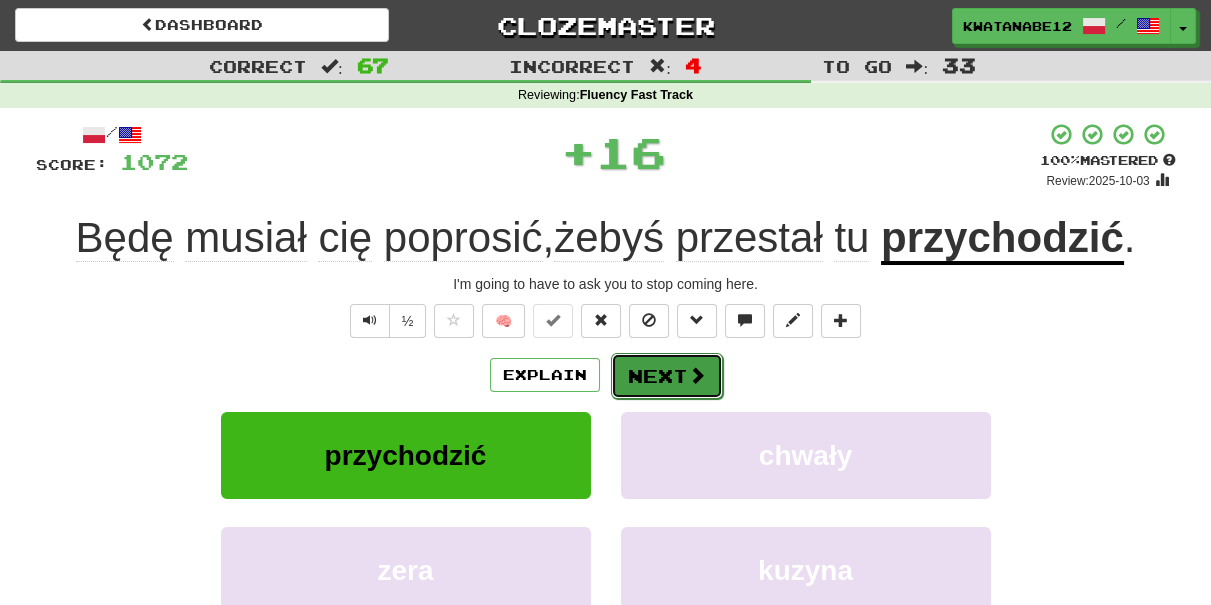 click on "Next" at bounding box center (667, 376) 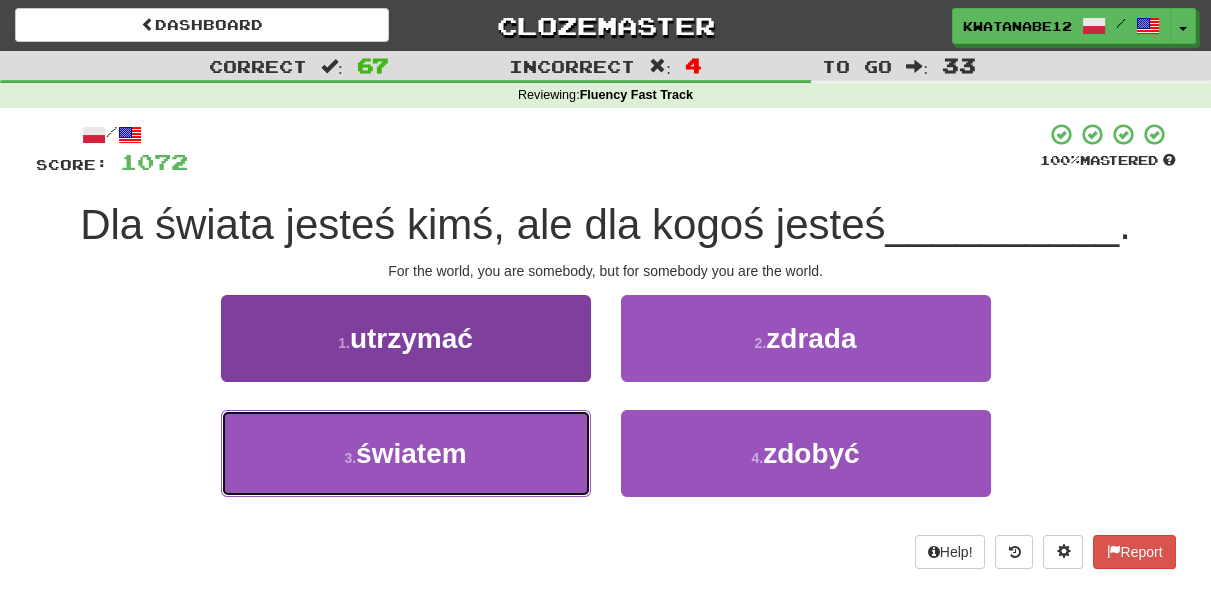 click on "3 .  światem" at bounding box center [406, 453] 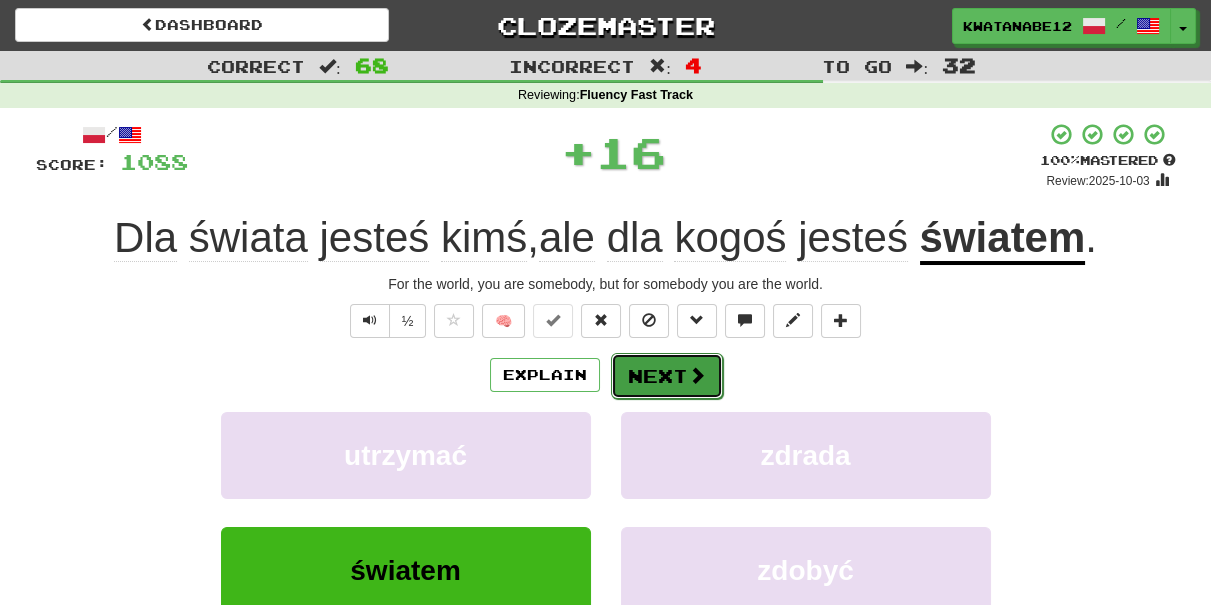 click on "Next" at bounding box center (667, 376) 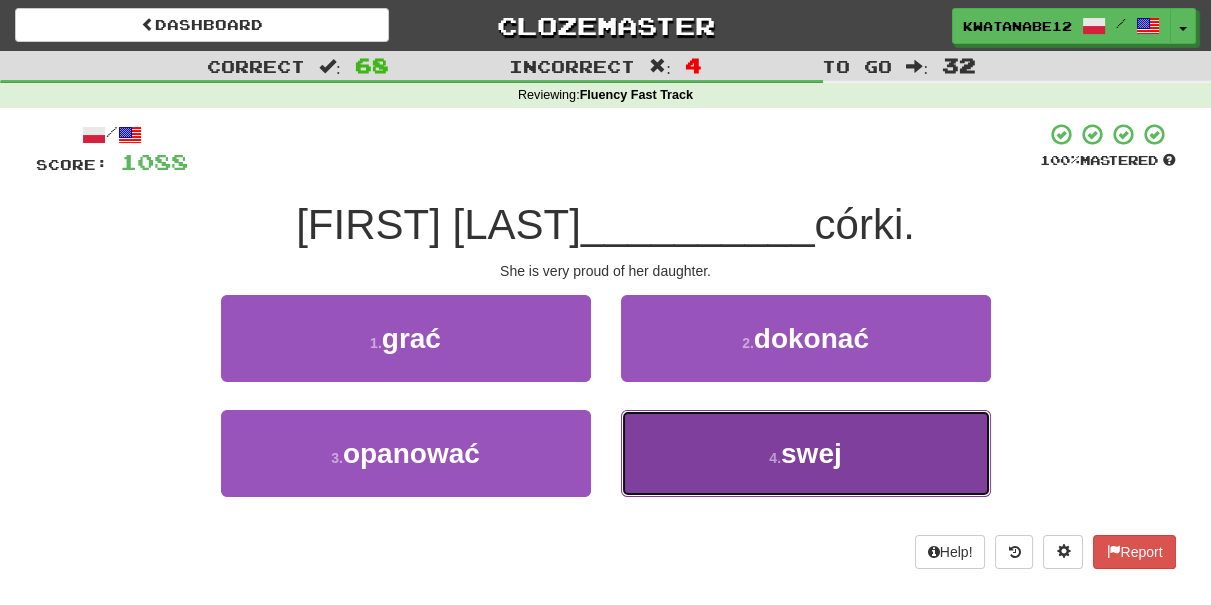 drag, startPoint x: 714, startPoint y: 445, endPoint x: 712, endPoint y: 404, distance: 41.04875 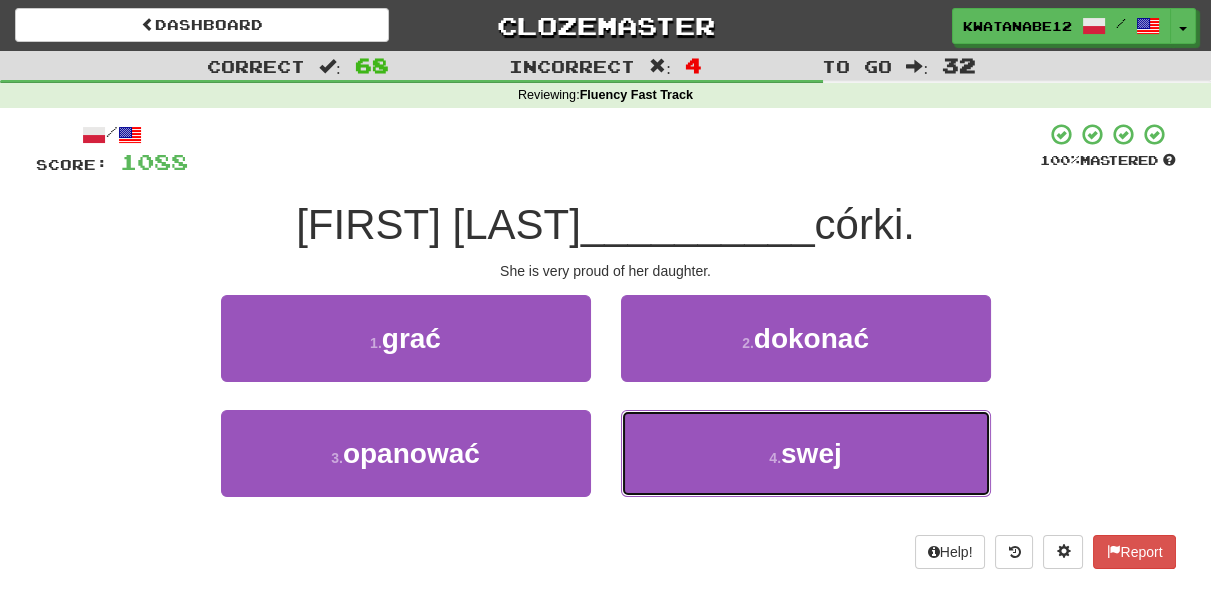 click on "4 .  swej" at bounding box center [806, 453] 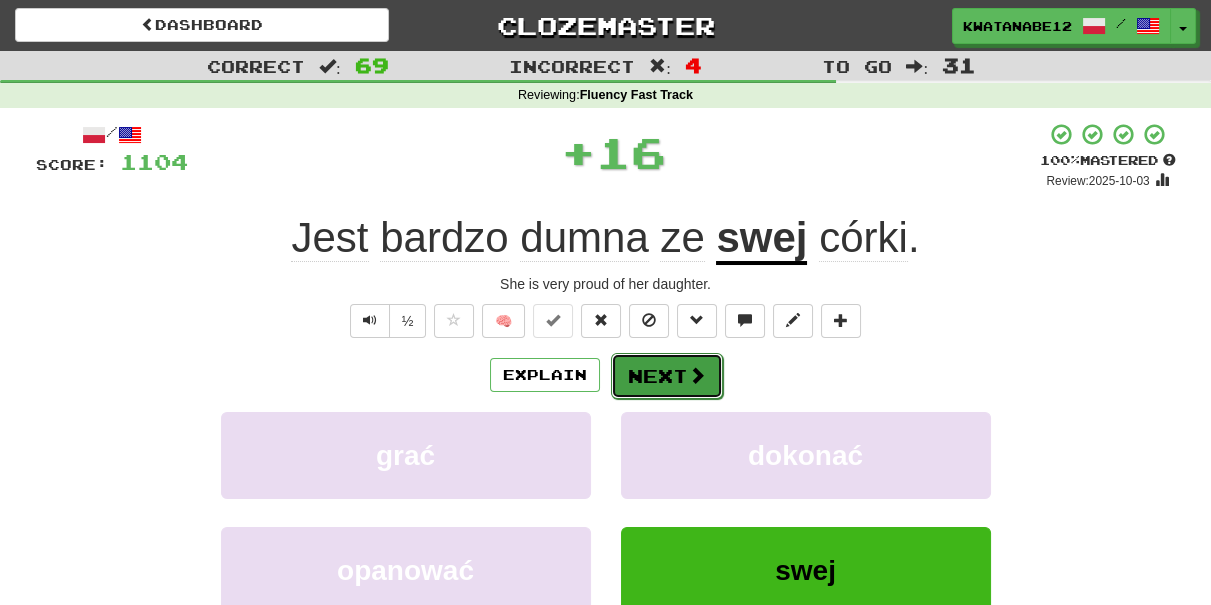 click at bounding box center [697, 375] 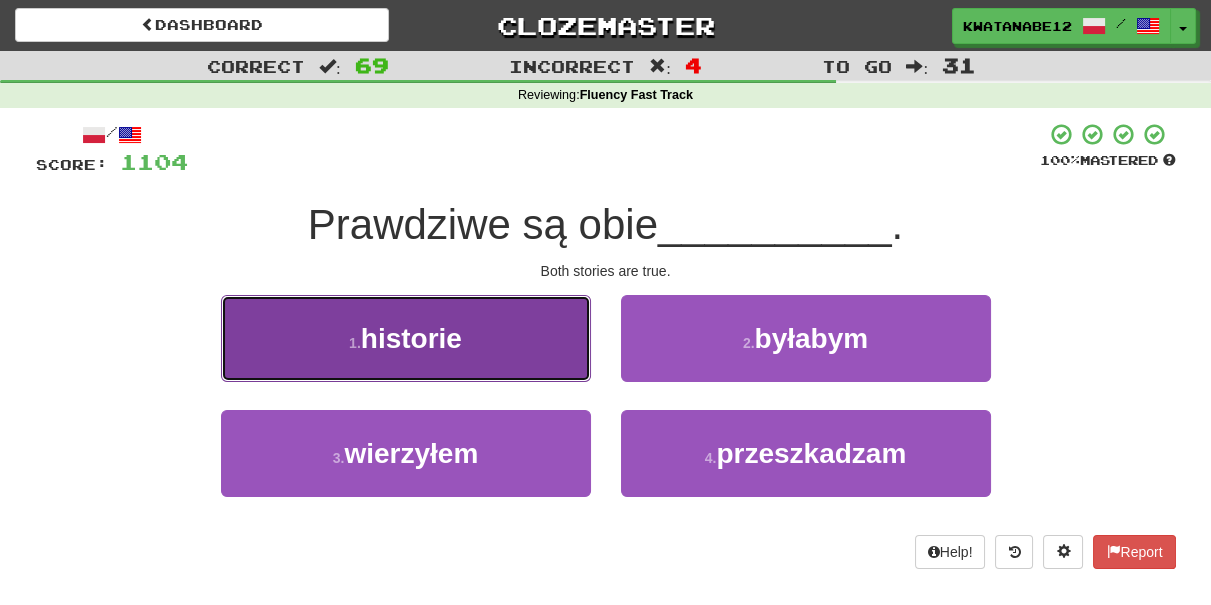 drag, startPoint x: 520, startPoint y: 340, endPoint x: 556, endPoint y: 346, distance: 36.496574 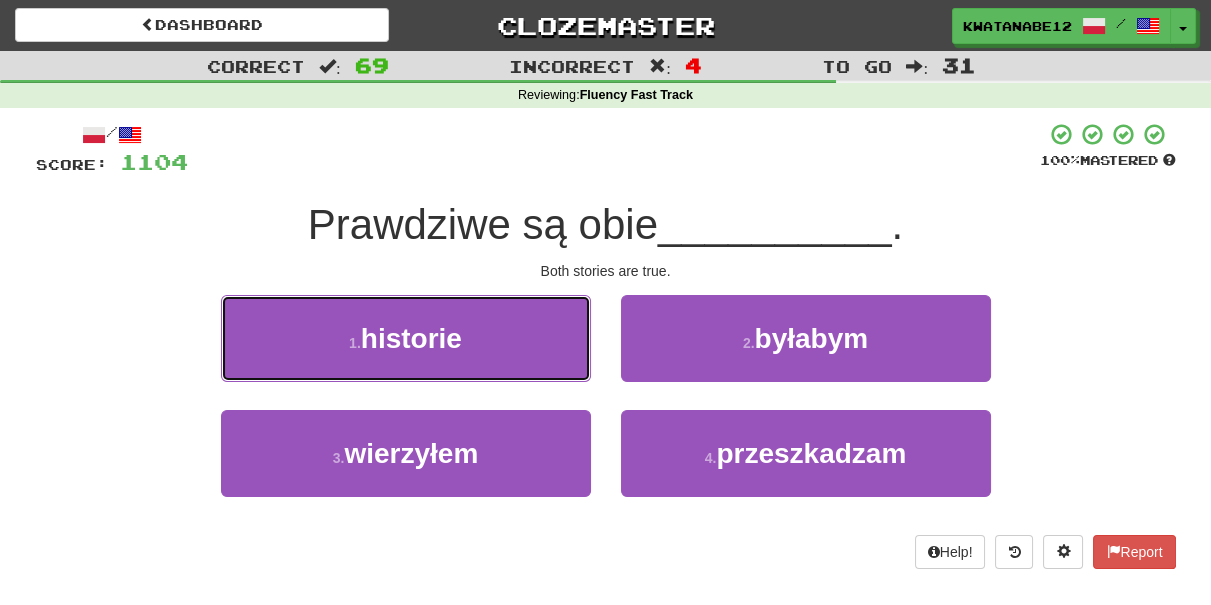 click on "1 .  historie" at bounding box center [406, 338] 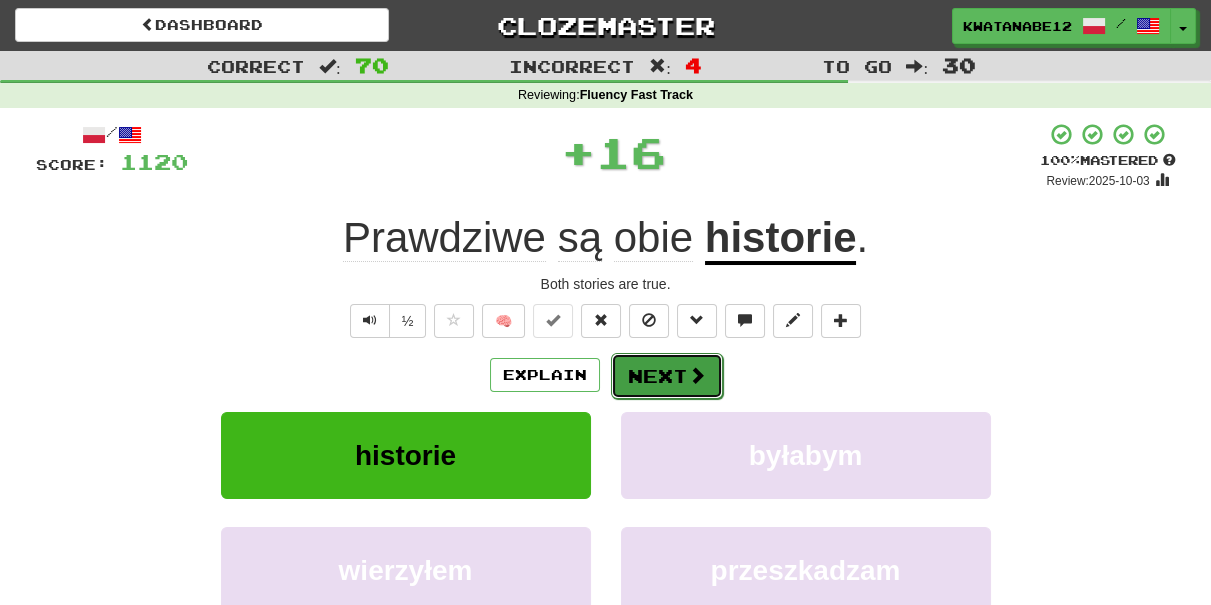 click on "Next" at bounding box center (667, 376) 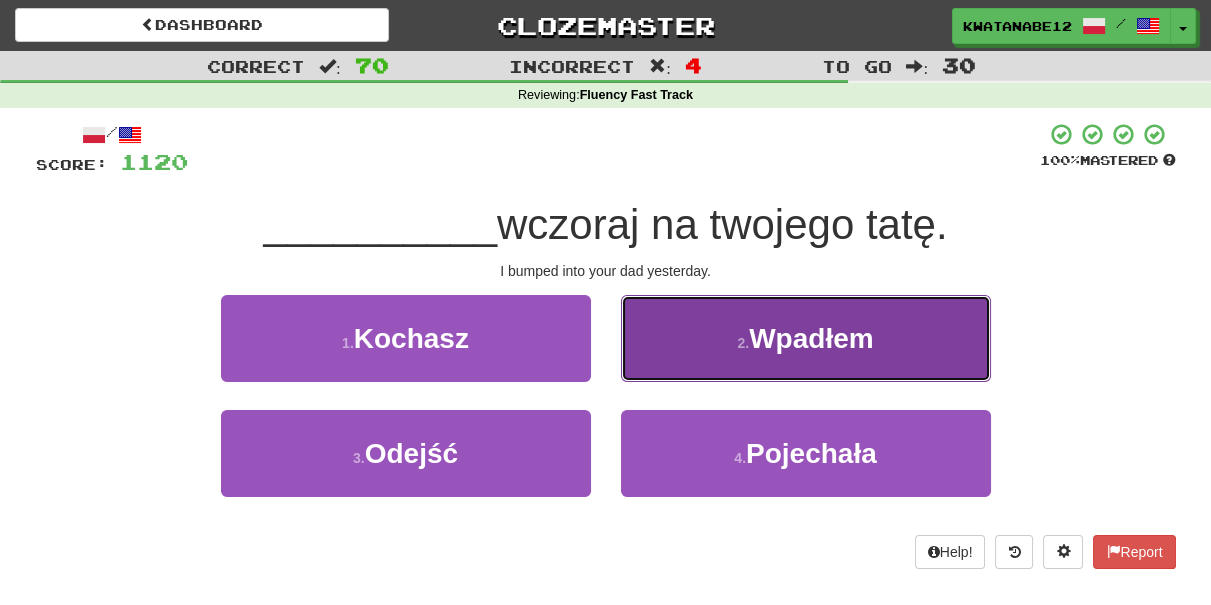 click on "2 .  Wpadłem" at bounding box center (806, 338) 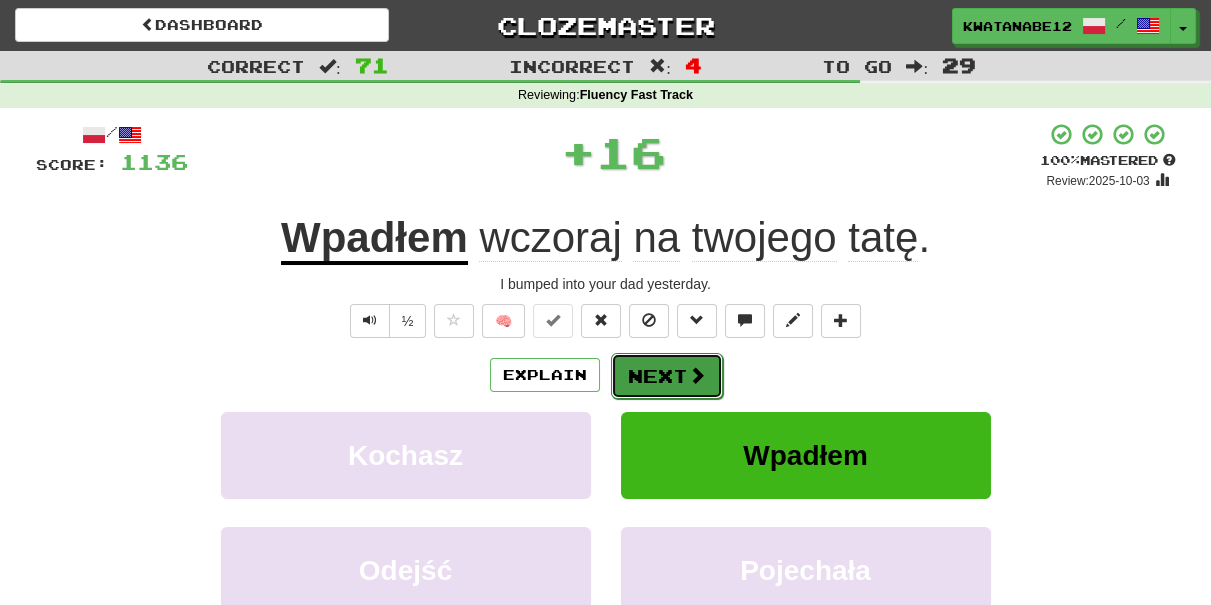 click on "Next" at bounding box center (667, 376) 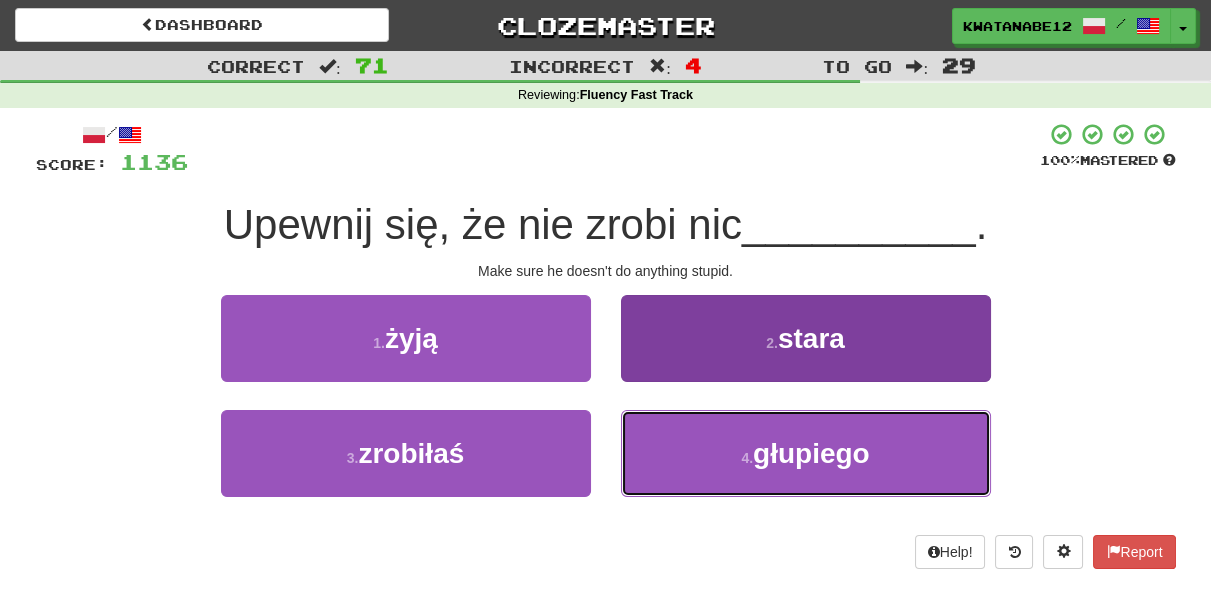 drag, startPoint x: 695, startPoint y: 442, endPoint x: 691, endPoint y: 453, distance: 11.7046995 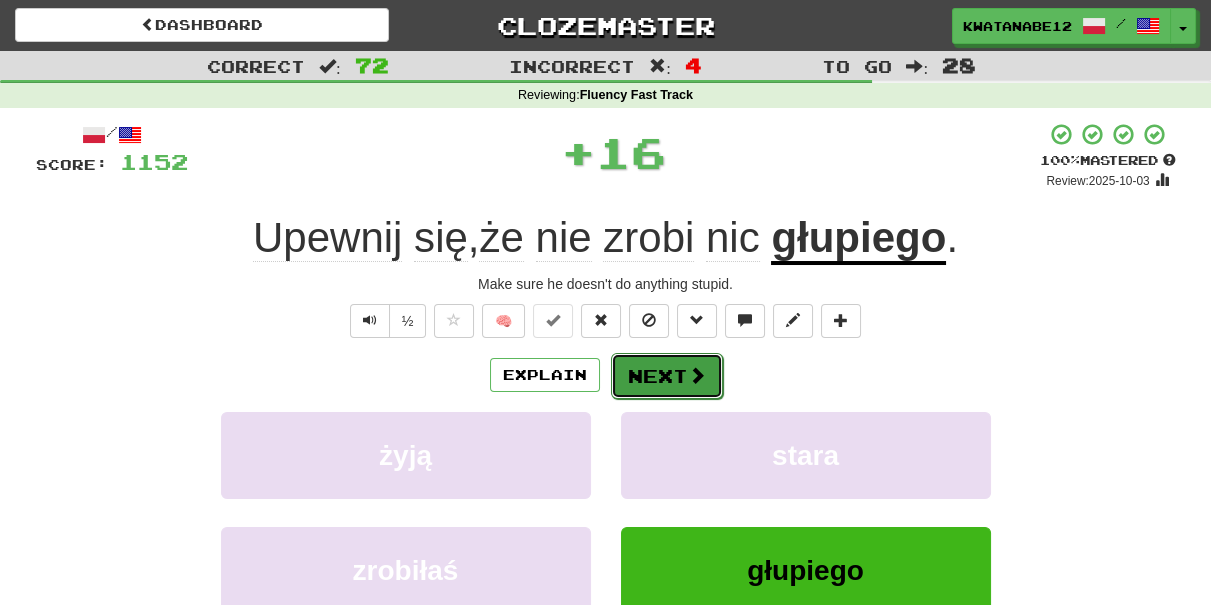 click on "Next" at bounding box center (667, 376) 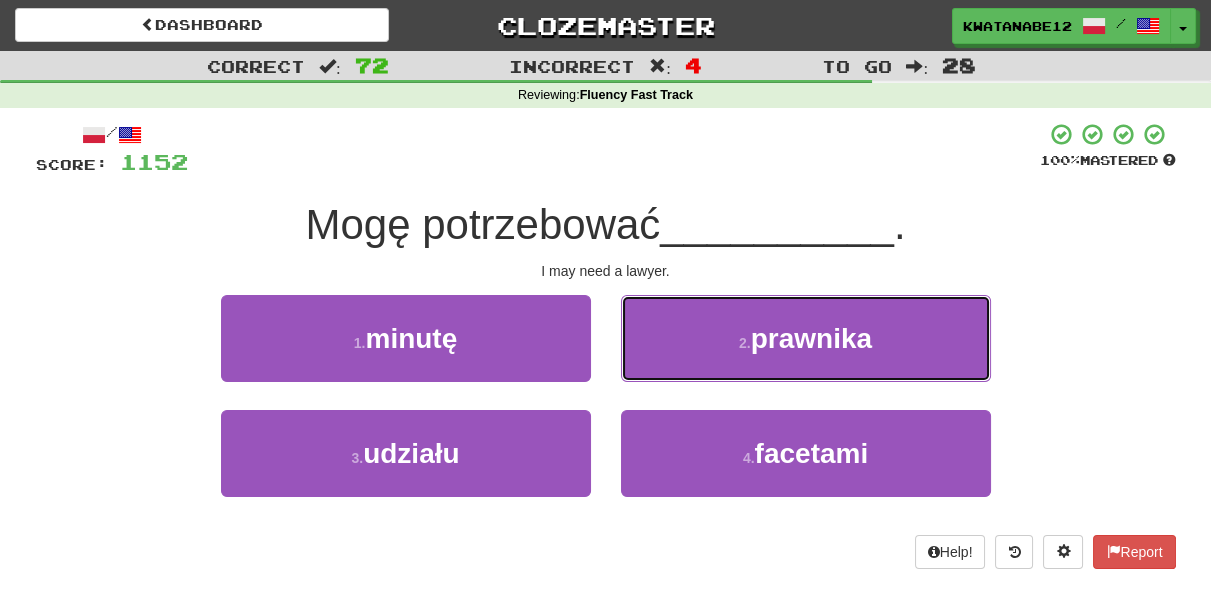 click on "2 .  prawnika" at bounding box center [806, 338] 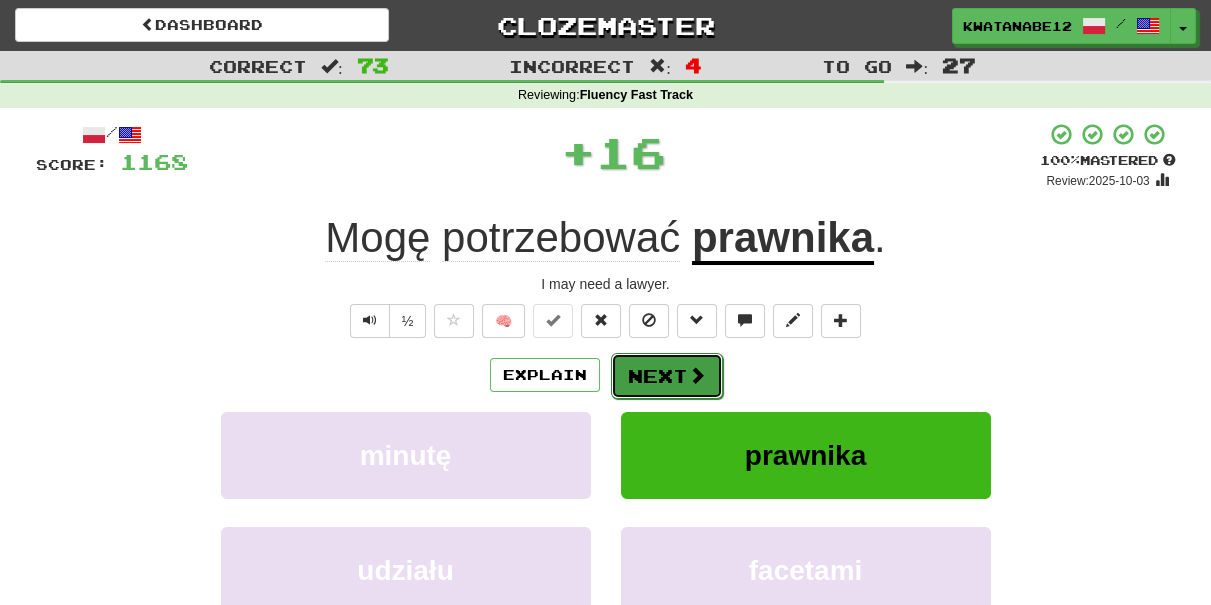 click on "Next" at bounding box center (667, 376) 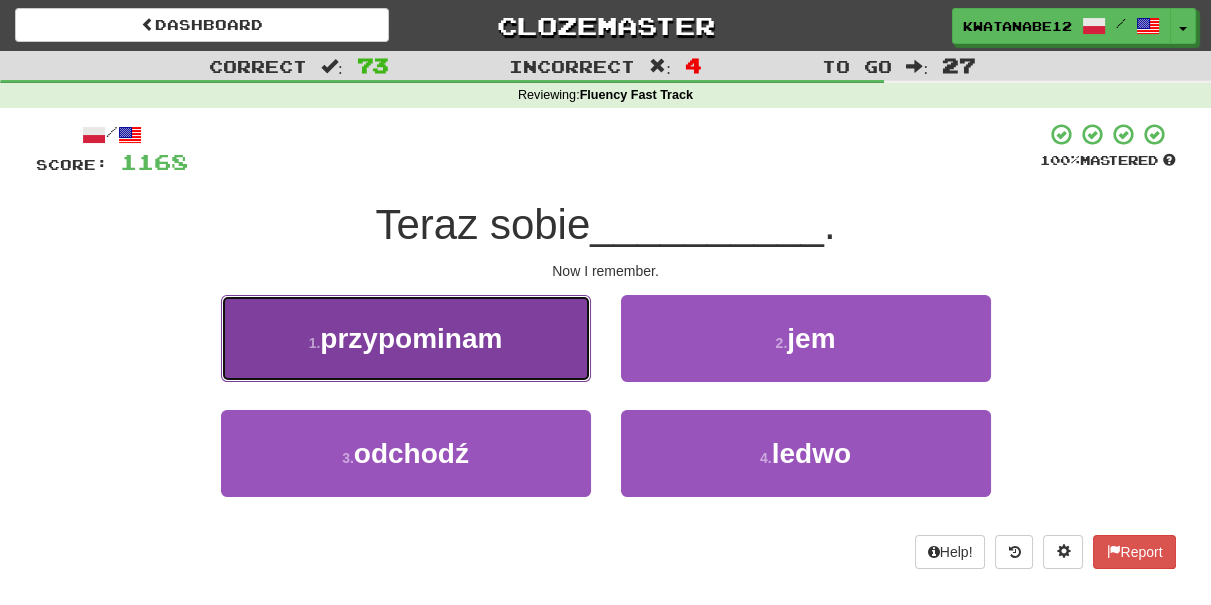 click on "1 .  przypominam" at bounding box center [406, 338] 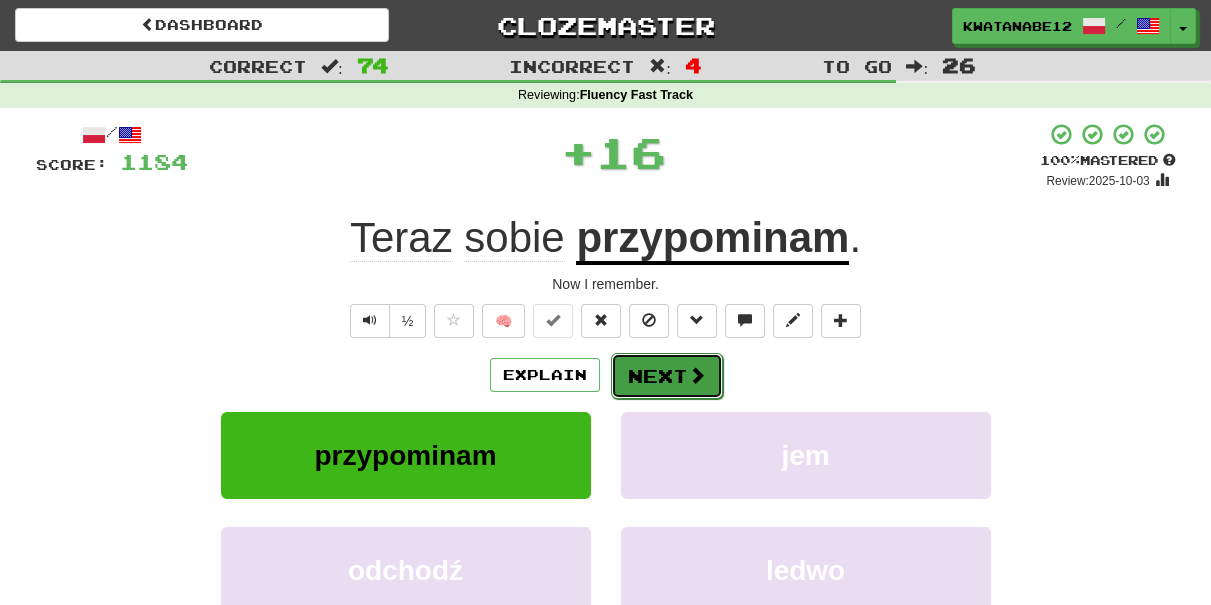 click on "Next" at bounding box center [667, 376] 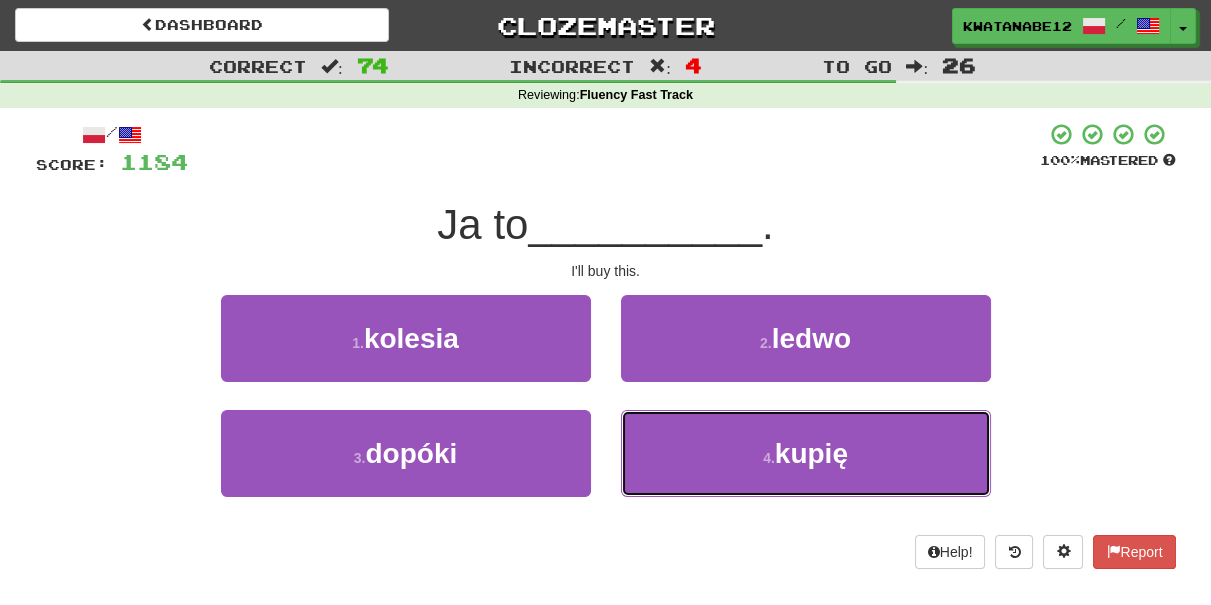 drag, startPoint x: 657, startPoint y: 442, endPoint x: 658, endPoint y: 408, distance: 34.0147 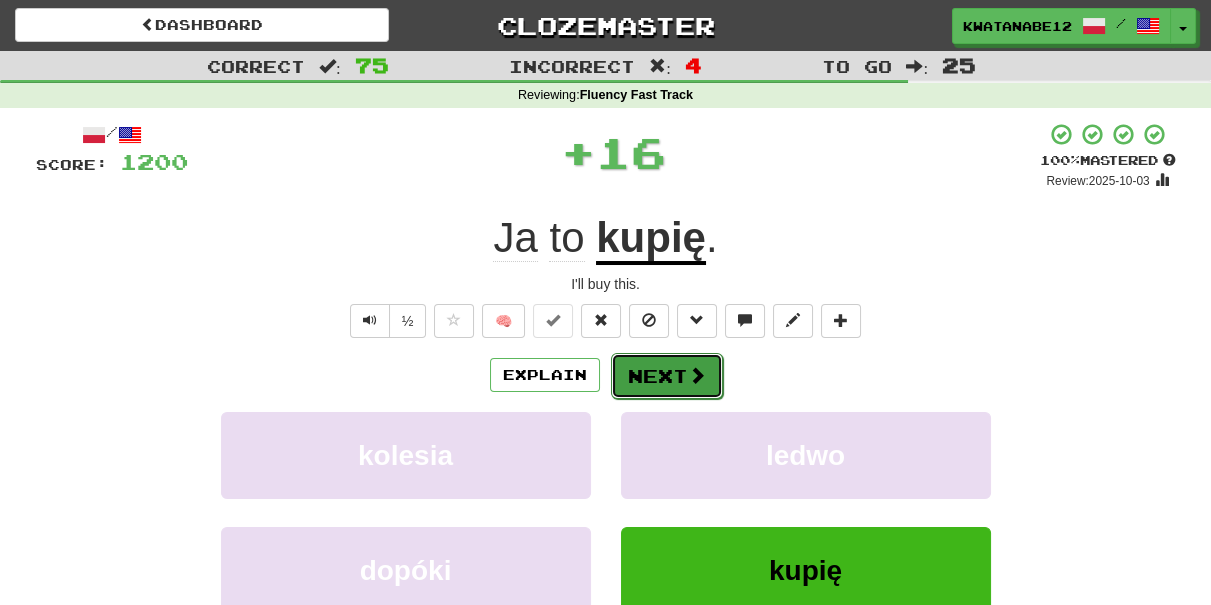 click on "Next" at bounding box center [667, 376] 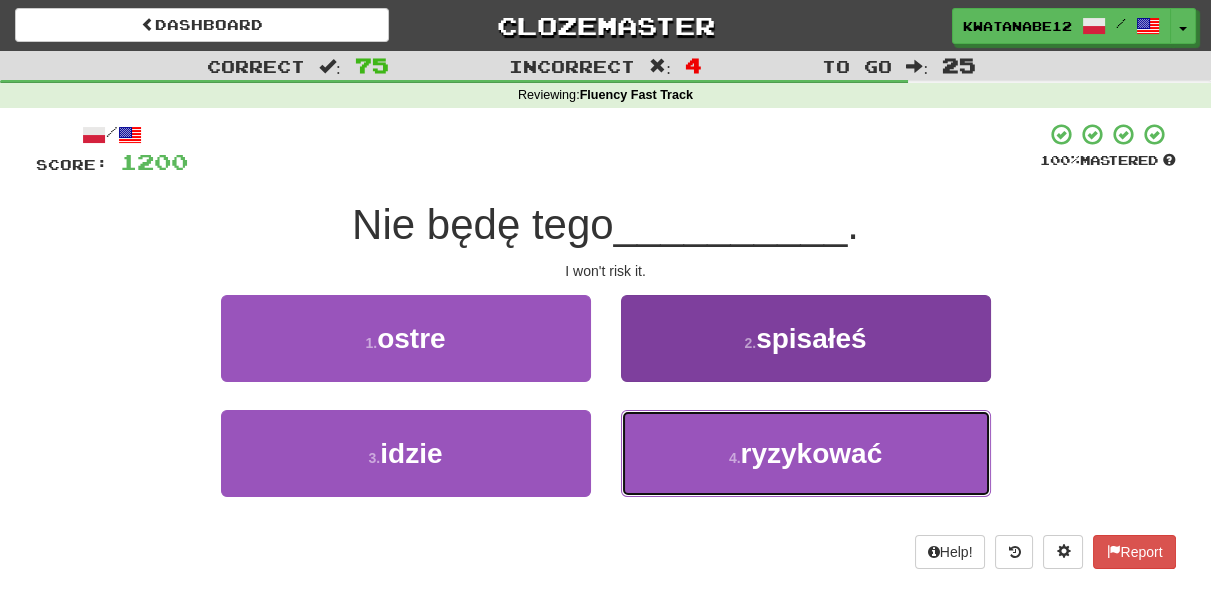drag, startPoint x: 687, startPoint y: 449, endPoint x: 691, endPoint y: 412, distance: 37.215588 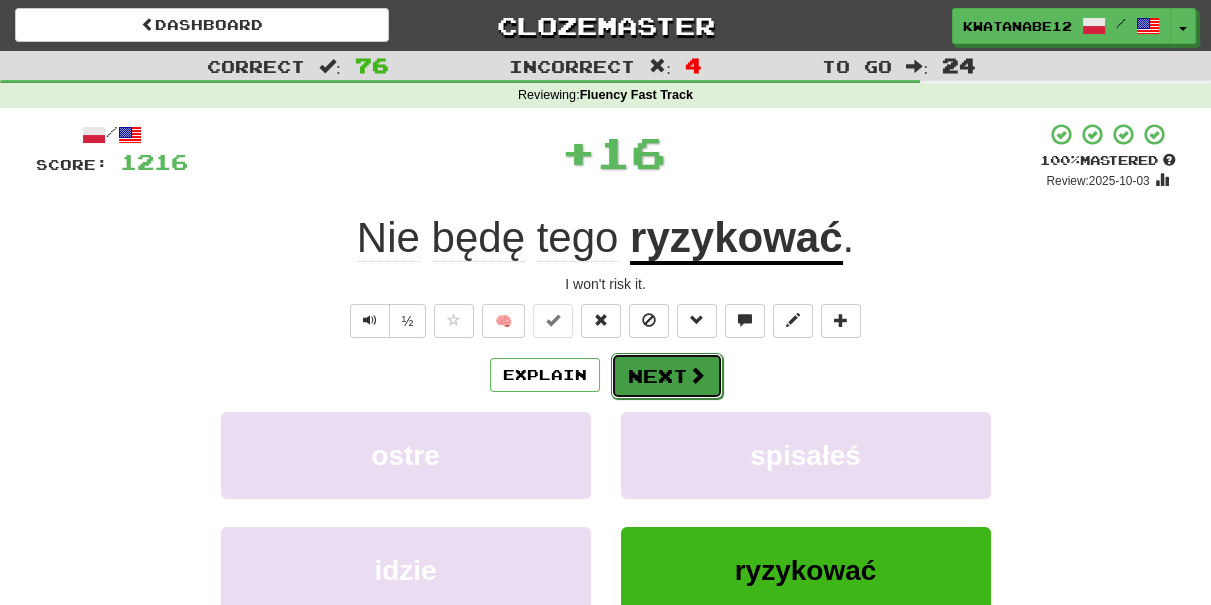 click on "Next" at bounding box center (667, 376) 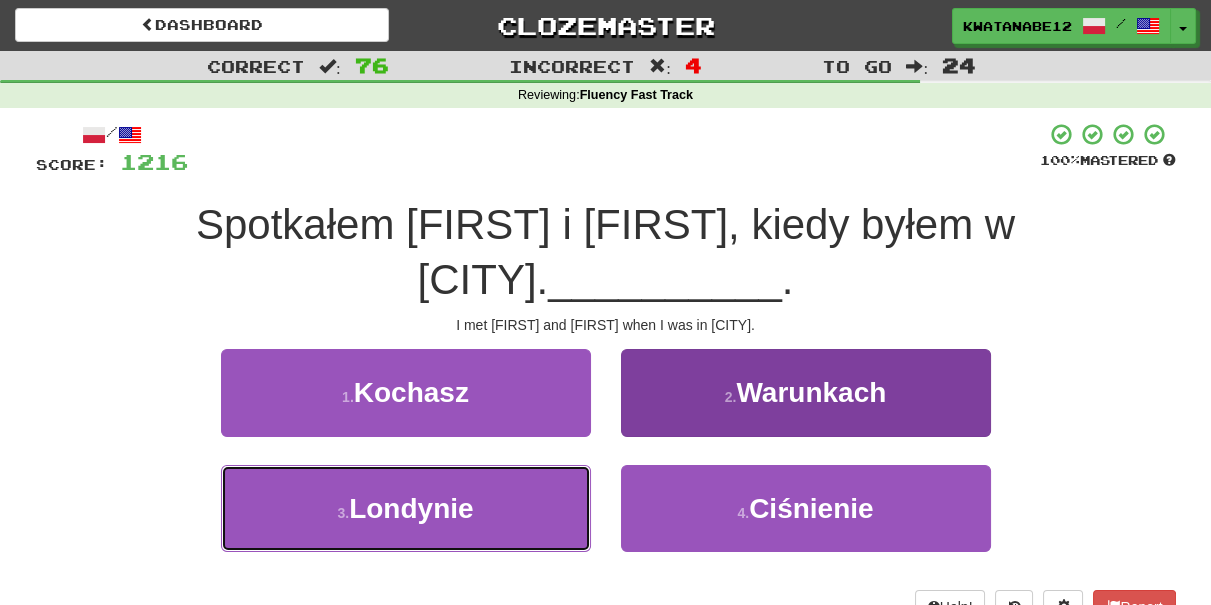 drag, startPoint x: 482, startPoint y: 470, endPoint x: 640, endPoint y: 414, distance: 167.63054 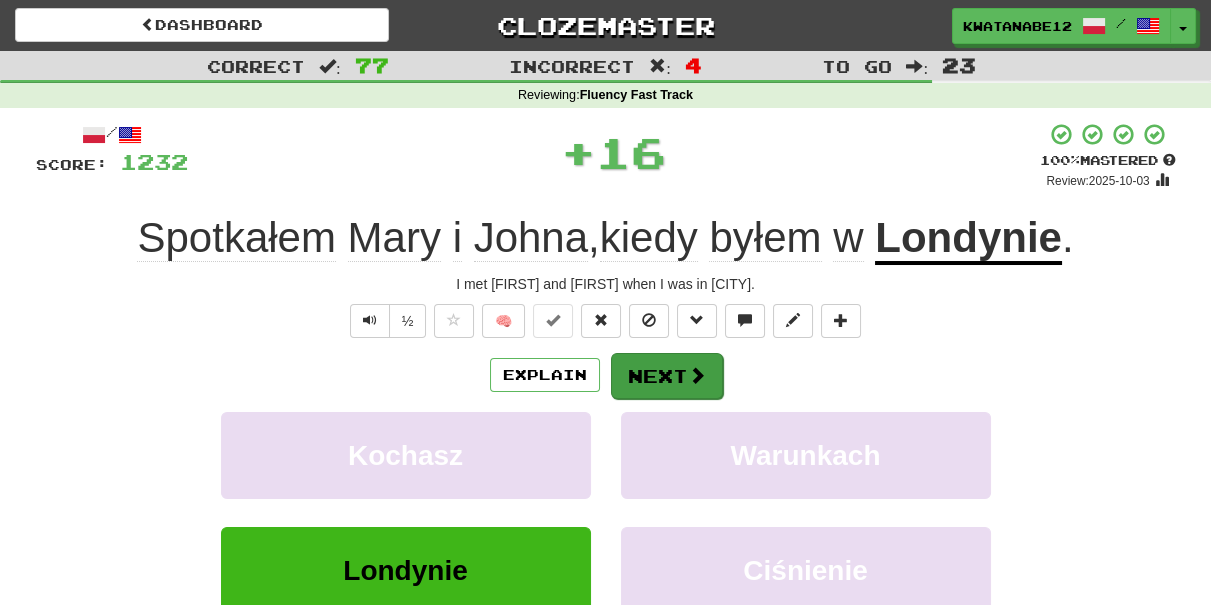 drag, startPoint x: 661, startPoint y: 399, endPoint x: 663, endPoint y: 379, distance: 20.09975 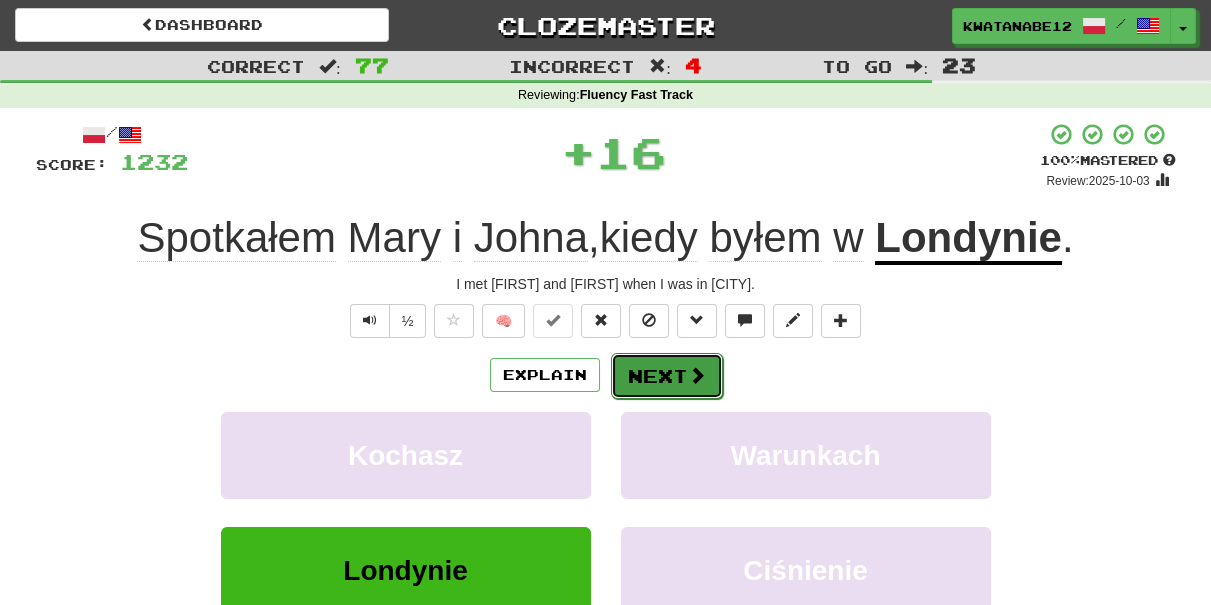 click on "Next" at bounding box center [667, 376] 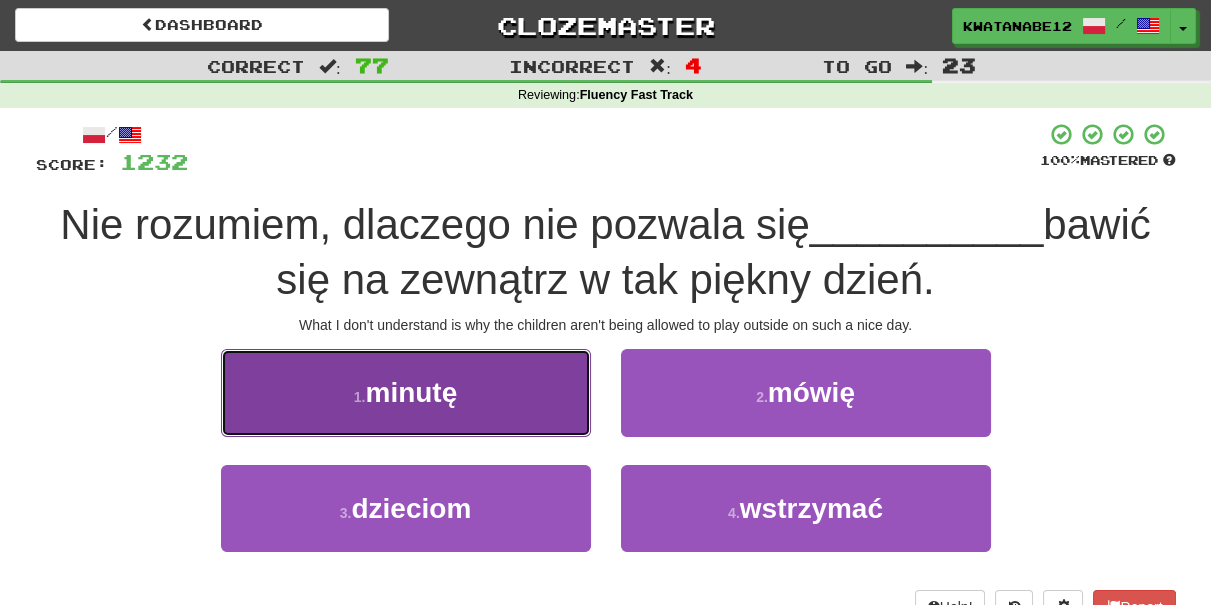 drag, startPoint x: 553, startPoint y: 409, endPoint x: 571, endPoint y: 412, distance: 18.248287 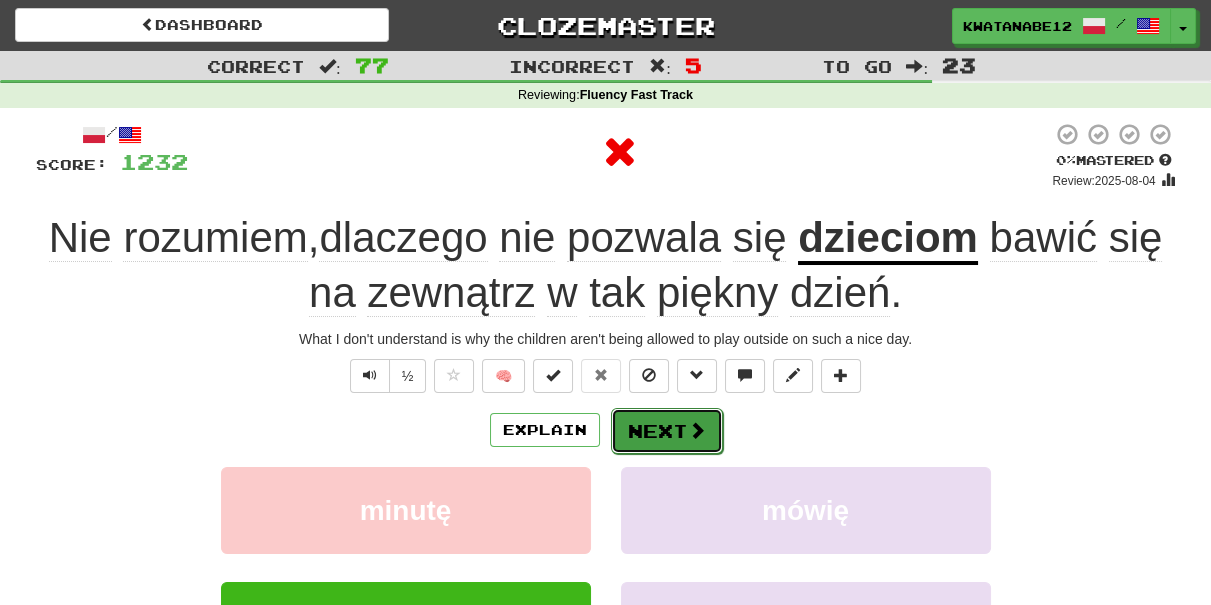 click on "Next" at bounding box center (667, 431) 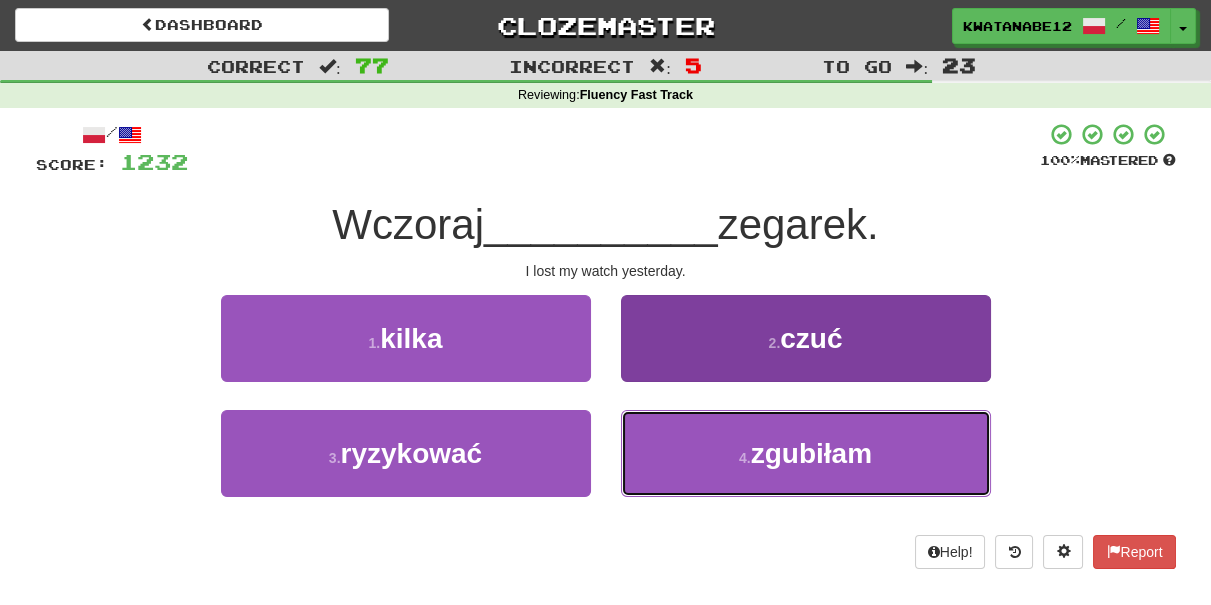 drag, startPoint x: 657, startPoint y: 490, endPoint x: 654, endPoint y: 459, distance: 31.144823 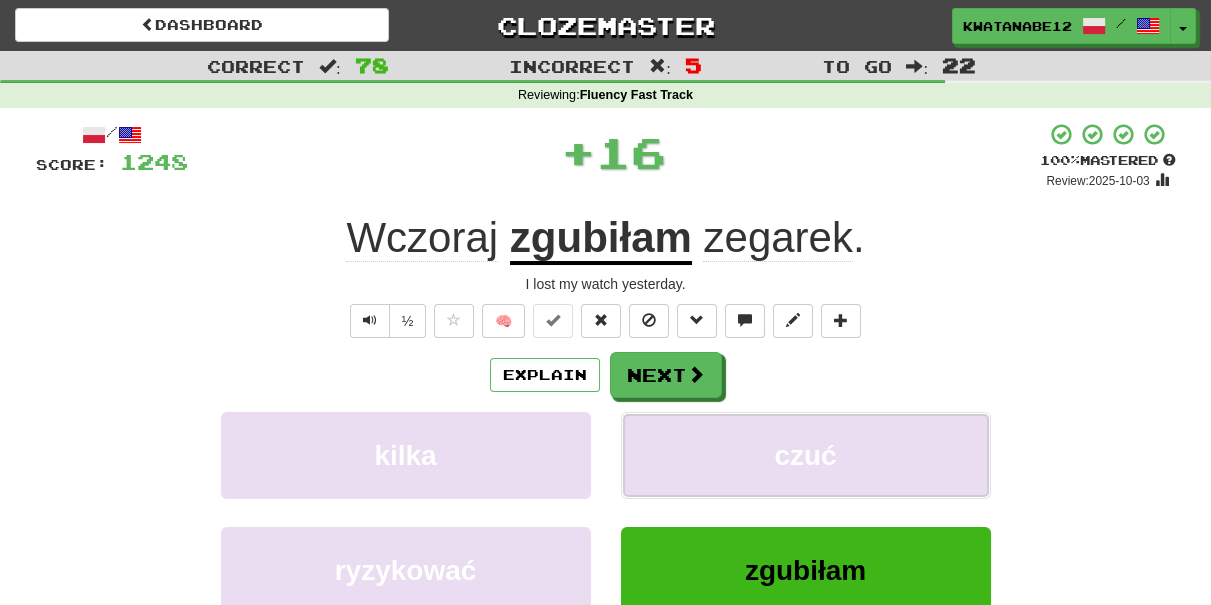click on "Explain Next kilka czuć ryzykować zgubiłam Learn more: kilka czuć ryzykować zgubiłam" at bounding box center (606, 512) 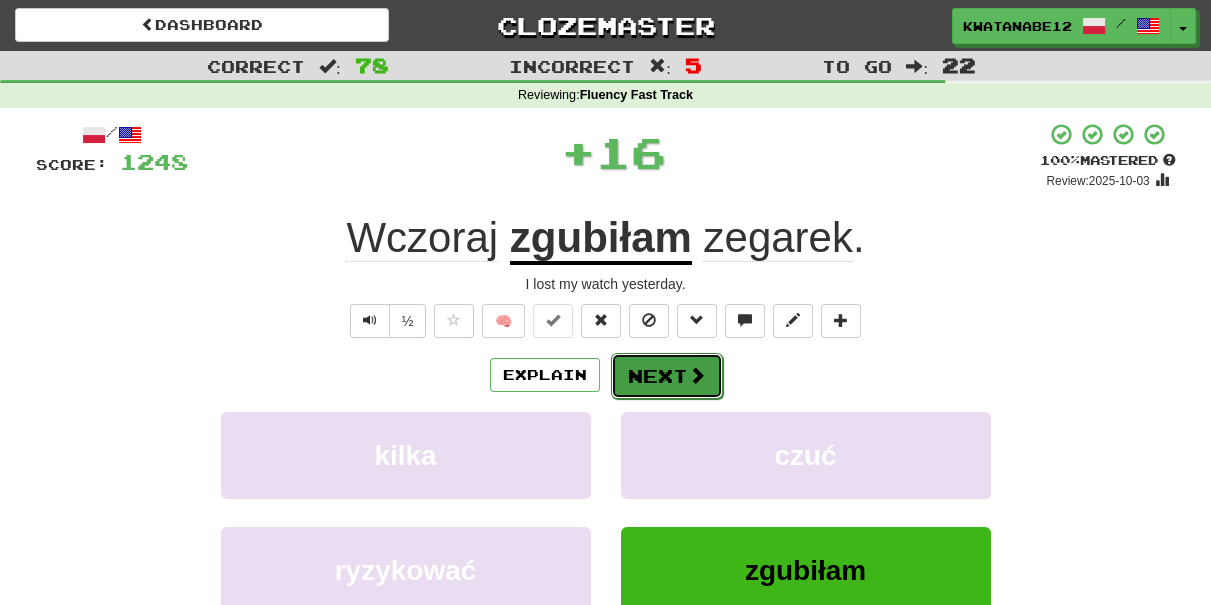 click on "Next" at bounding box center [667, 376] 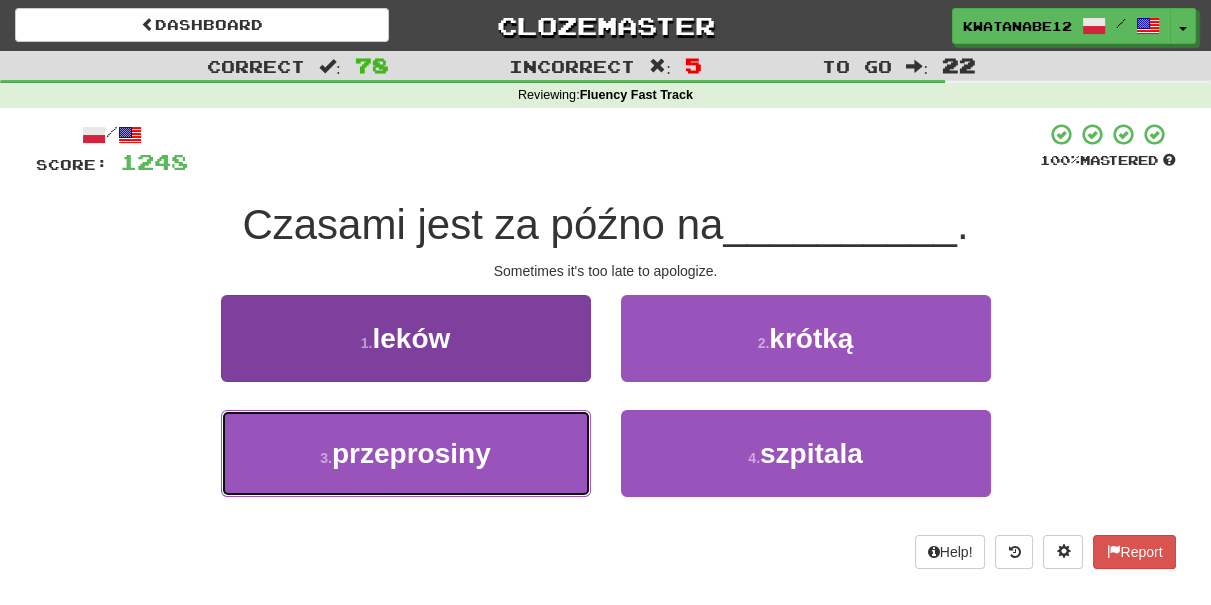 drag, startPoint x: 511, startPoint y: 433, endPoint x: 560, endPoint y: 418, distance: 51.24451 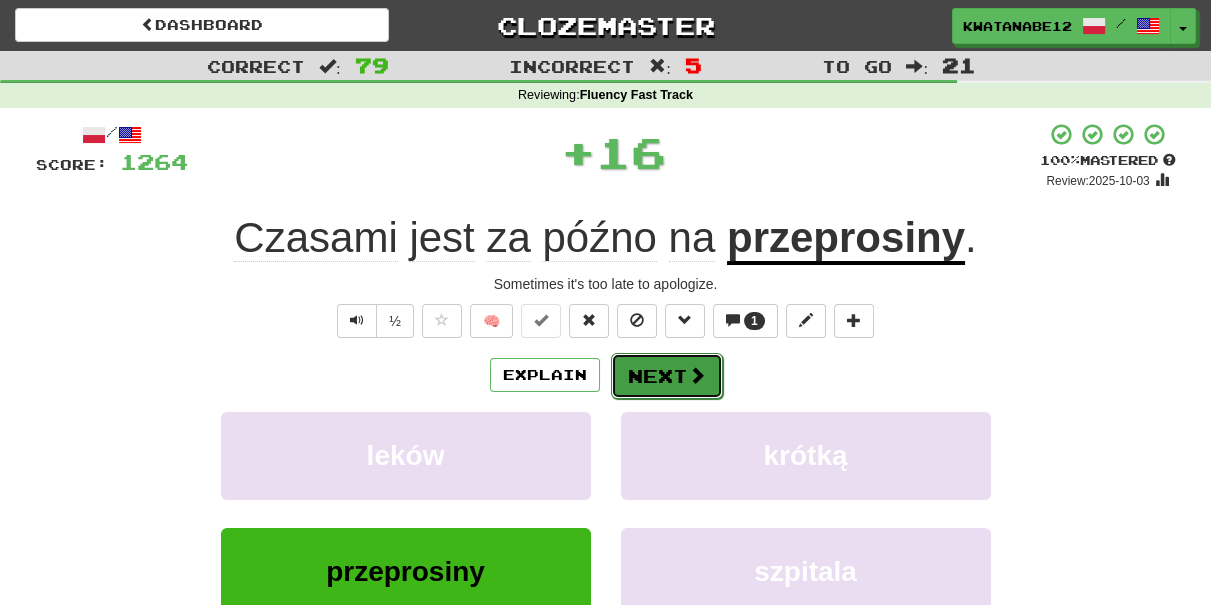 click on "Next" at bounding box center (667, 376) 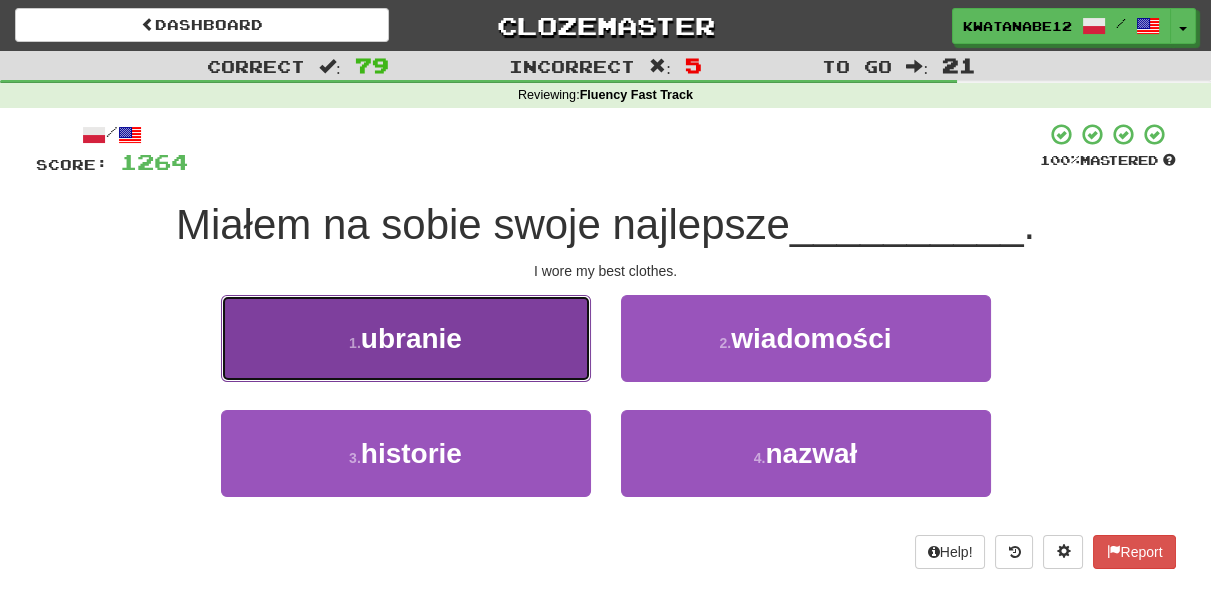 drag, startPoint x: 517, startPoint y: 340, endPoint x: 534, endPoint y: 347, distance: 18.384777 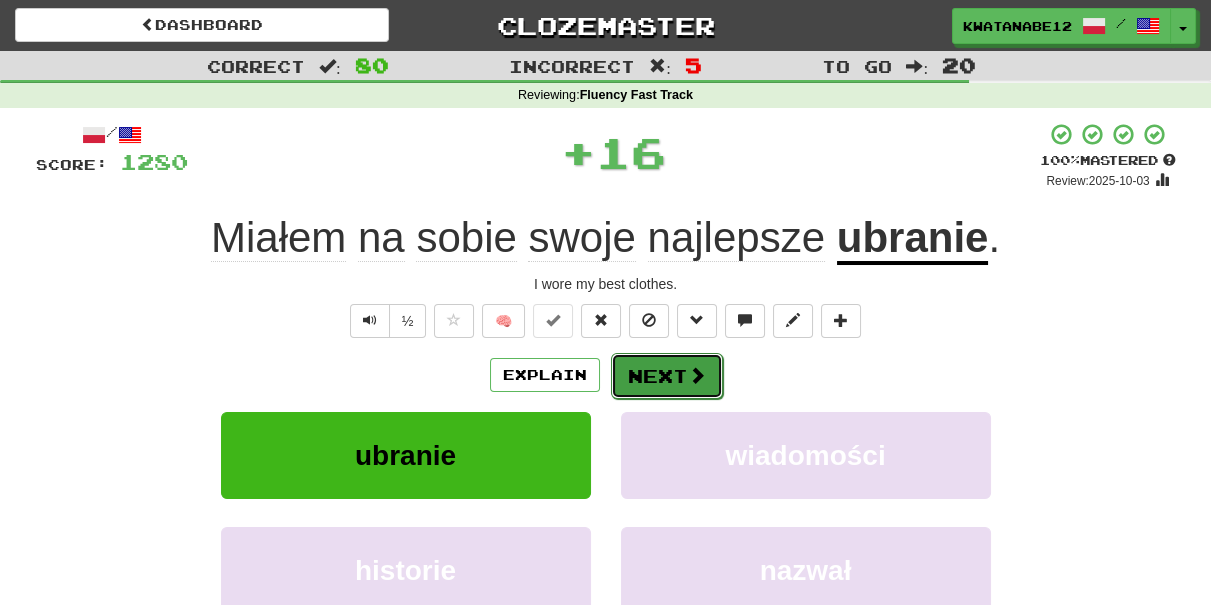 click on "Next" at bounding box center (667, 376) 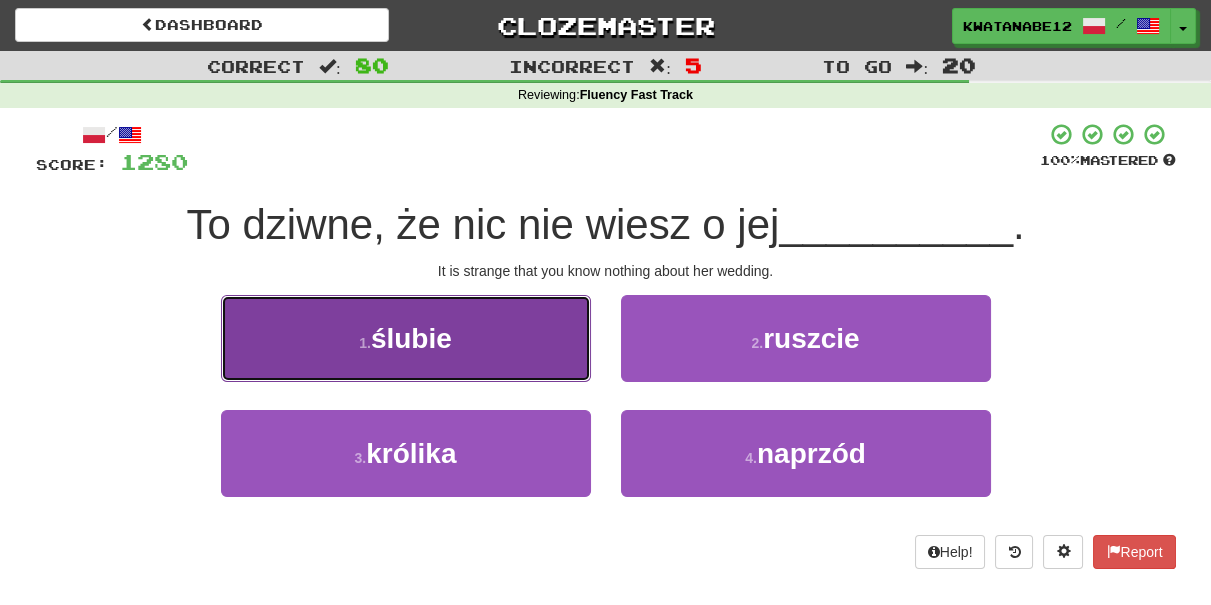 click on "1 .  ślubie" at bounding box center [406, 338] 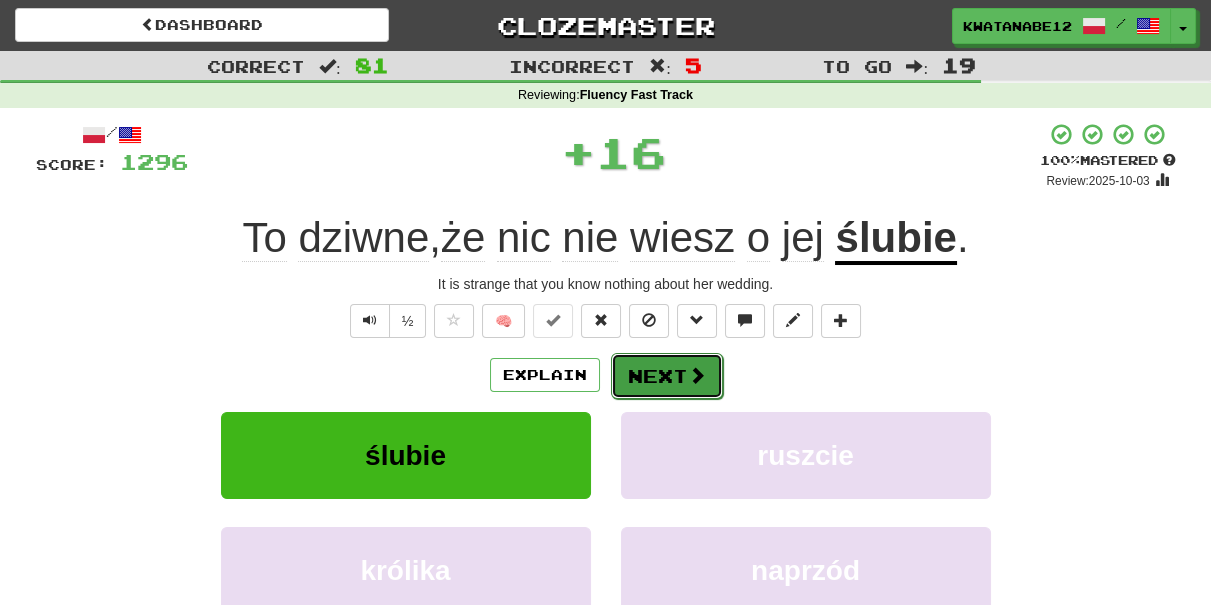 click on "Next" at bounding box center [667, 376] 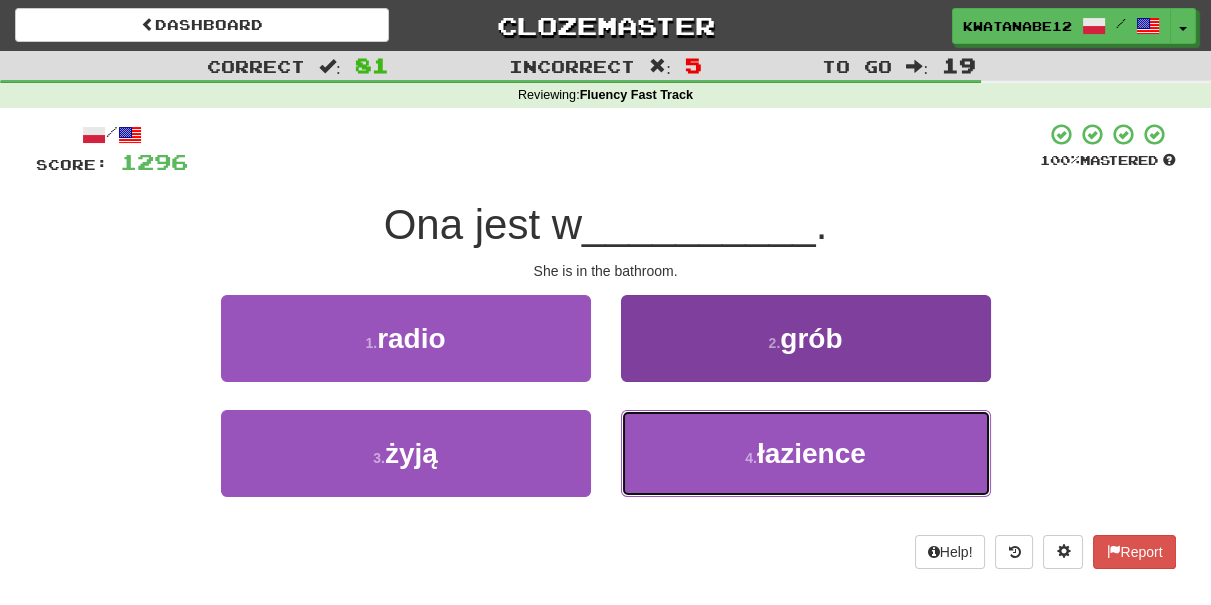 click on "4 .  łazience" at bounding box center (806, 453) 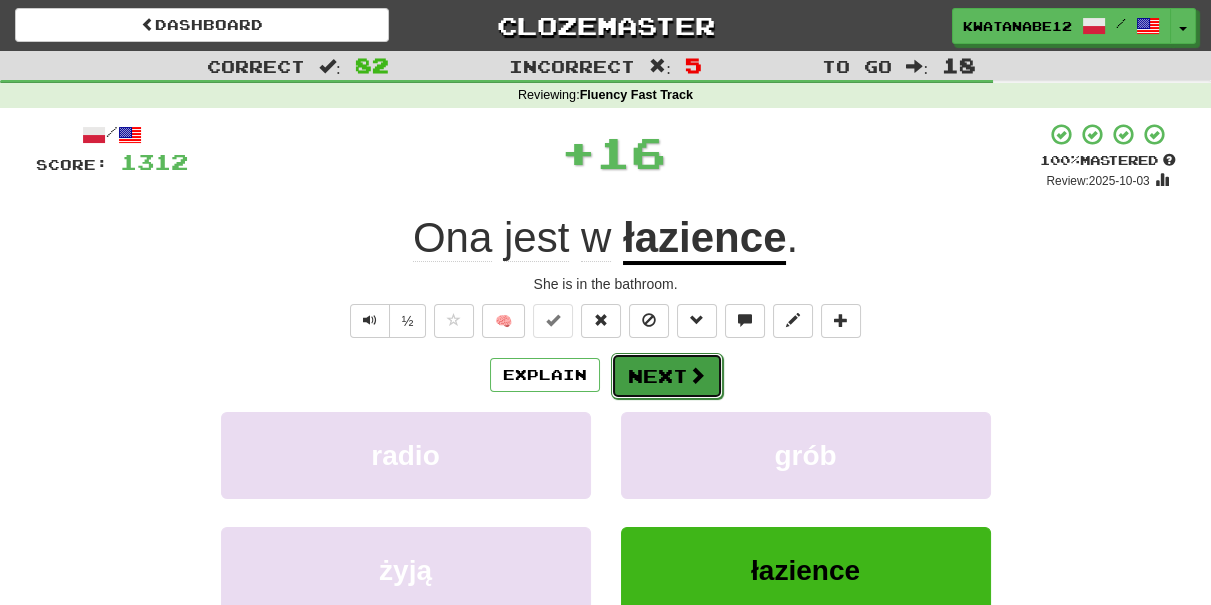 click on "Next" at bounding box center [667, 376] 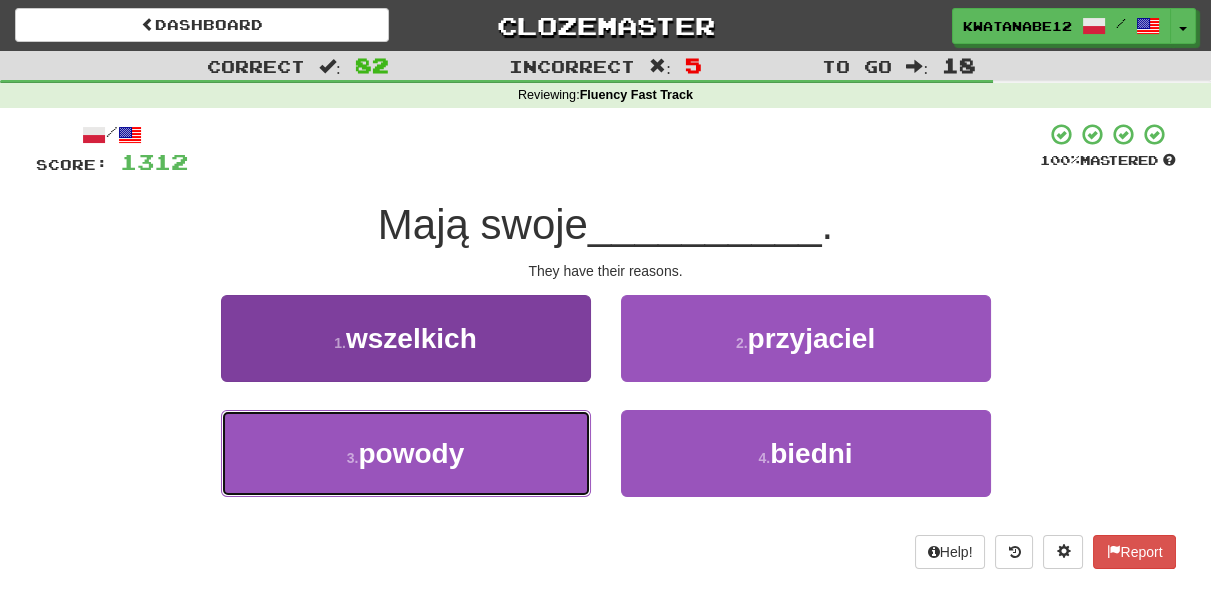 drag, startPoint x: 509, startPoint y: 445, endPoint x: 552, endPoint y: 444, distance: 43.011627 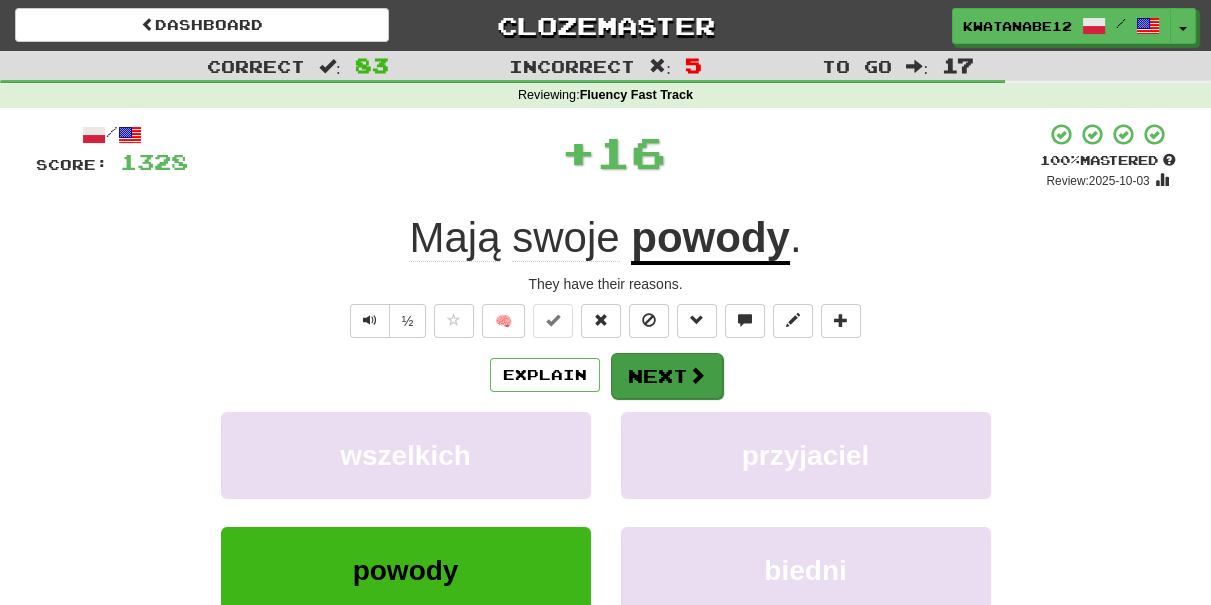 drag, startPoint x: 642, startPoint y: 398, endPoint x: 664, endPoint y: 385, distance: 25.553865 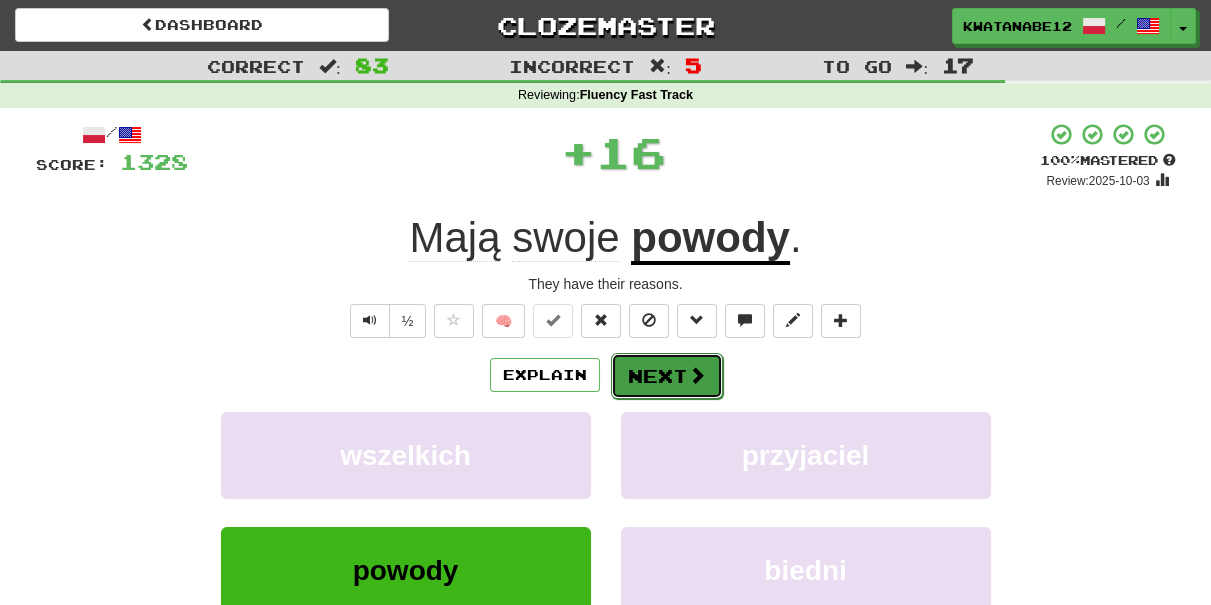 click on "Next" at bounding box center (667, 376) 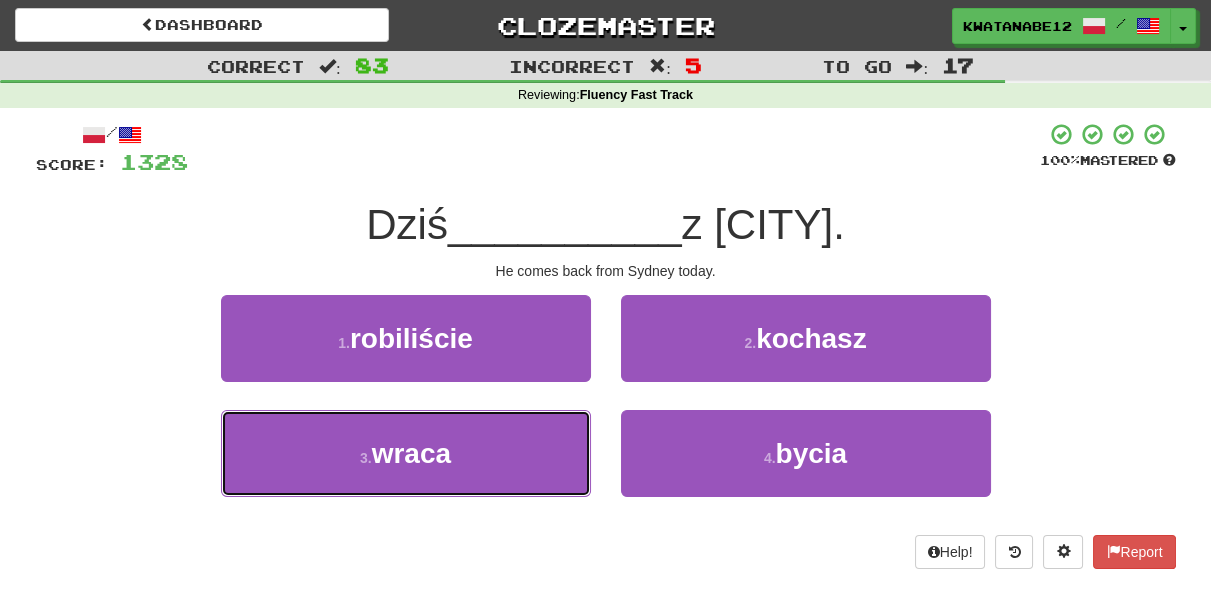 drag, startPoint x: 489, startPoint y: 455, endPoint x: 625, endPoint y: 402, distance: 145.96233 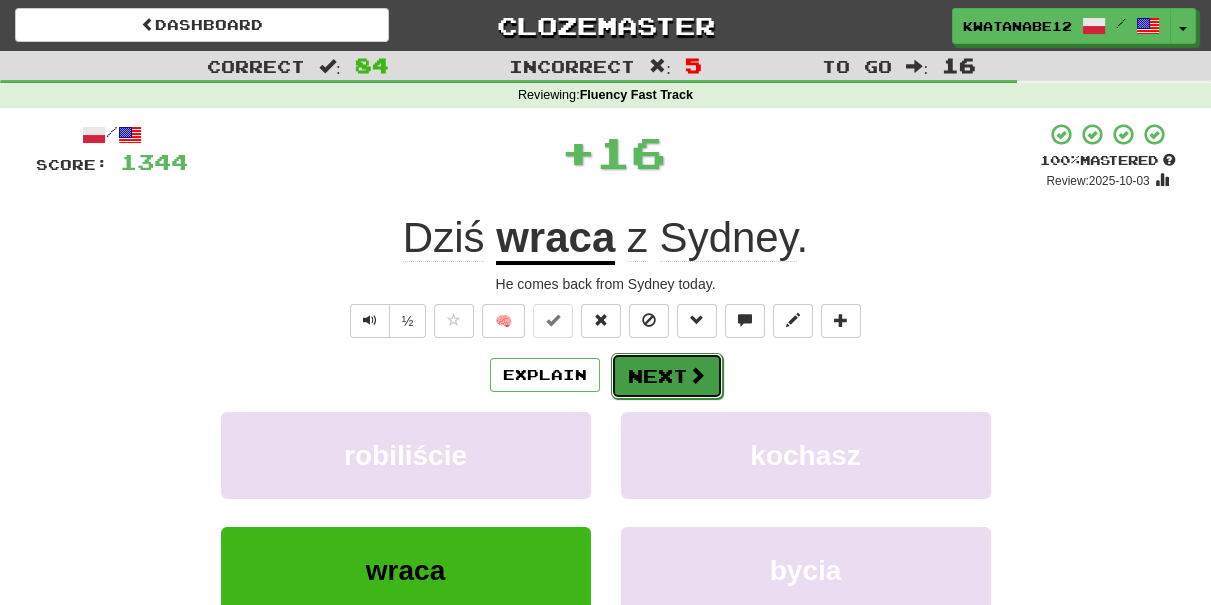 click on "Next" at bounding box center (667, 376) 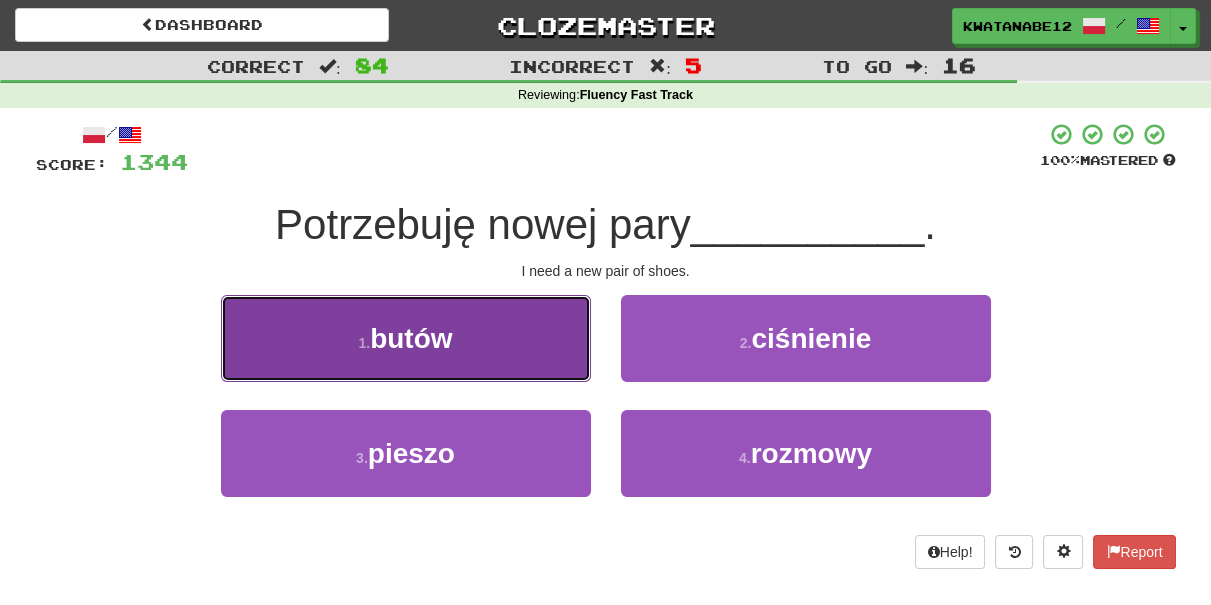 click on "1 .  butów" at bounding box center [406, 338] 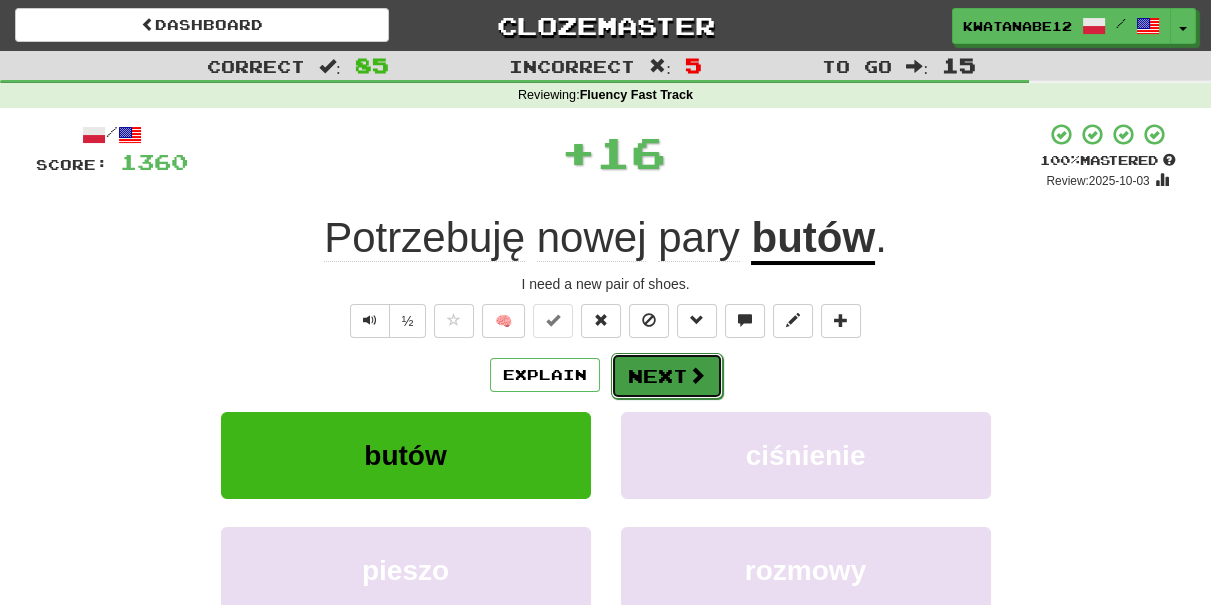 click on "Next" at bounding box center [667, 376] 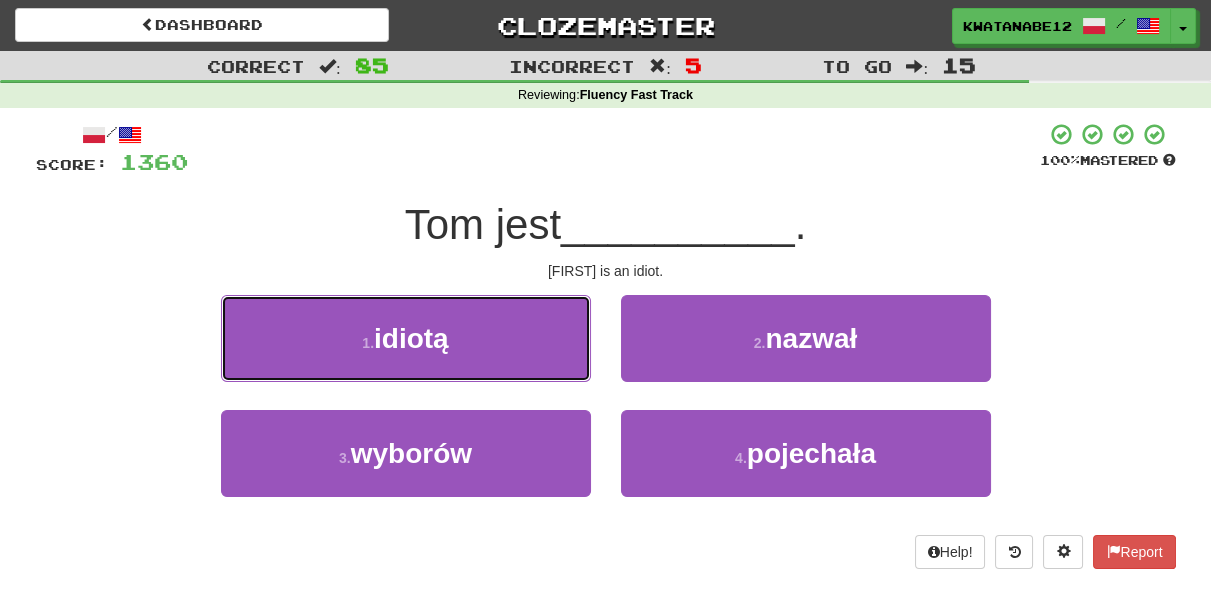 drag, startPoint x: 504, startPoint y: 329, endPoint x: 542, endPoint y: 348, distance: 42.48529 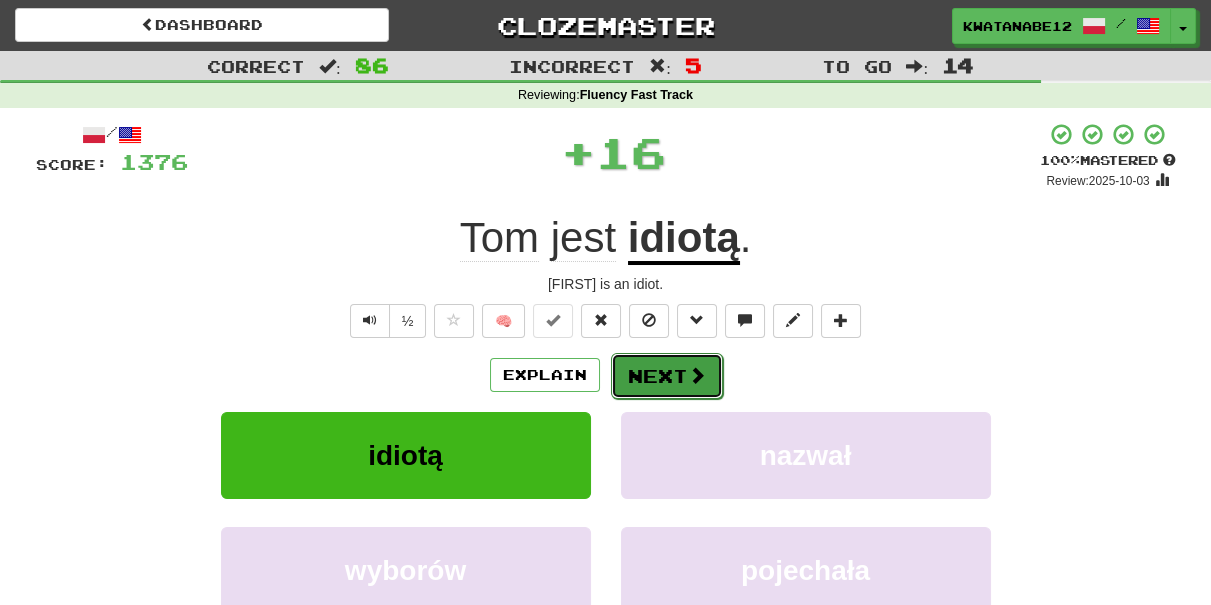 click on "Next" at bounding box center [667, 376] 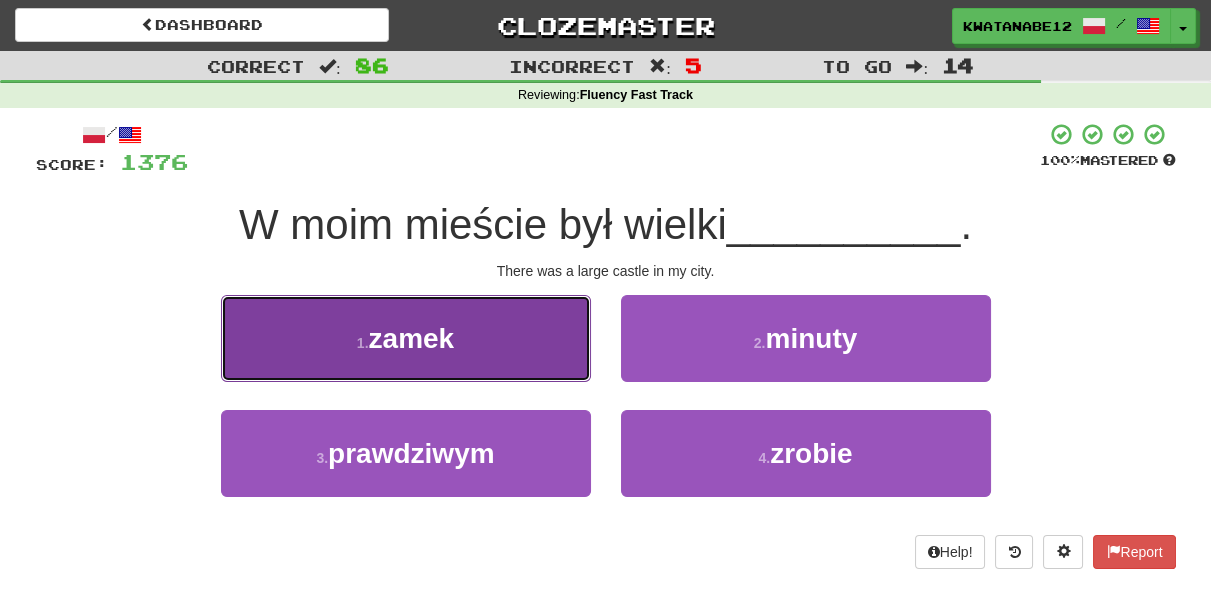drag, startPoint x: 526, startPoint y: 361, endPoint x: 541, endPoint y: 361, distance: 15 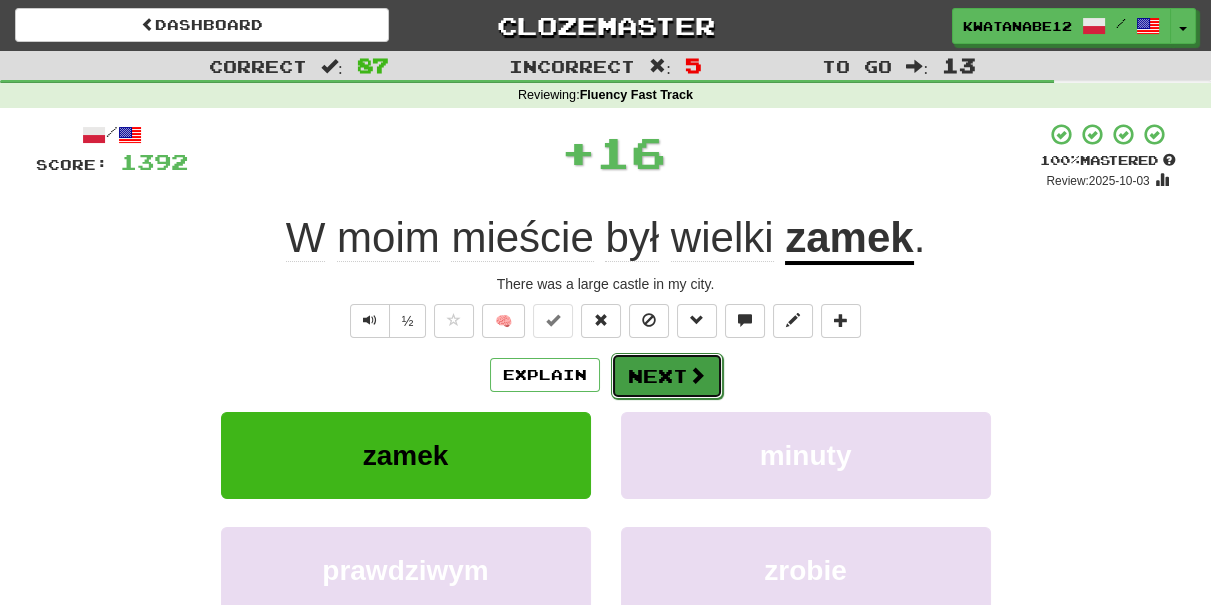 click on "Next" at bounding box center [667, 376] 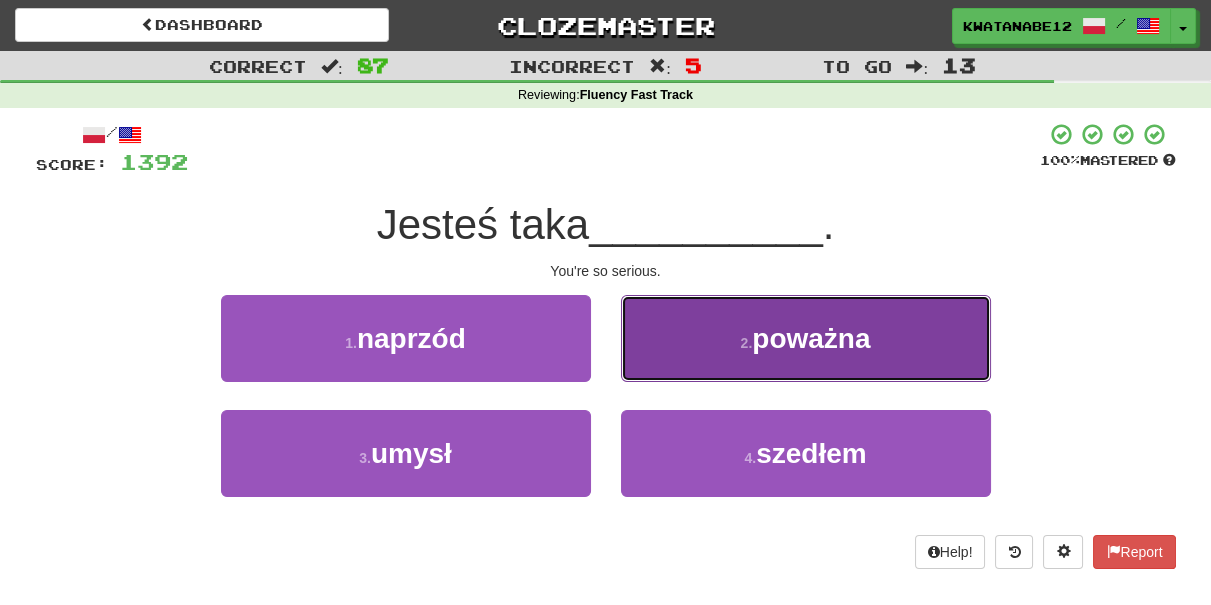 click on "2 .  poważna" at bounding box center [806, 338] 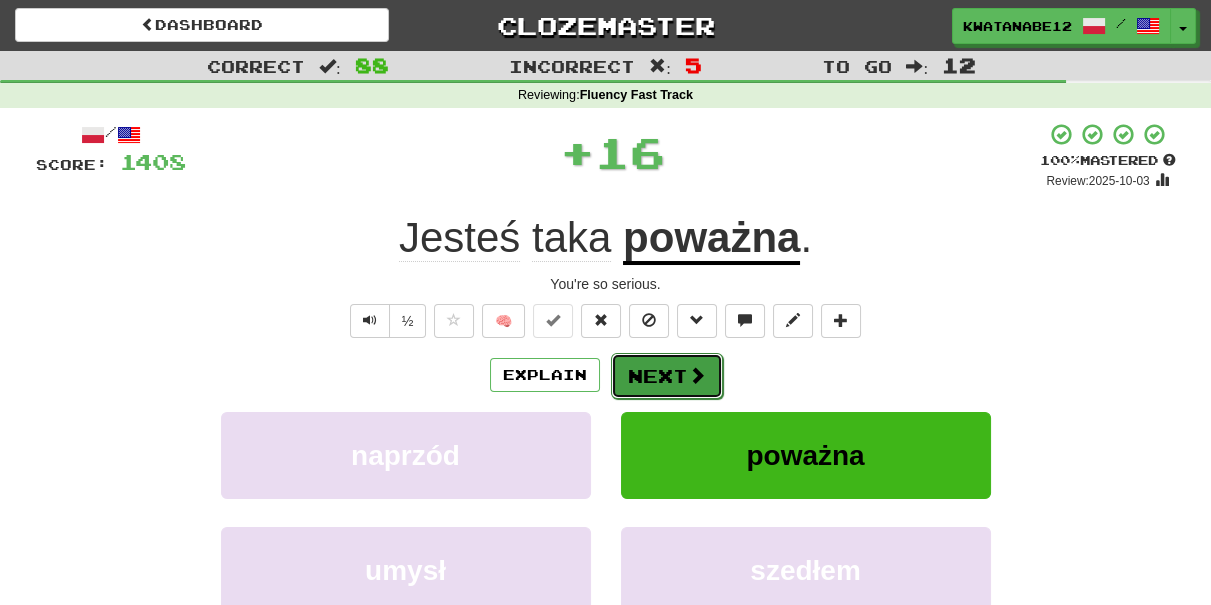 click on "Next" at bounding box center (667, 376) 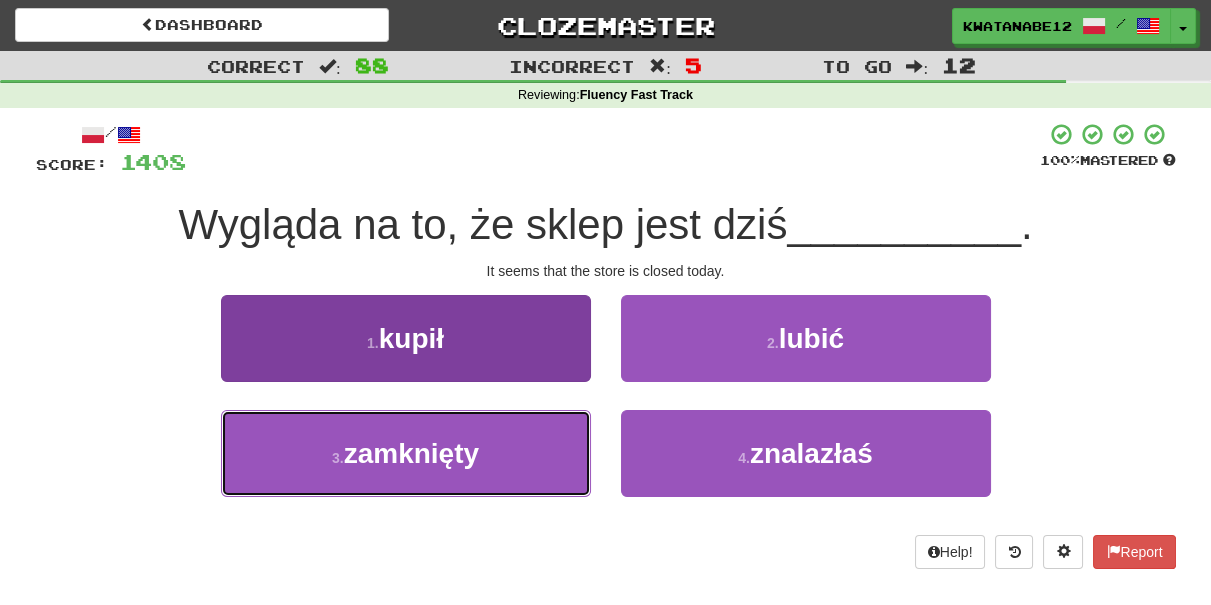 click on "3 .  zamknięty" at bounding box center (406, 453) 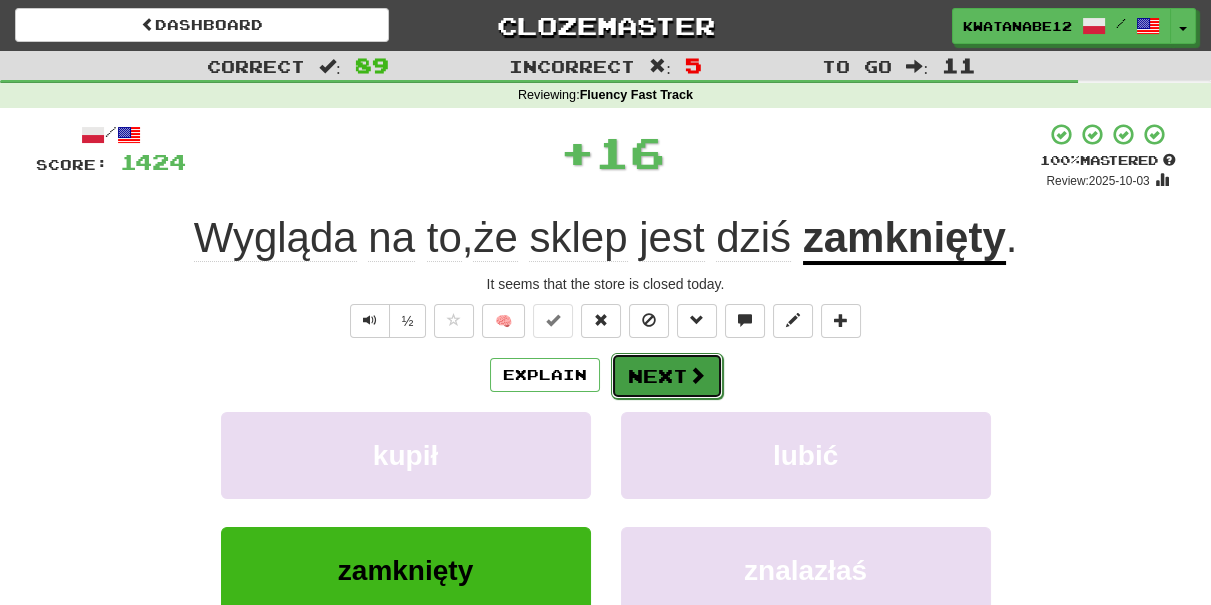 click on "Next" at bounding box center (667, 376) 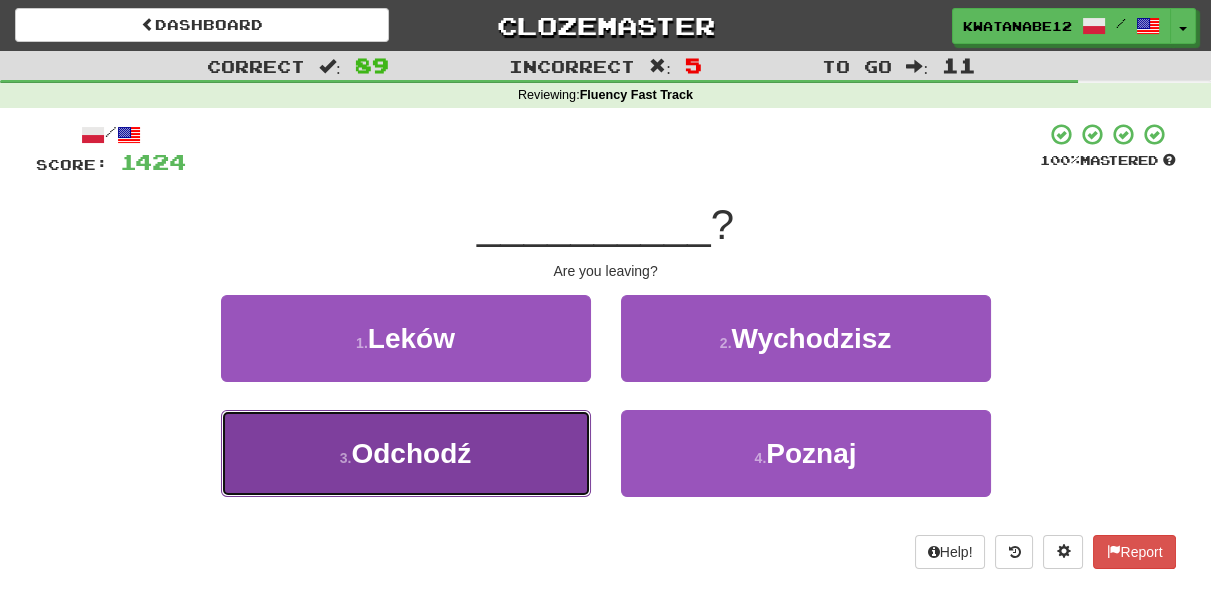 click on "3 .  [ACTION]" at bounding box center (406, 453) 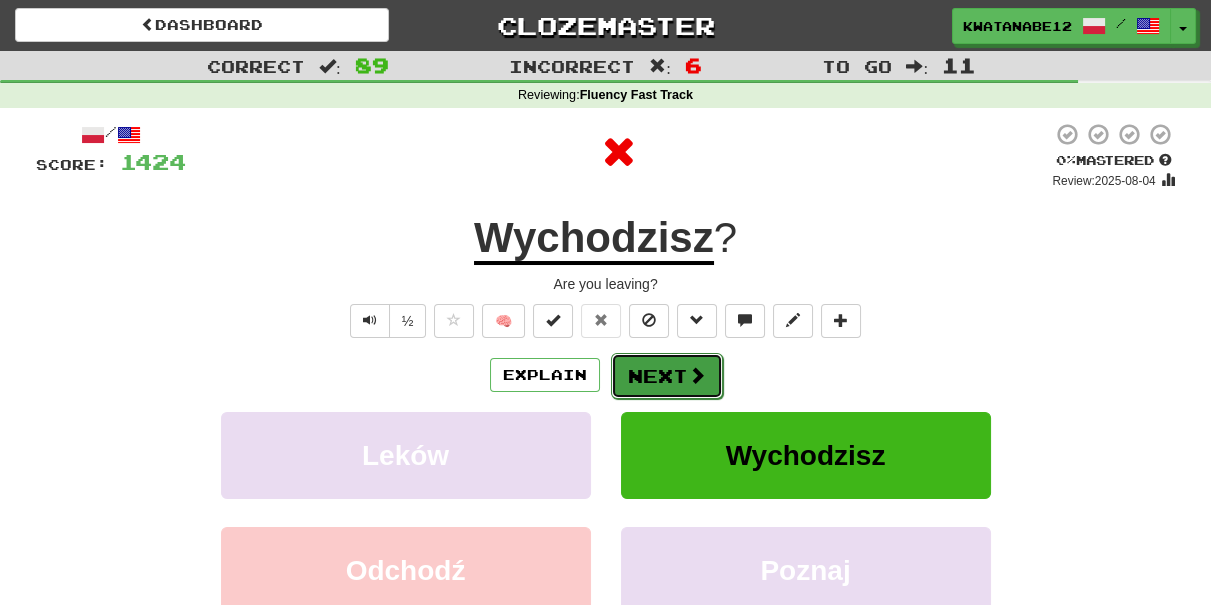 click on "Next" at bounding box center [667, 376] 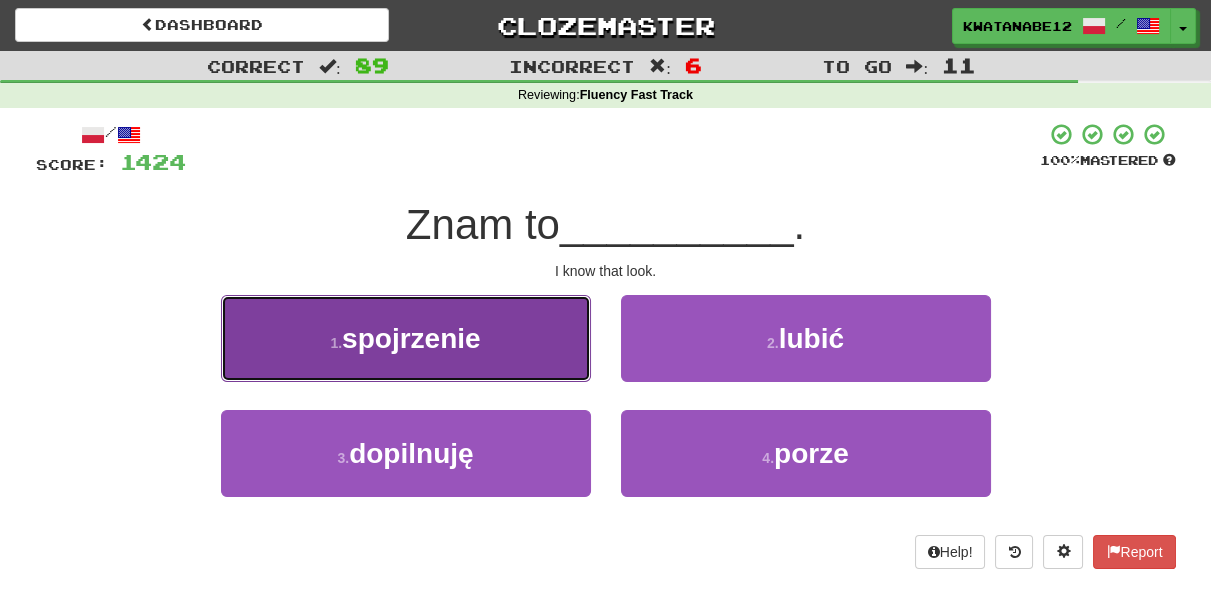 click on "1 .  spojrzenie" at bounding box center [406, 338] 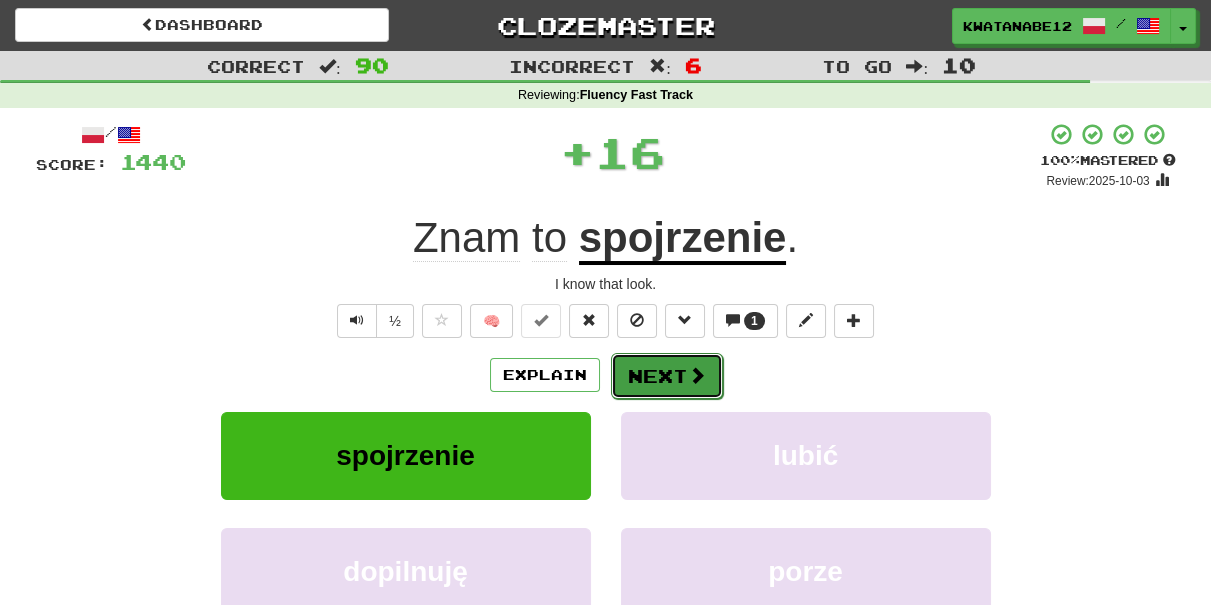 click on "Next" at bounding box center (667, 376) 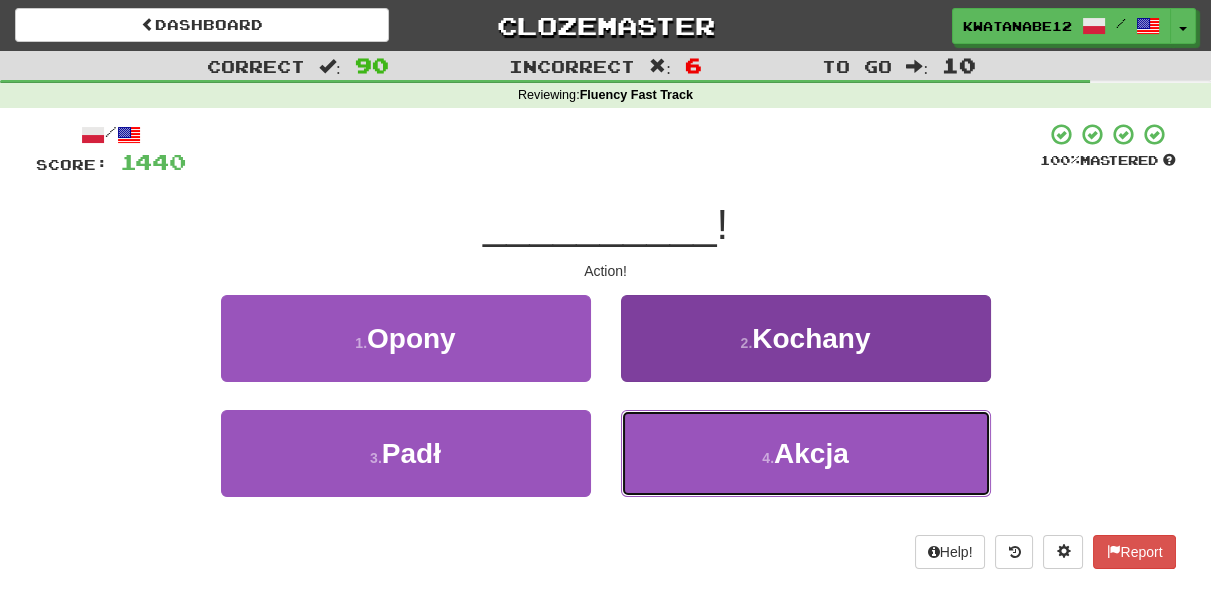 click on "4 .  Akcja" at bounding box center [806, 453] 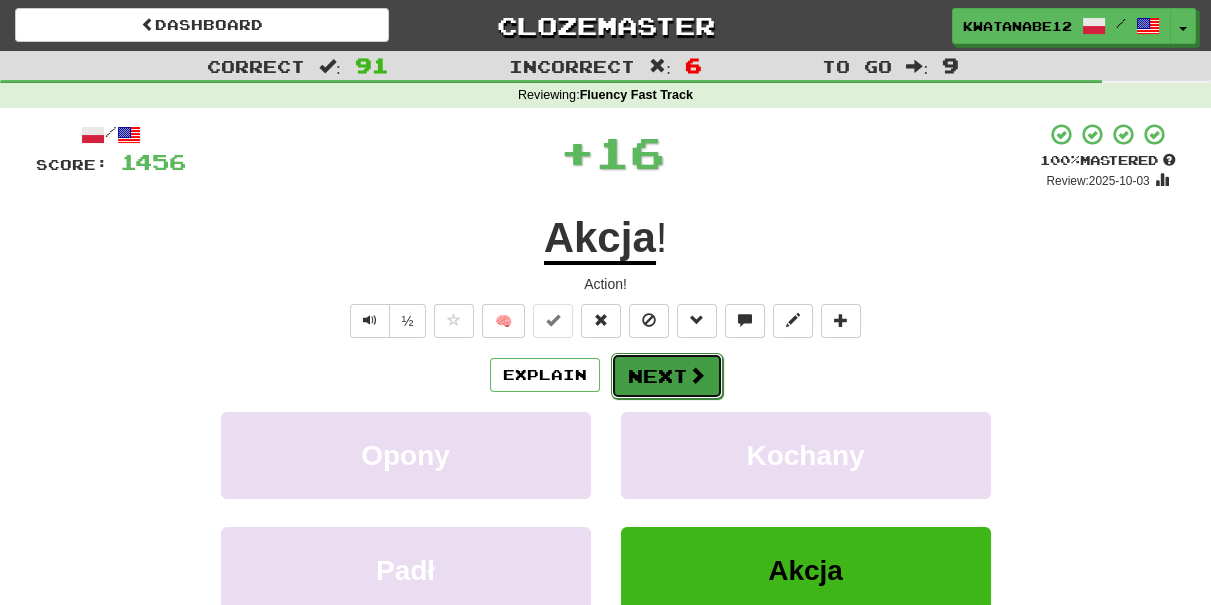 click on "Next" at bounding box center (667, 376) 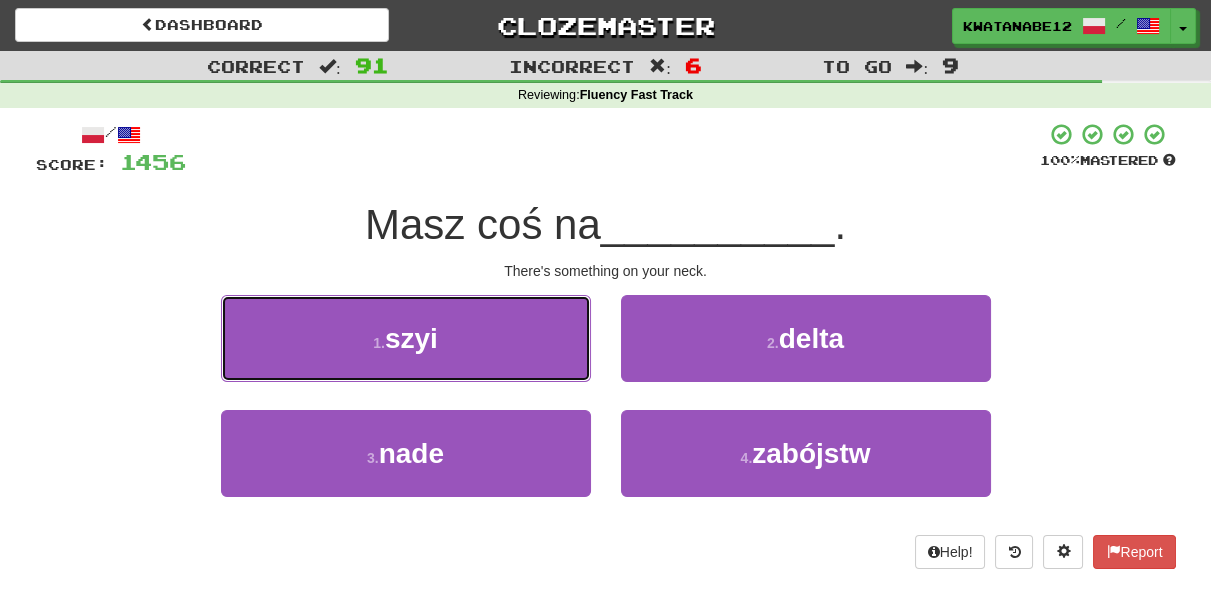 drag, startPoint x: 499, startPoint y: 322, endPoint x: 524, endPoint y: 349, distance: 36.796738 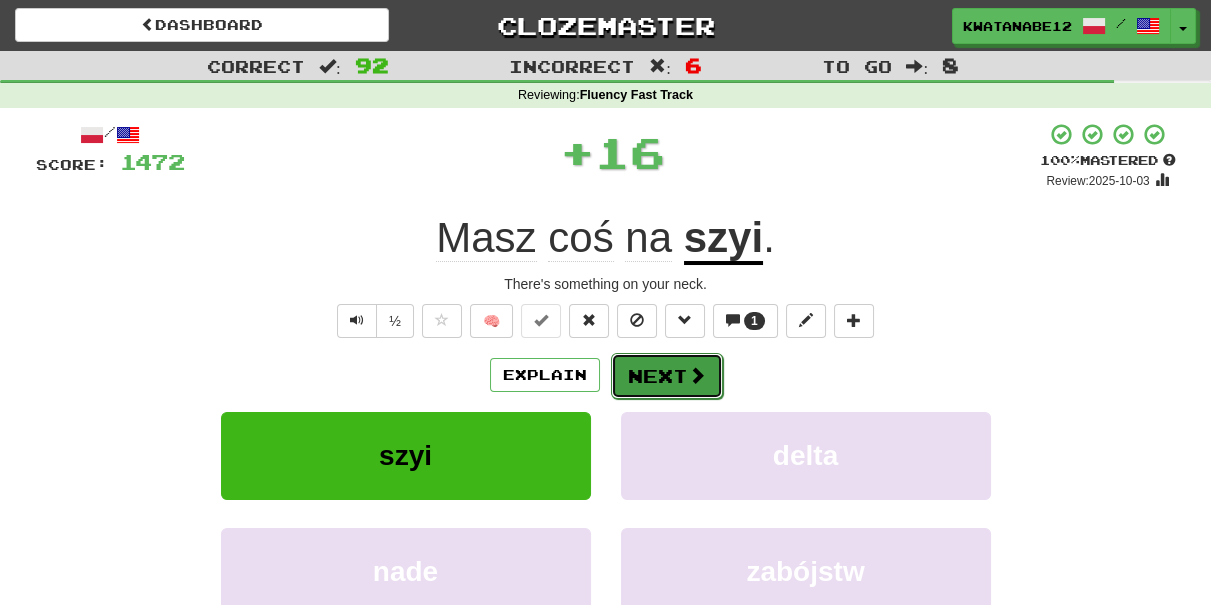 click on "Next" at bounding box center [667, 376] 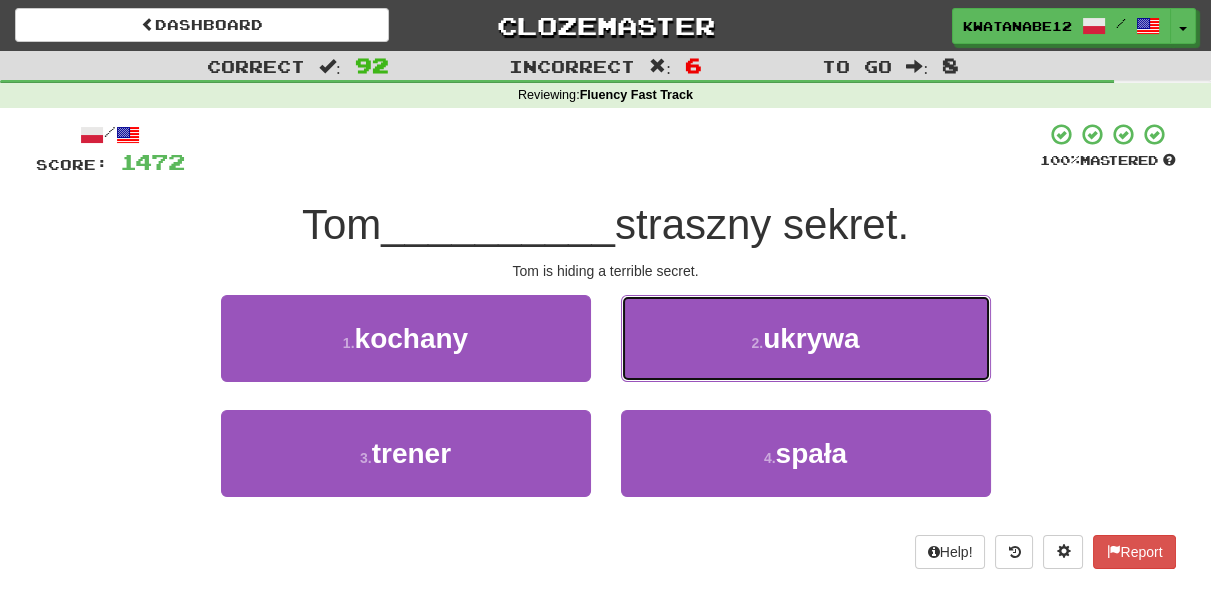 drag, startPoint x: 685, startPoint y: 330, endPoint x: 675, endPoint y: 343, distance: 16.40122 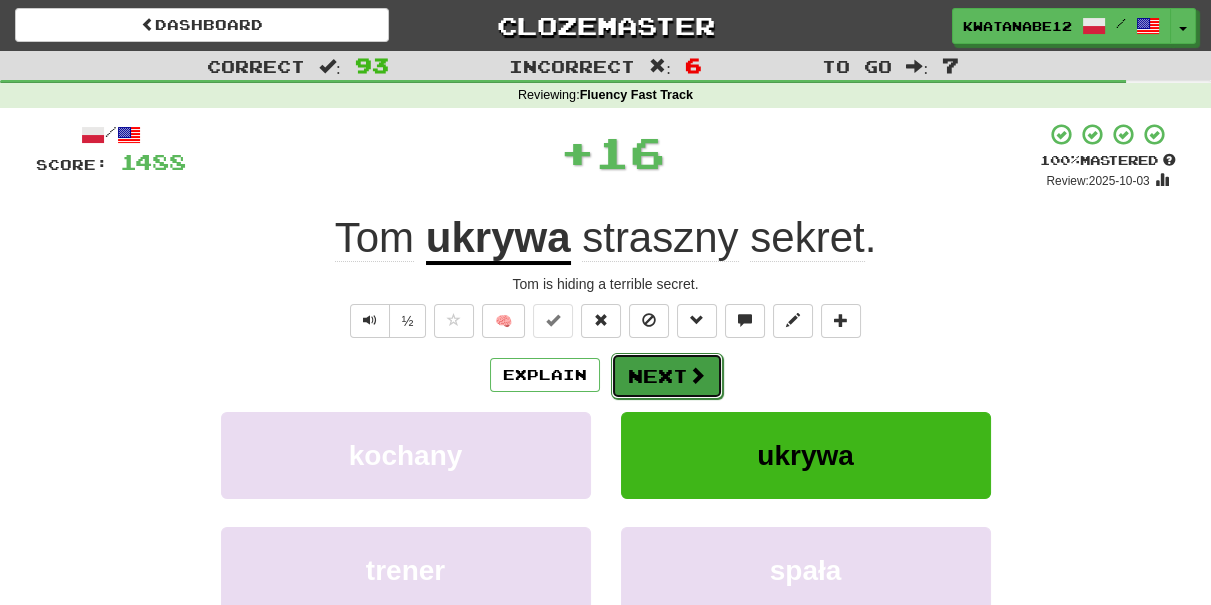 click on "Next" at bounding box center (667, 376) 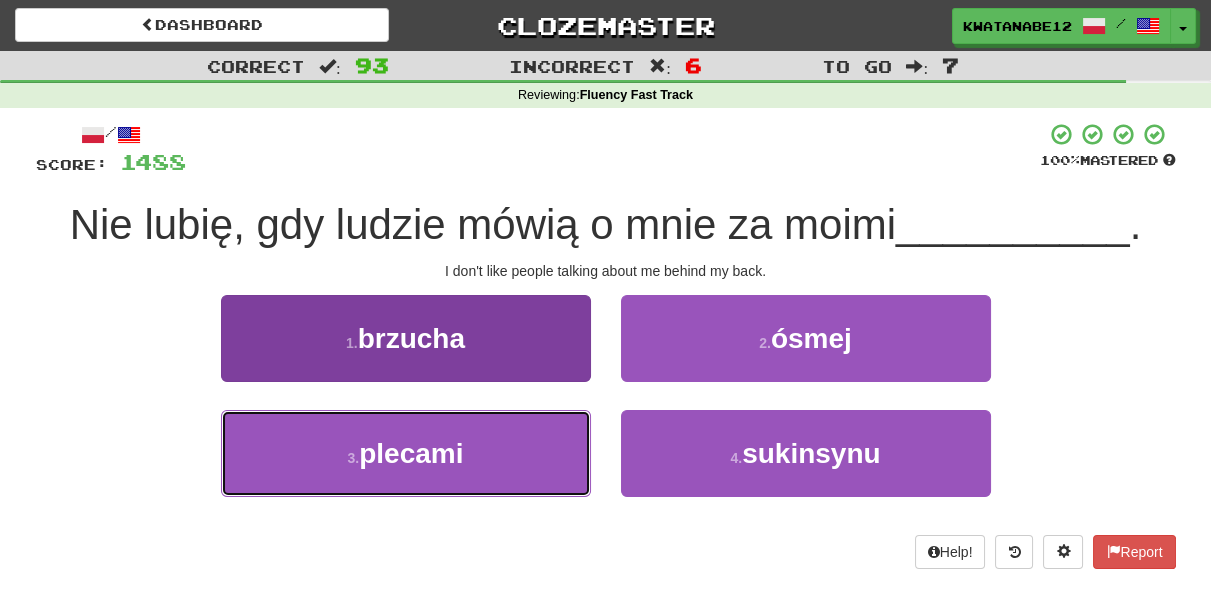 drag, startPoint x: 506, startPoint y: 453, endPoint x: 525, endPoint y: 434, distance: 26.870058 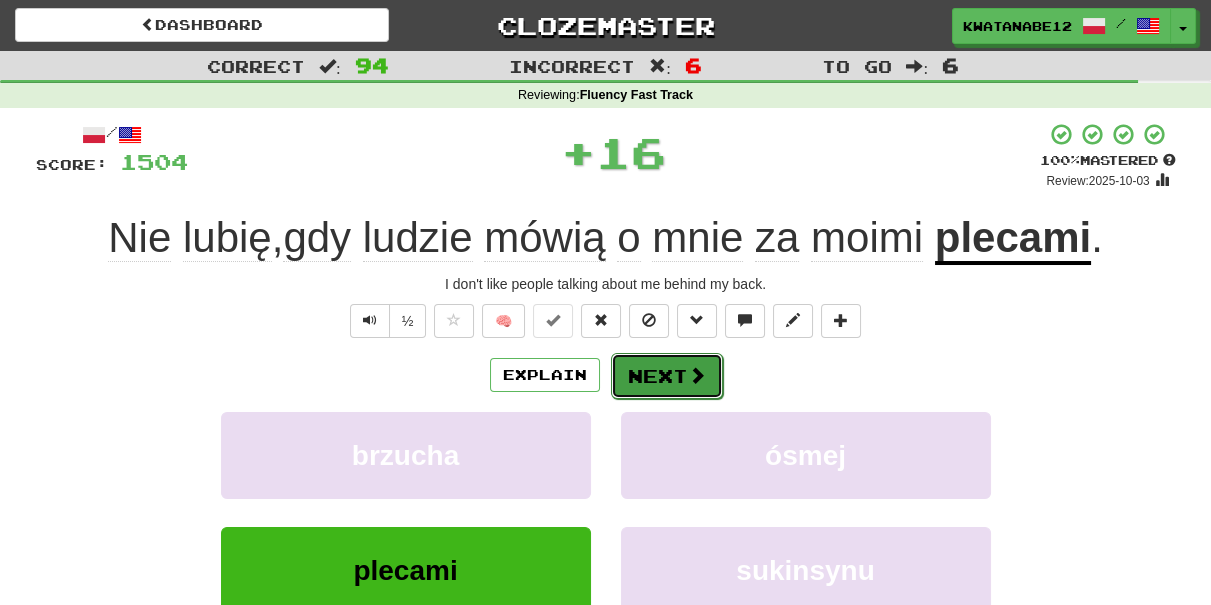click on "Next" at bounding box center [667, 376] 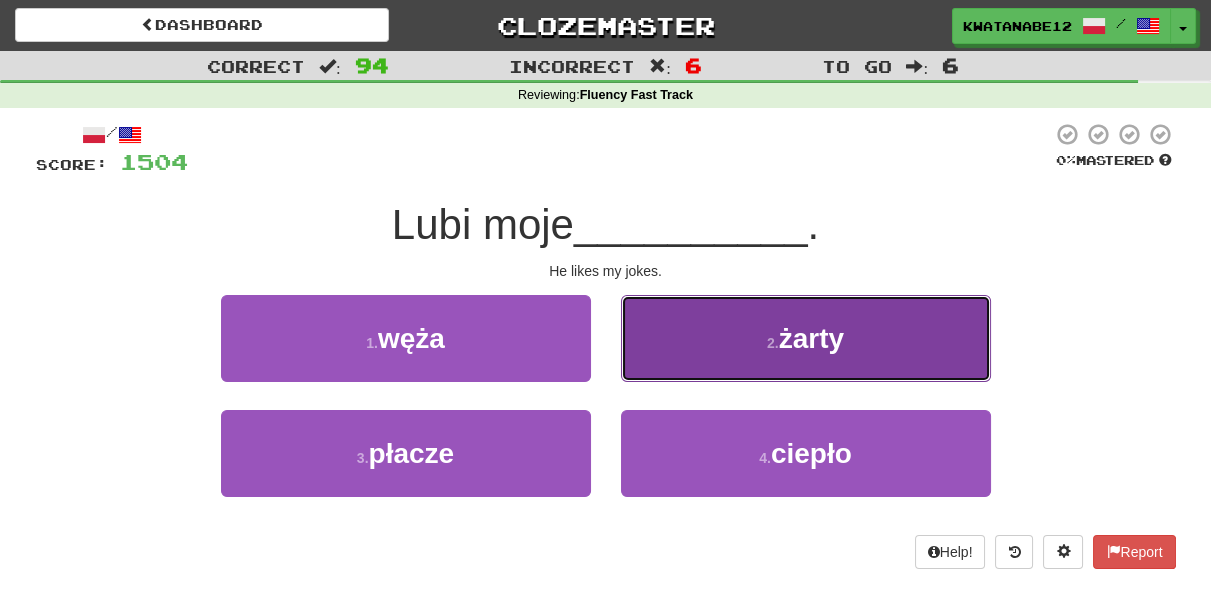 click on "2 .  żarty" at bounding box center (806, 338) 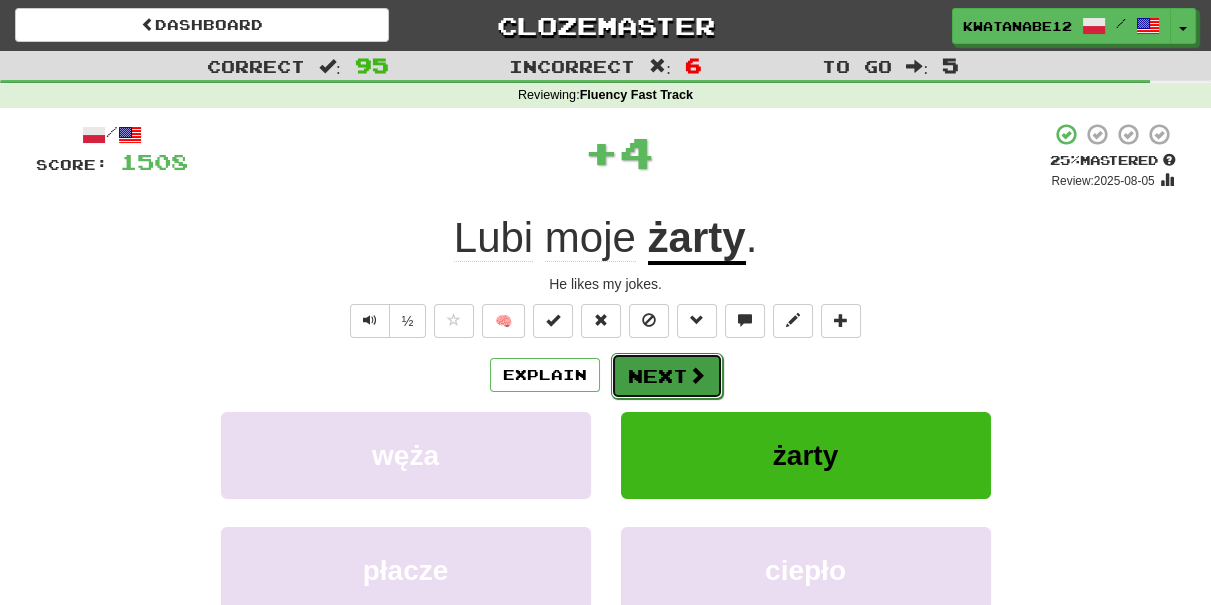click on "Next" at bounding box center [667, 376] 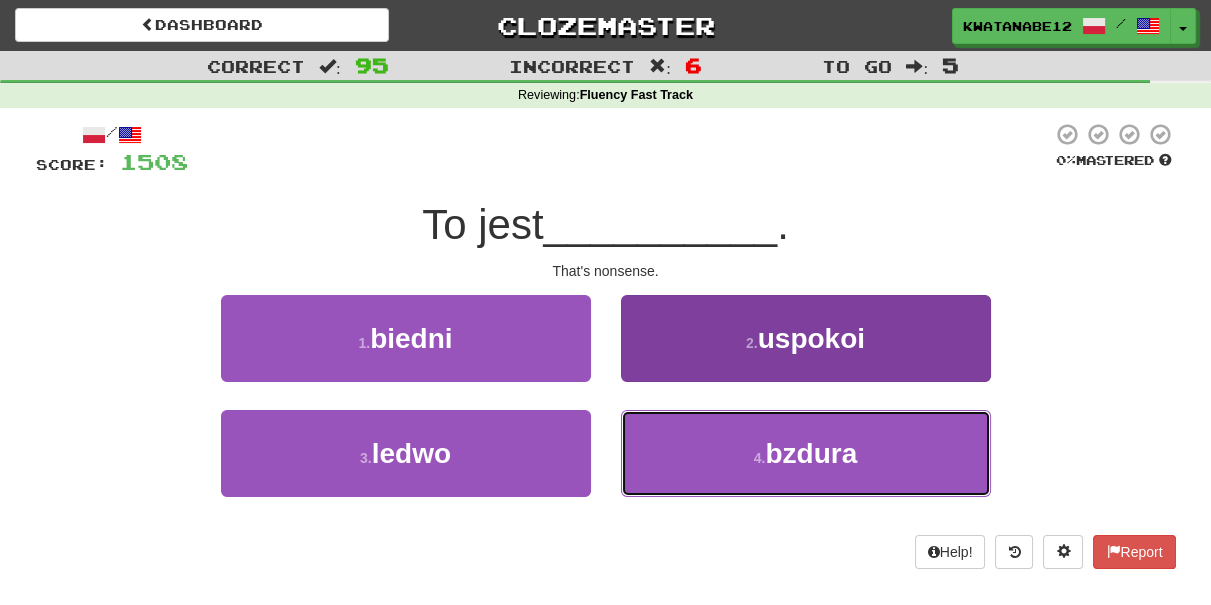 click on "4 .  bzdura" at bounding box center [806, 453] 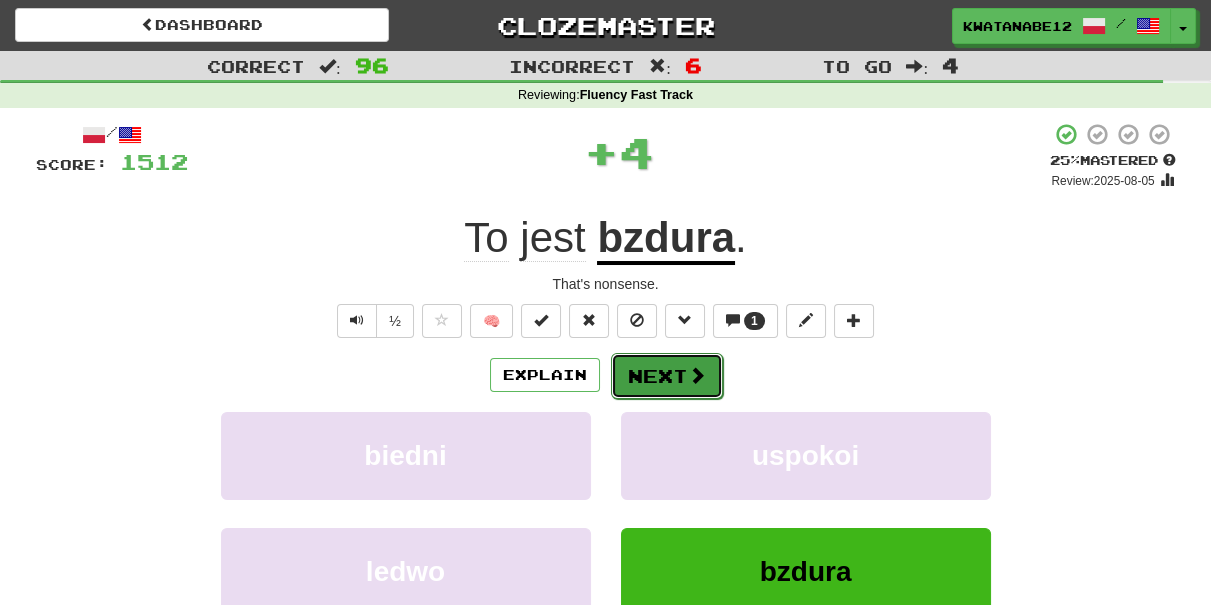 click on "Next" at bounding box center (667, 376) 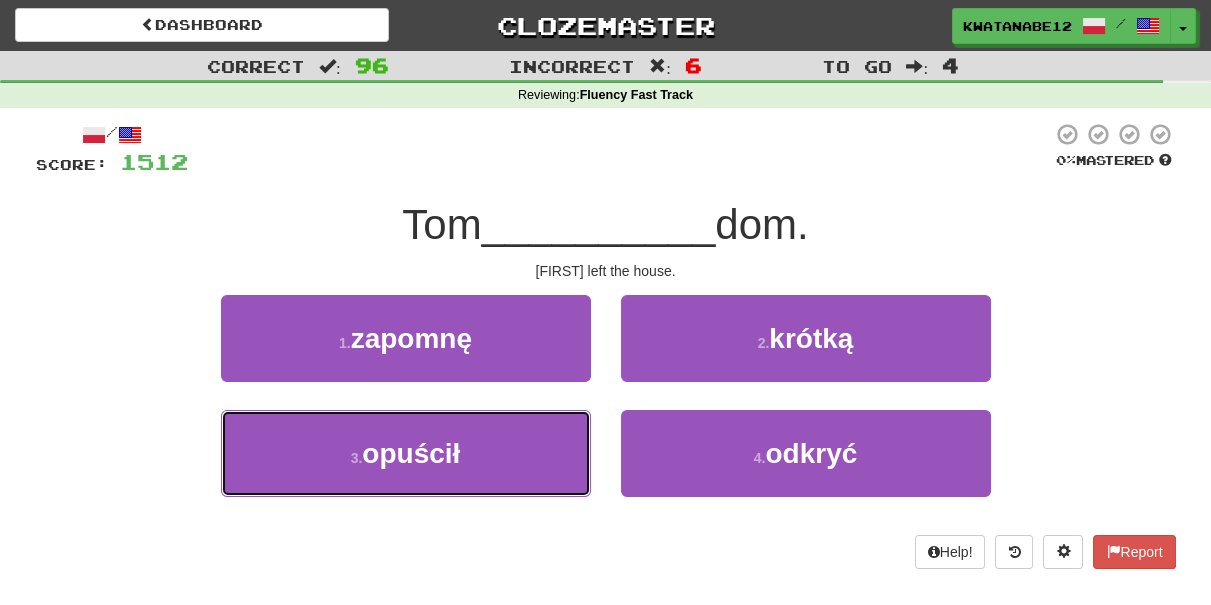 drag, startPoint x: 470, startPoint y: 442, endPoint x: 620, endPoint y: 404, distance: 154.7385 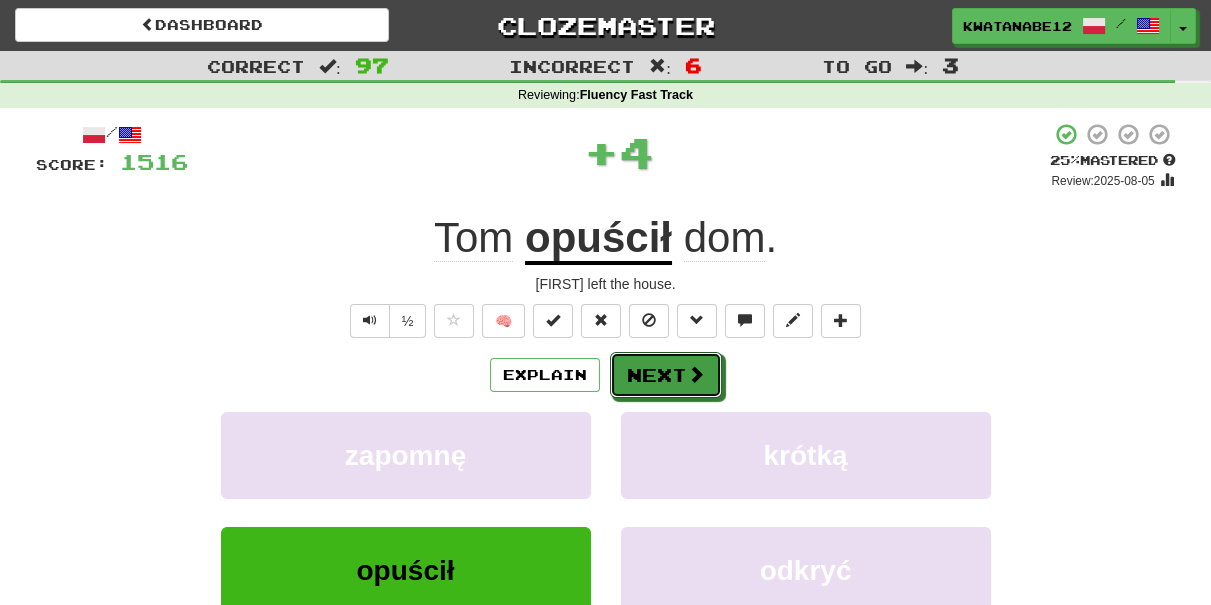 drag, startPoint x: 654, startPoint y: 386, endPoint x: 541, endPoint y: 244, distance: 181.47452 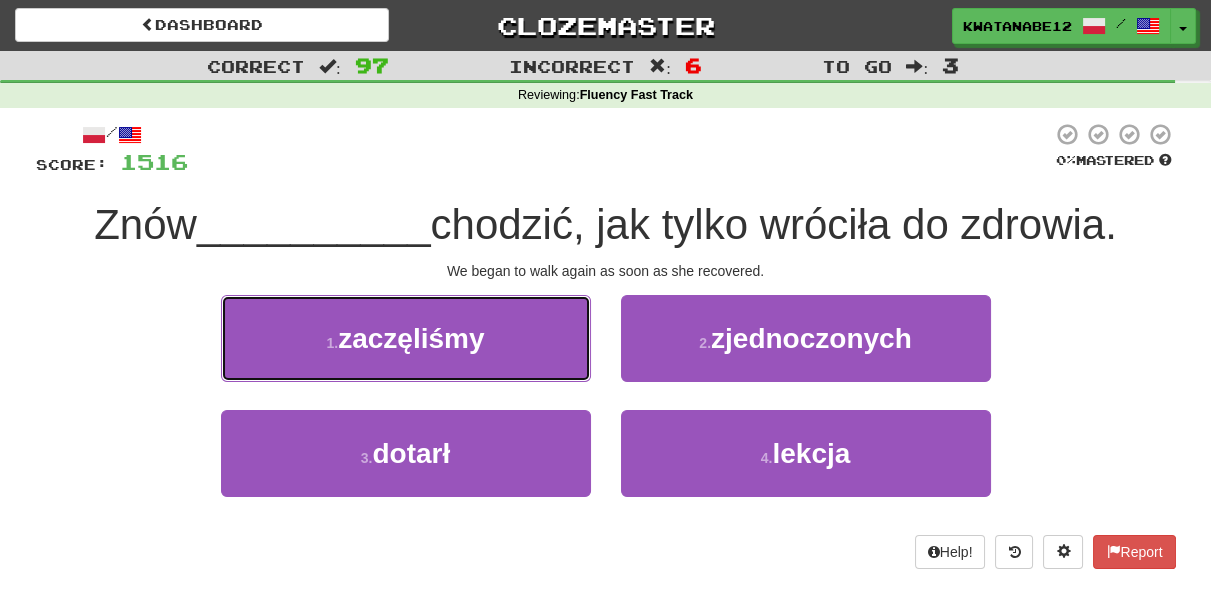 drag, startPoint x: 517, startPoint y: 333, endPoint x: 658, endPoint y: 384, distance: 149.93999 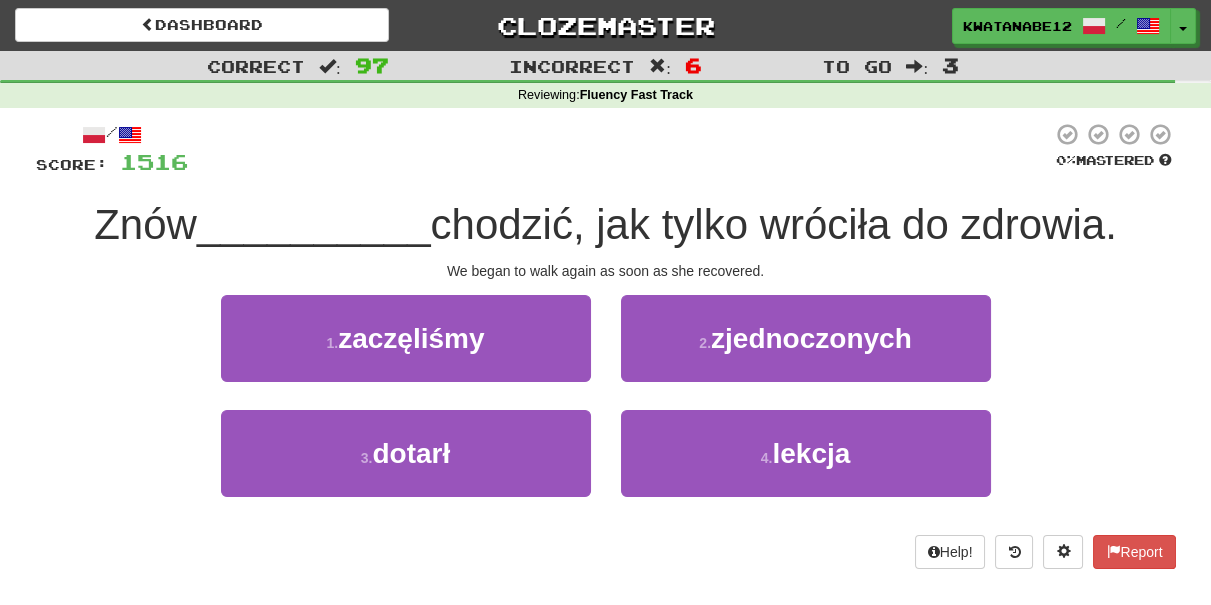 drag, startPoint x: 671, startPoint y: 387, endPoint x: 650, endPoint y: 384, distance: 21.213203 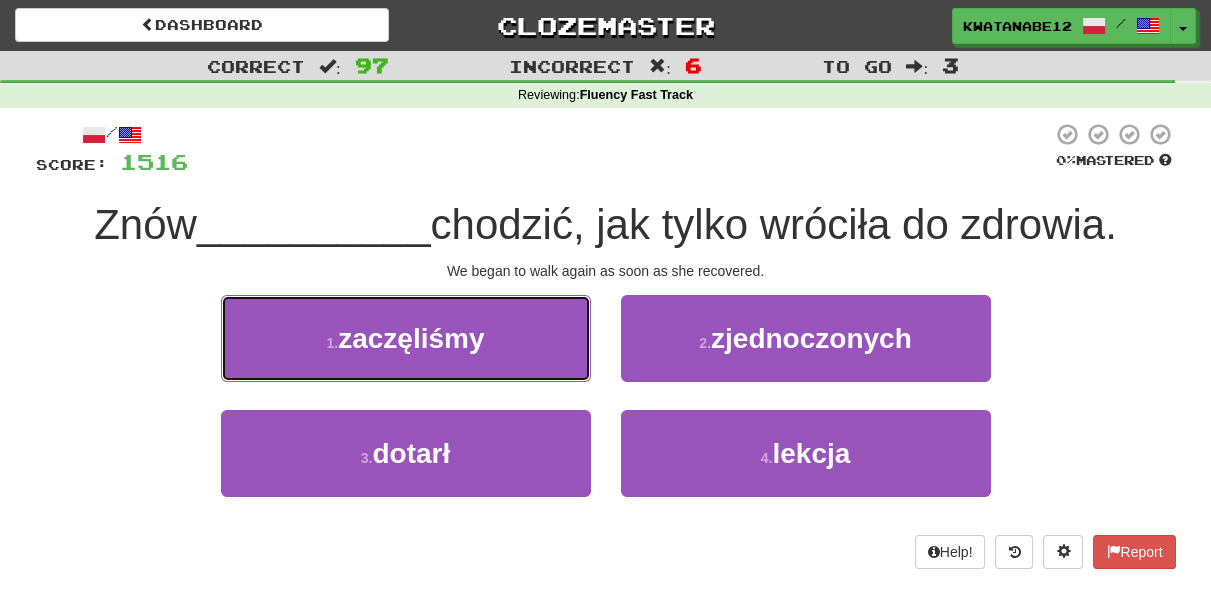 click on "1 .  zaczęliśmy" at bounding box center (406, 338) 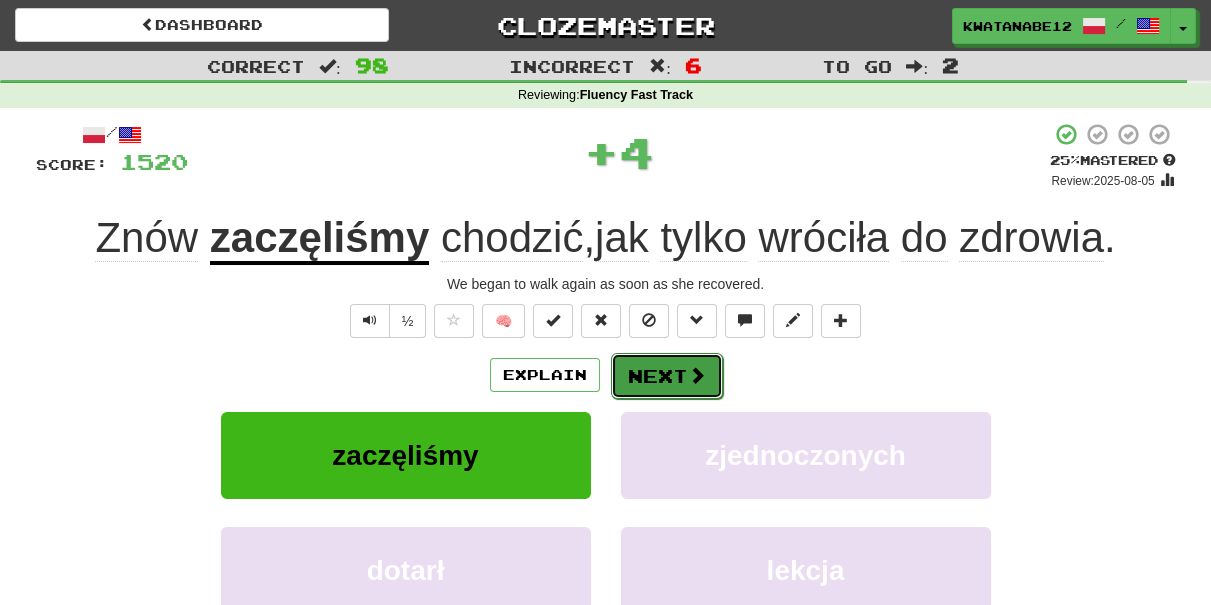 click at bounding box center [697, 375] 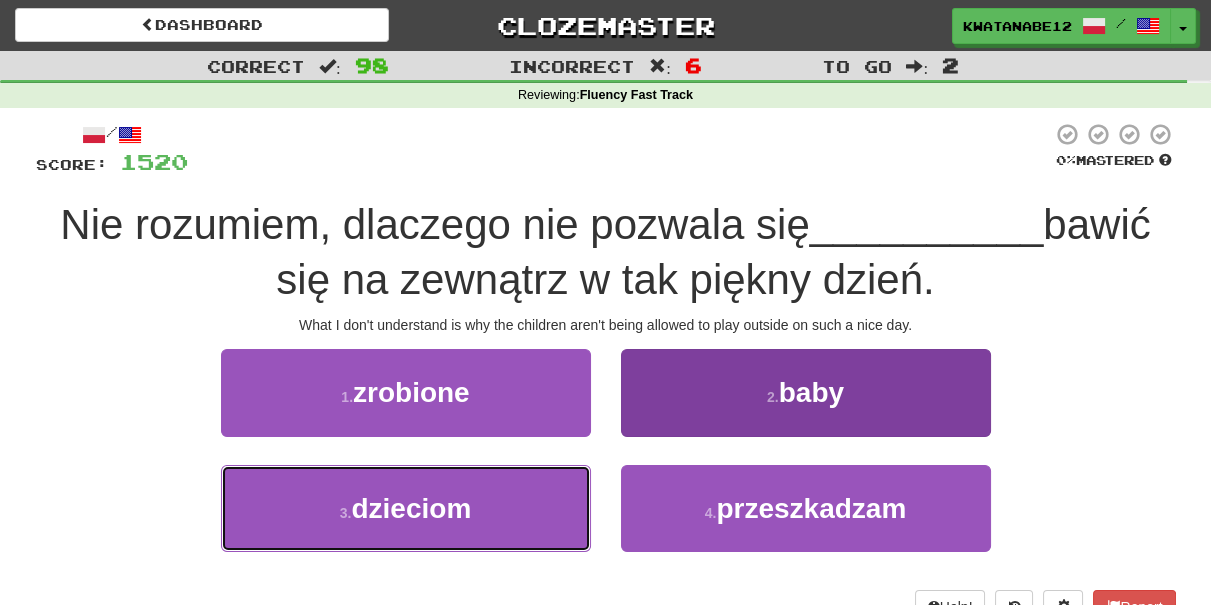 drag, startPoint x: 533, startPoint y: 511, endPoint x: 624, endPoint y: 468, distance: 100.6479 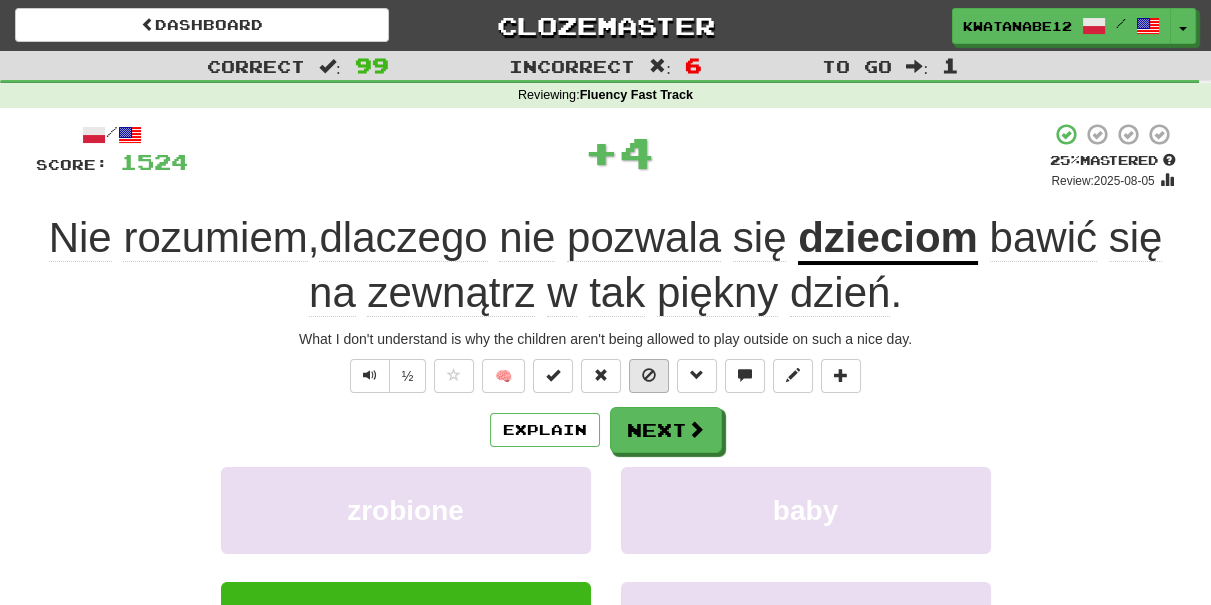 drag, startPoint x: 652, startPoint y: 452, endPoint x: 648, endPoint y: 391, distance: 61.13101 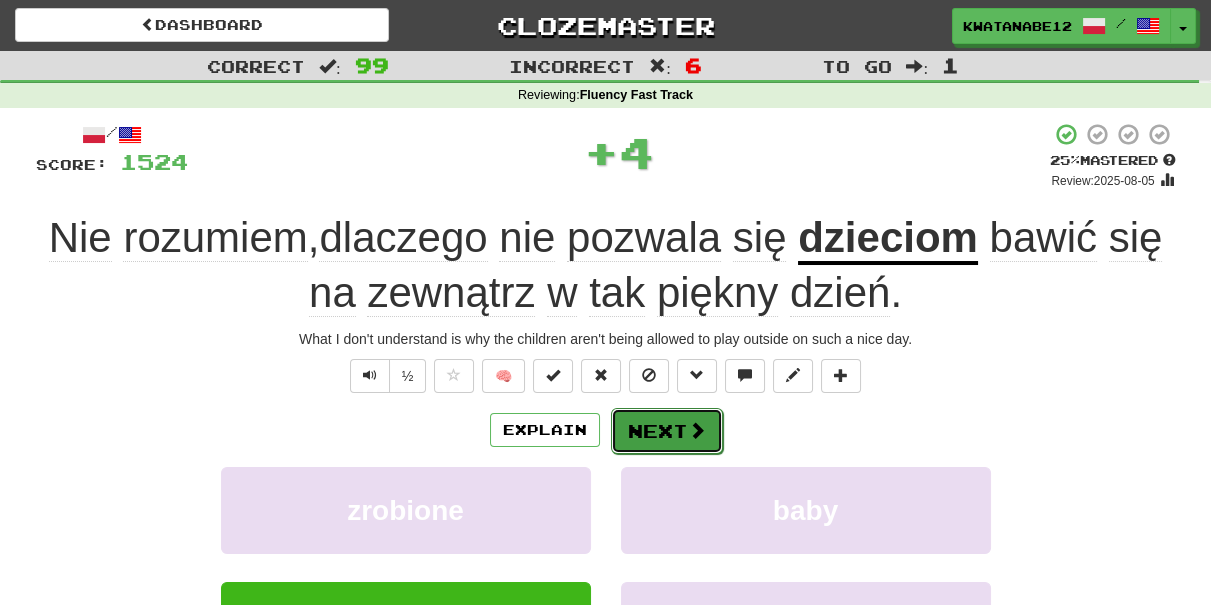 click on "Next" at bounding box center [667, 431] 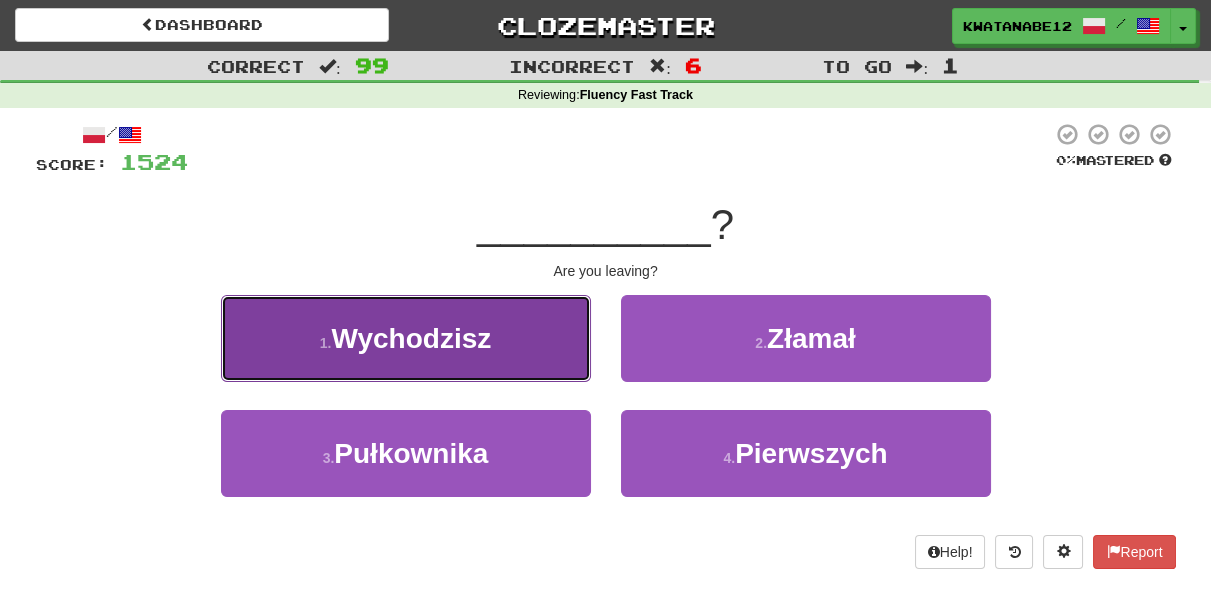 click on "1 .  Wychodzisz" at bounding box center [406, 338] 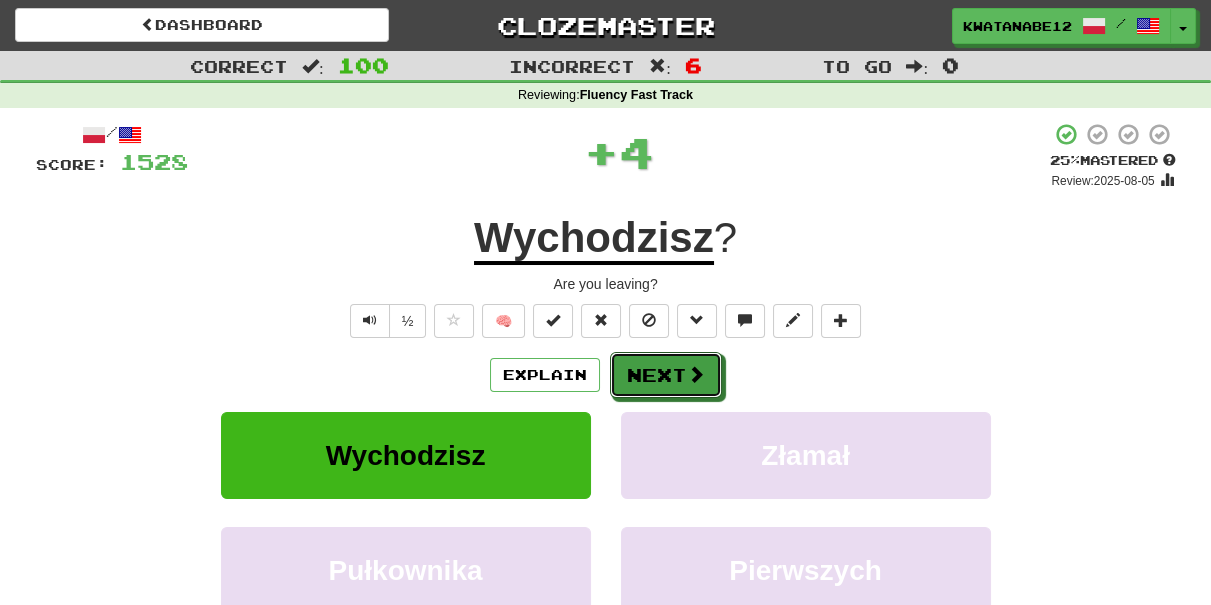 drag, startPoint x: 645, startPoint y: 385, endPoint x: 568, endPoint y: 386, distance: 77.00649 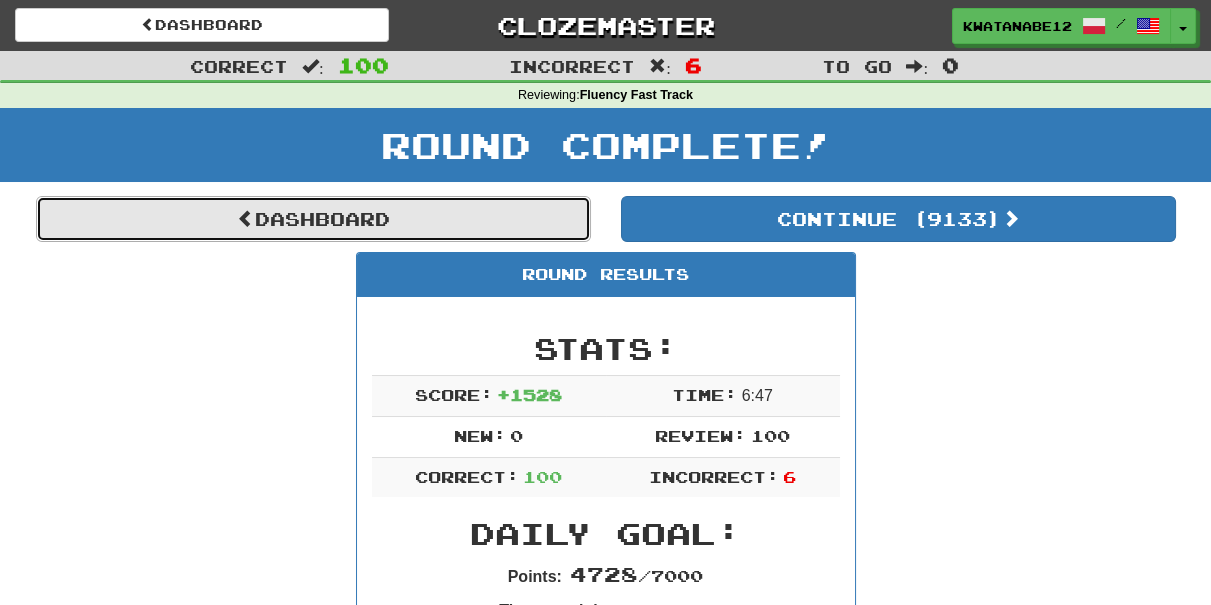 click on "Dashboard" at bounding box center (313, 219) 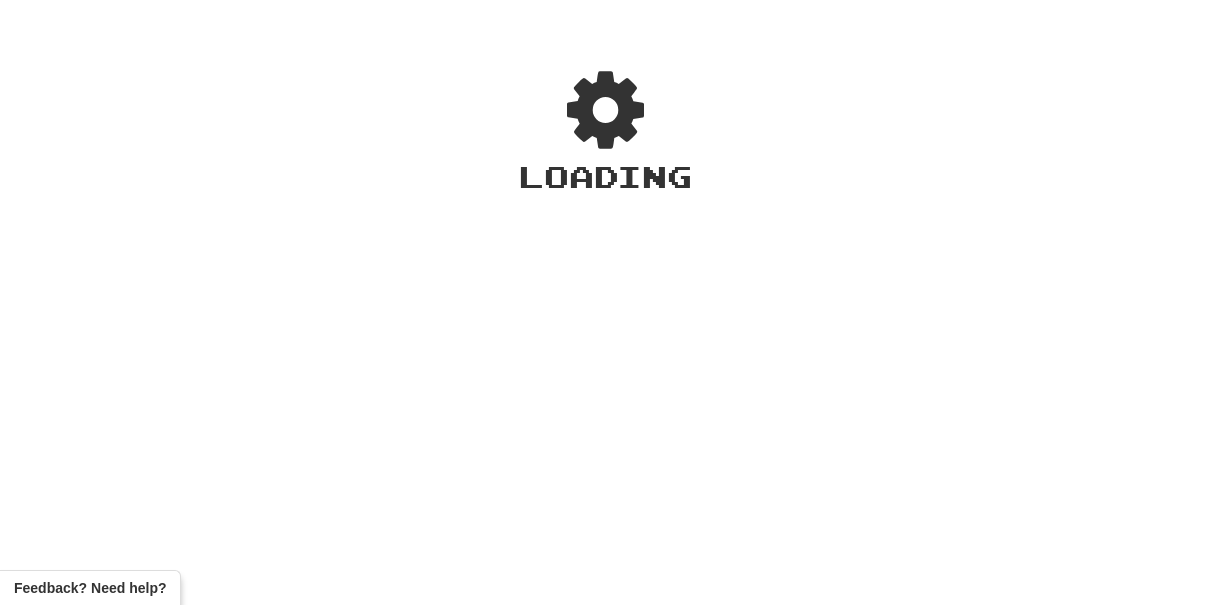 scroll, scrollTop: 0, scrollLeft: 0, axis: both 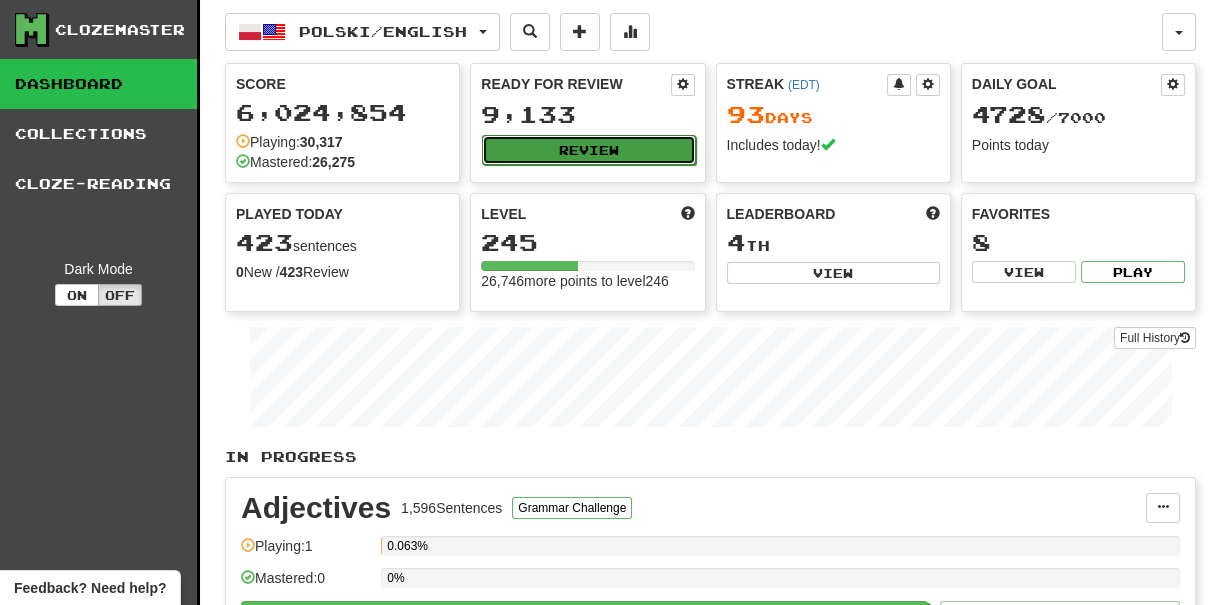 click on "Review" at bounding box center [588, 150] 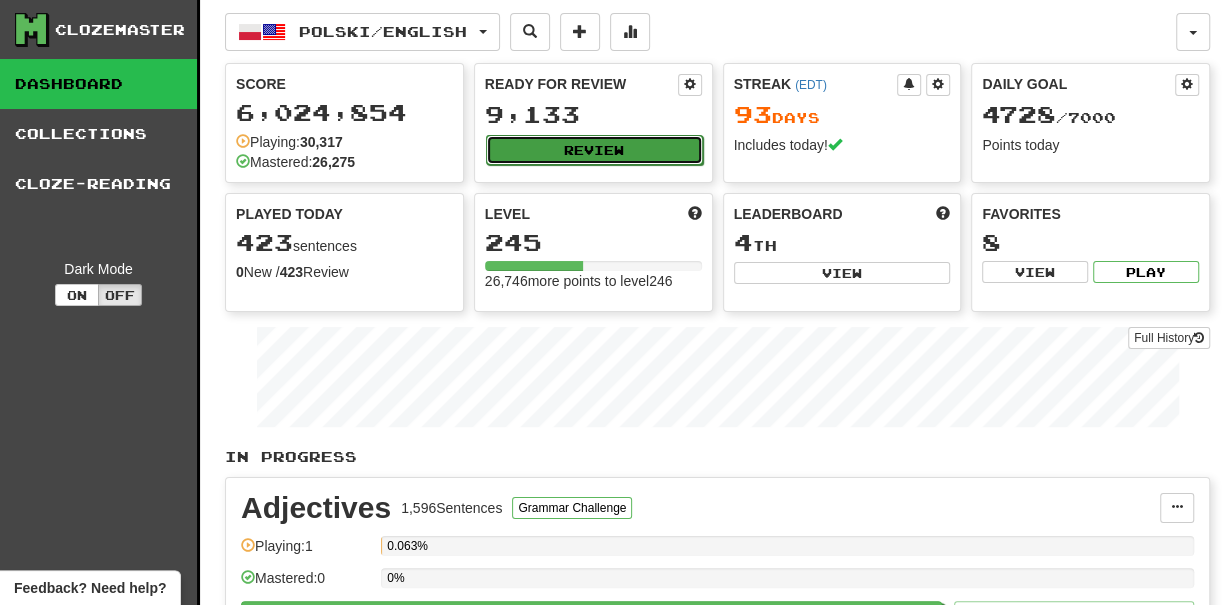 select on "***" 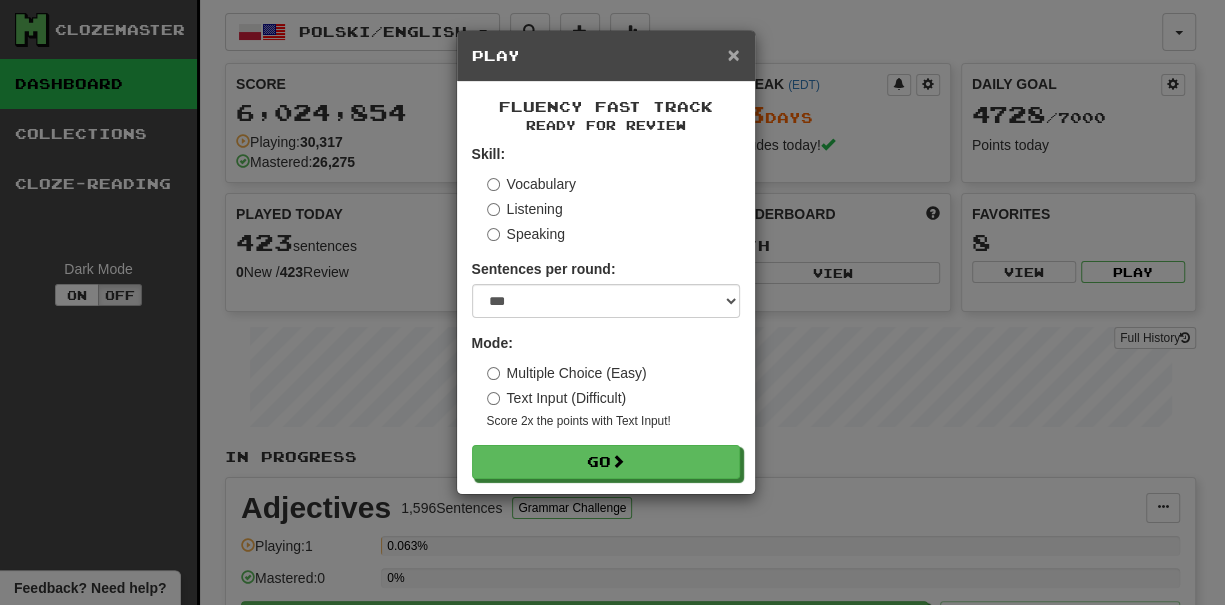 click on "×" at bounding box center (733, 54) 